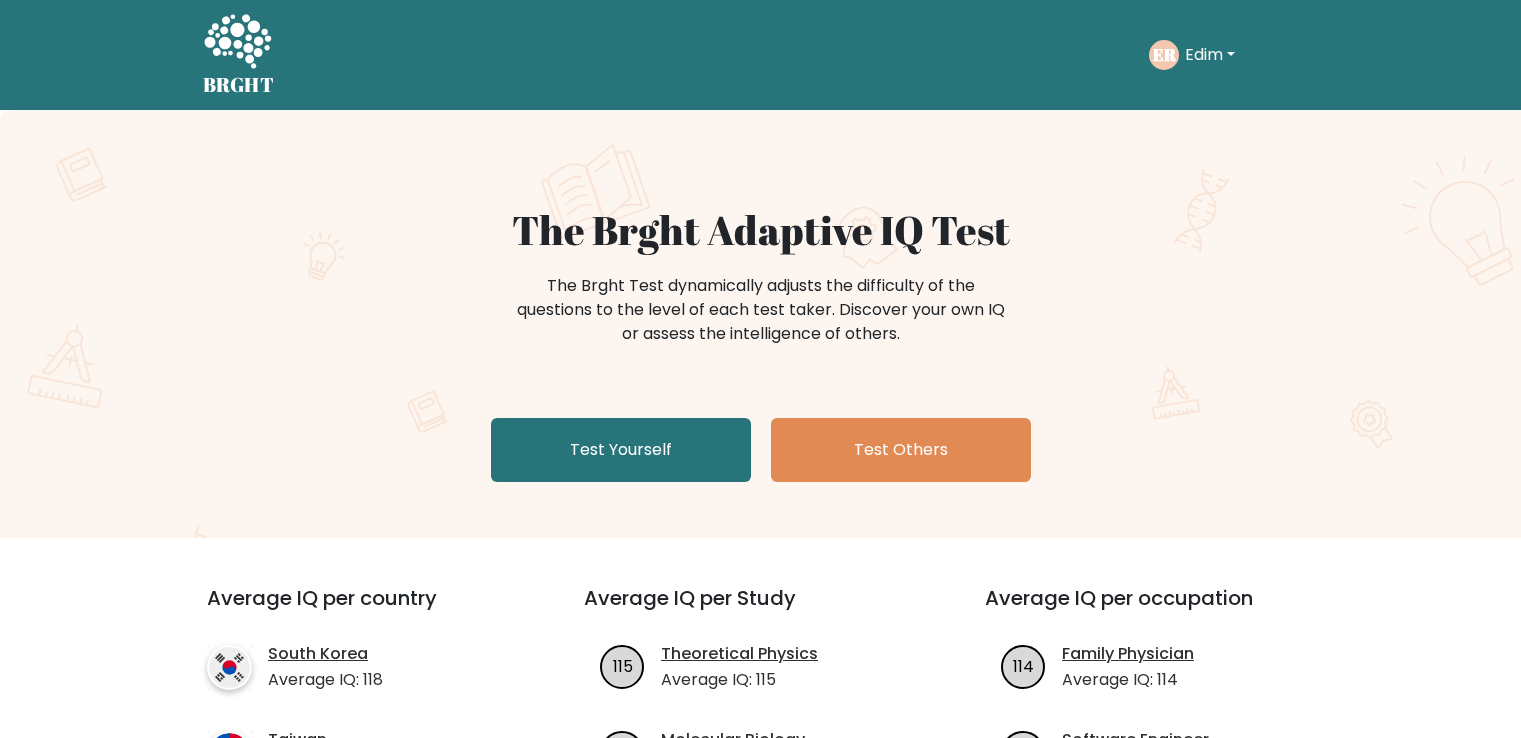 scroll, scrollTop: 0, scrollLeft: 0, axis: both 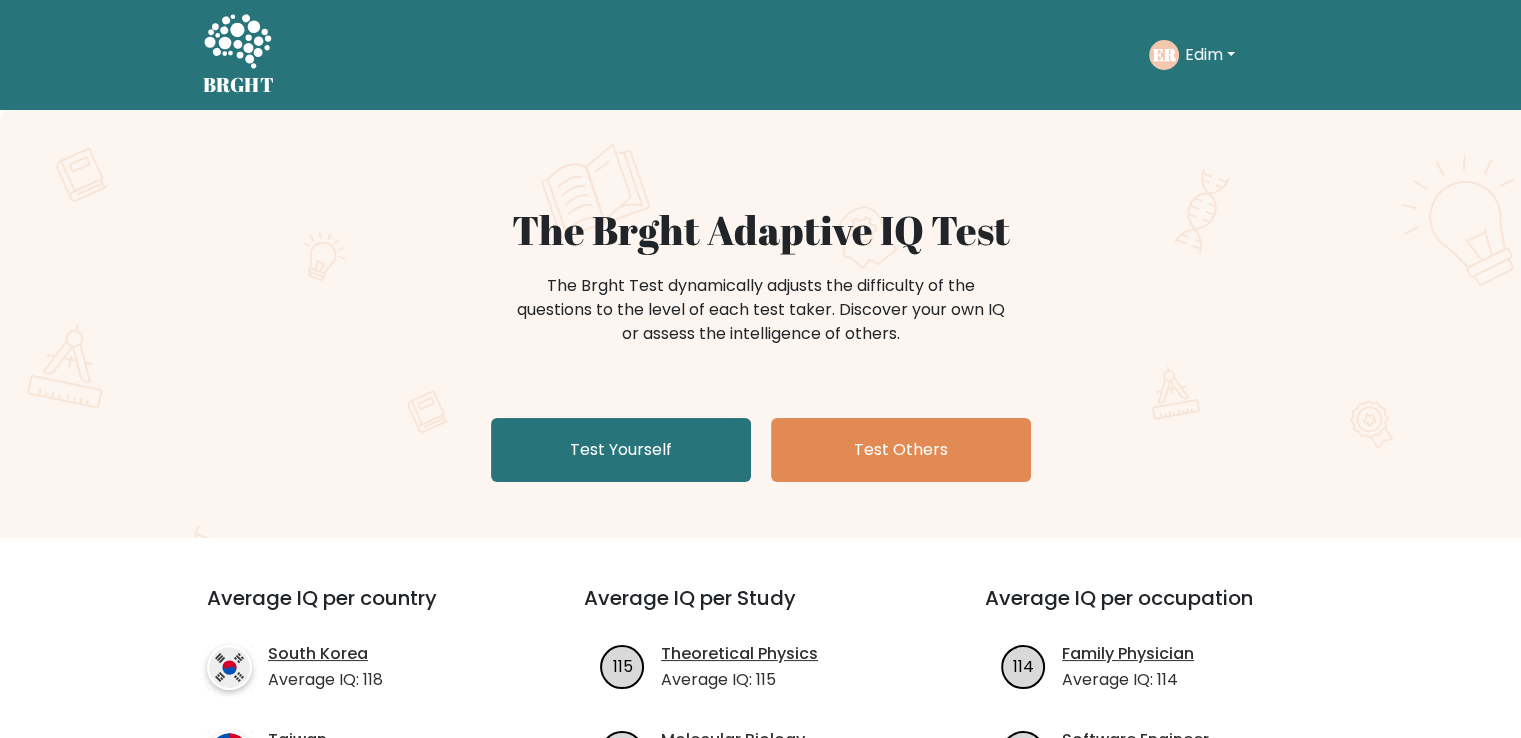 click on "Edim" at bounding box center (1210, 55) 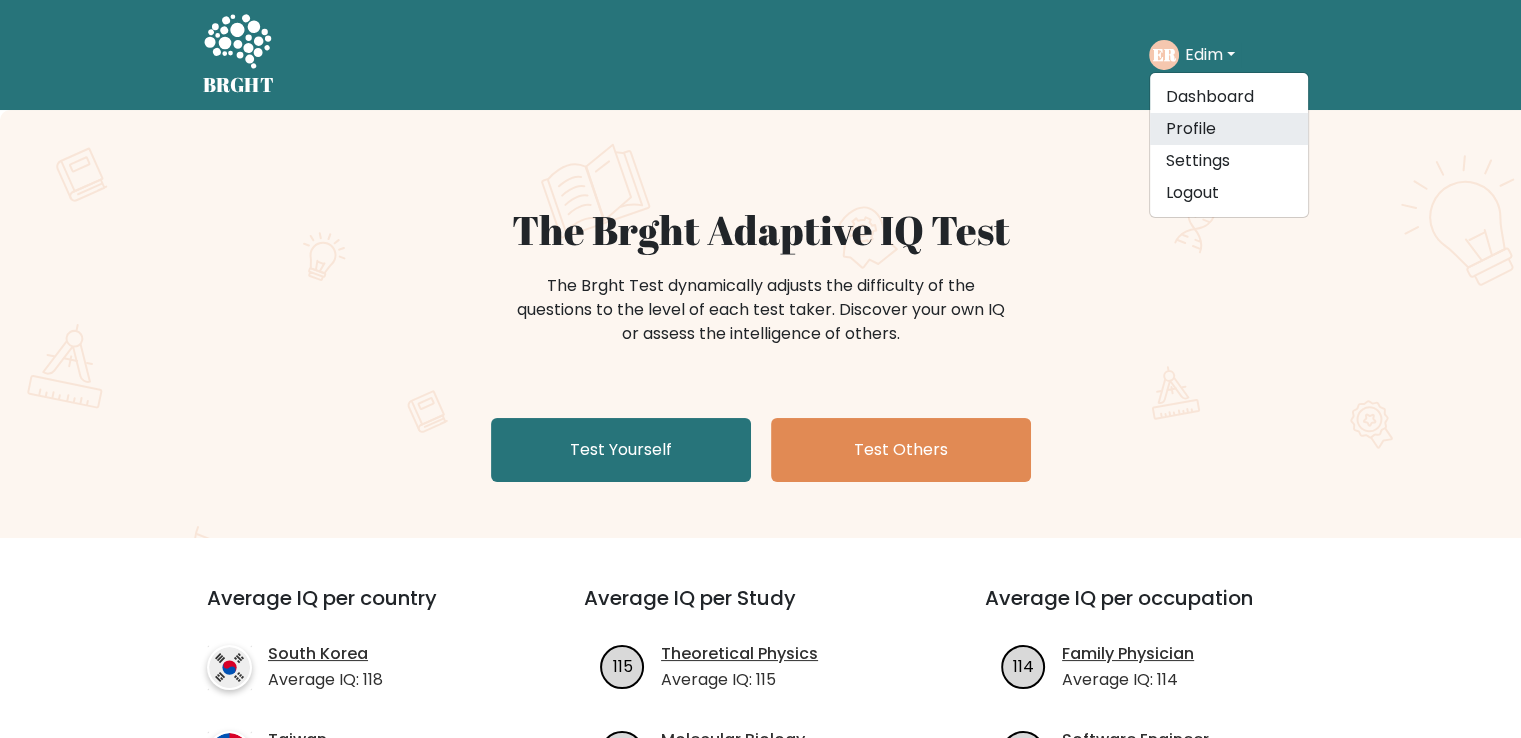 click on "Profile" at bounding box center (1229, 129) 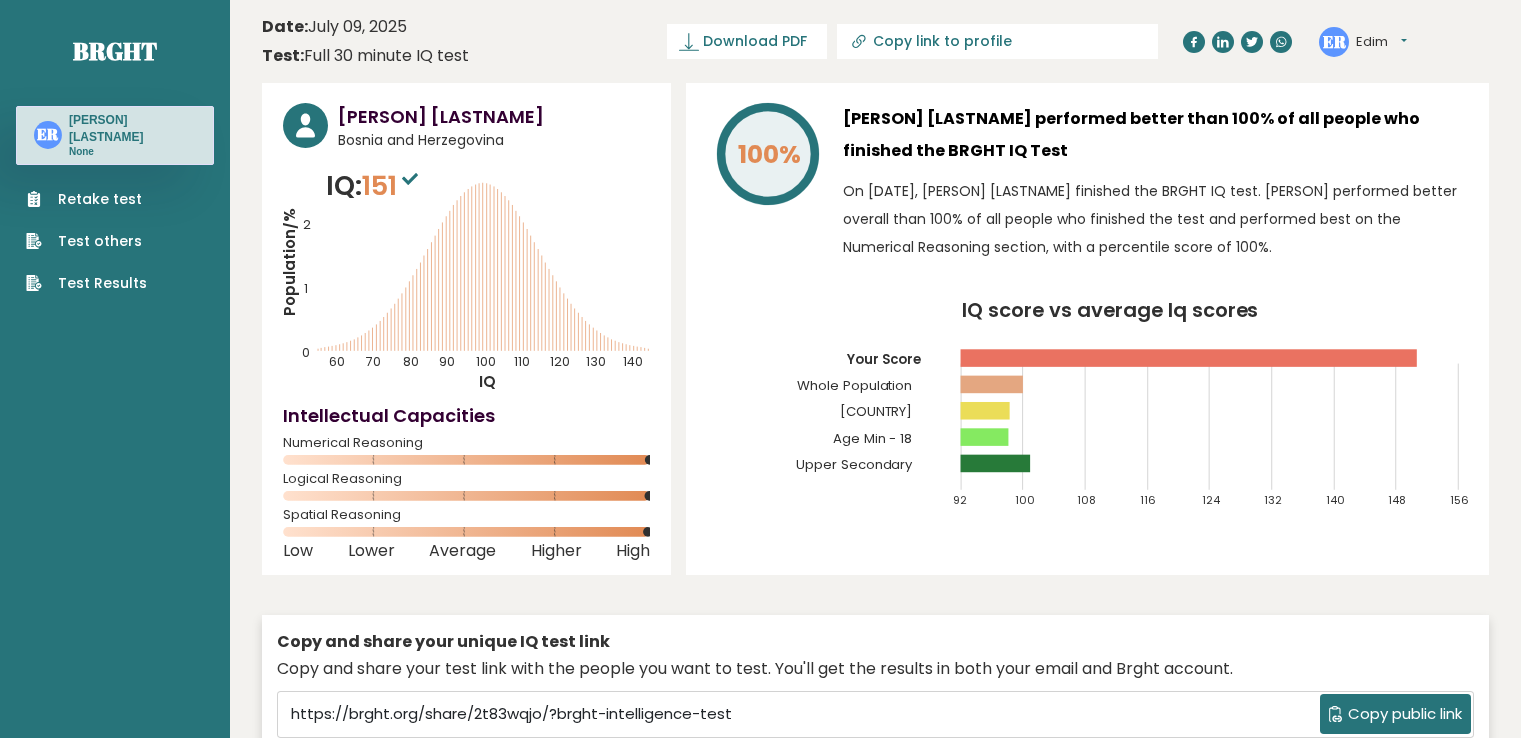 scroll, scrollTop: 0, scrollLeft: 0, axis: both 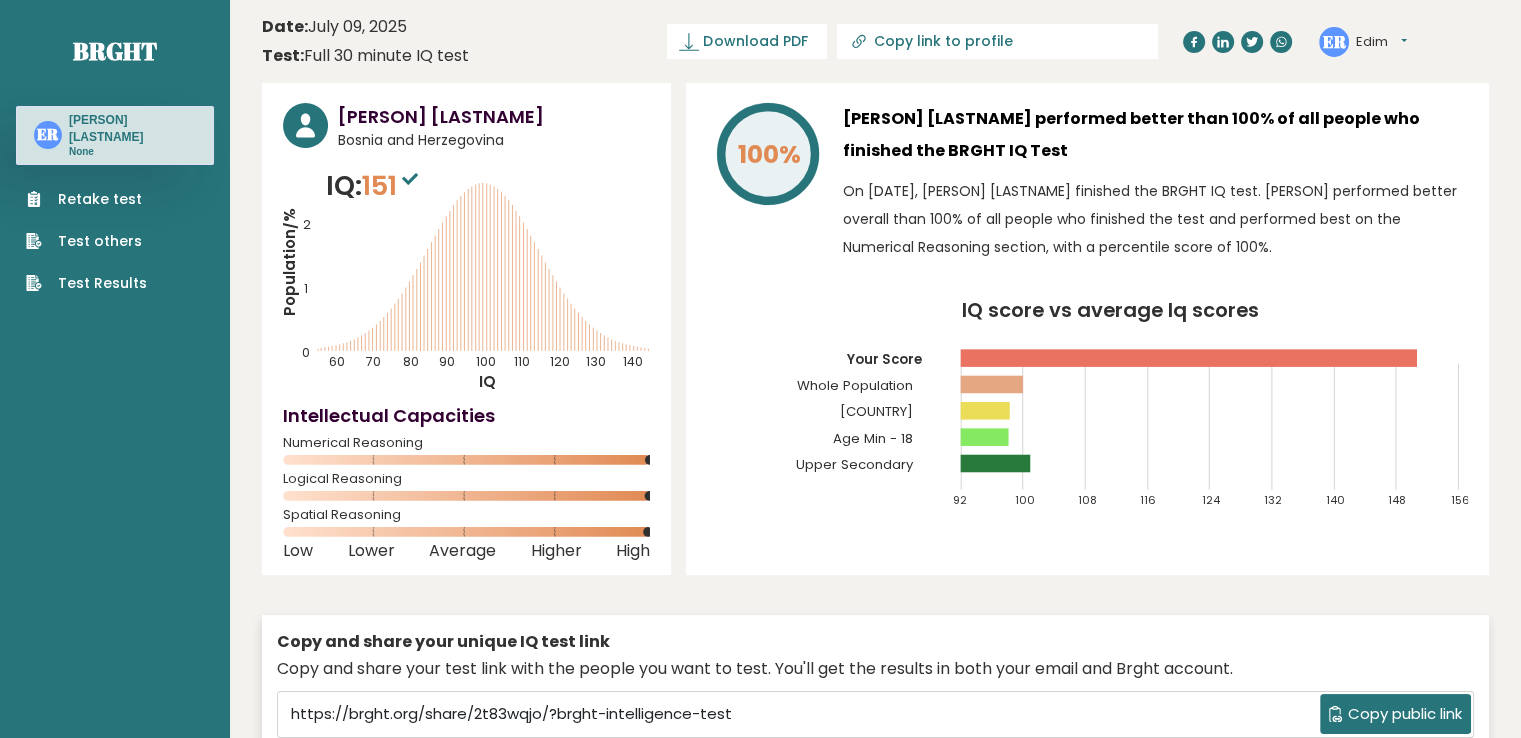 click on "Retake test" at bounding box center [86, 199] 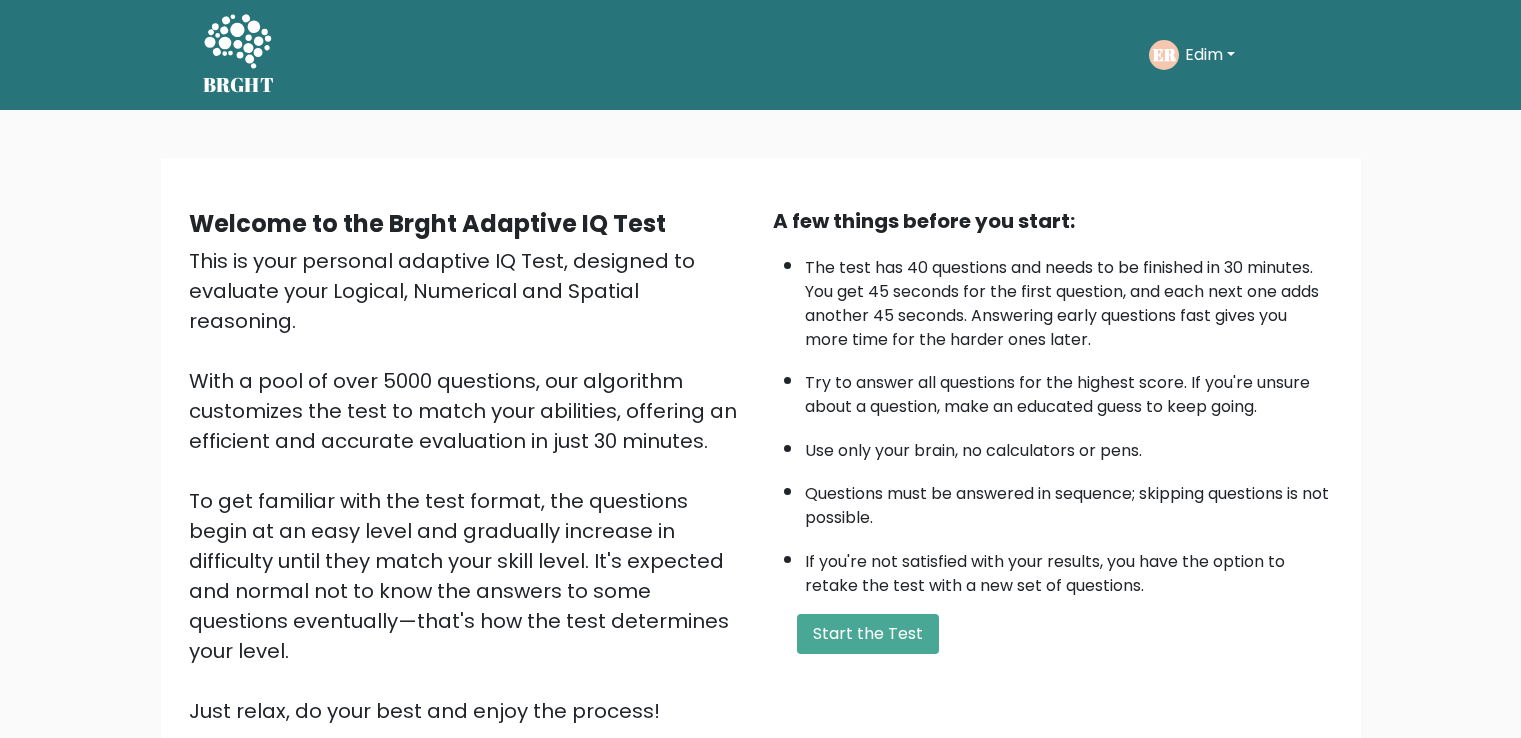 scroll, scrollTop: 0, scrollLeft: 0, axis: both 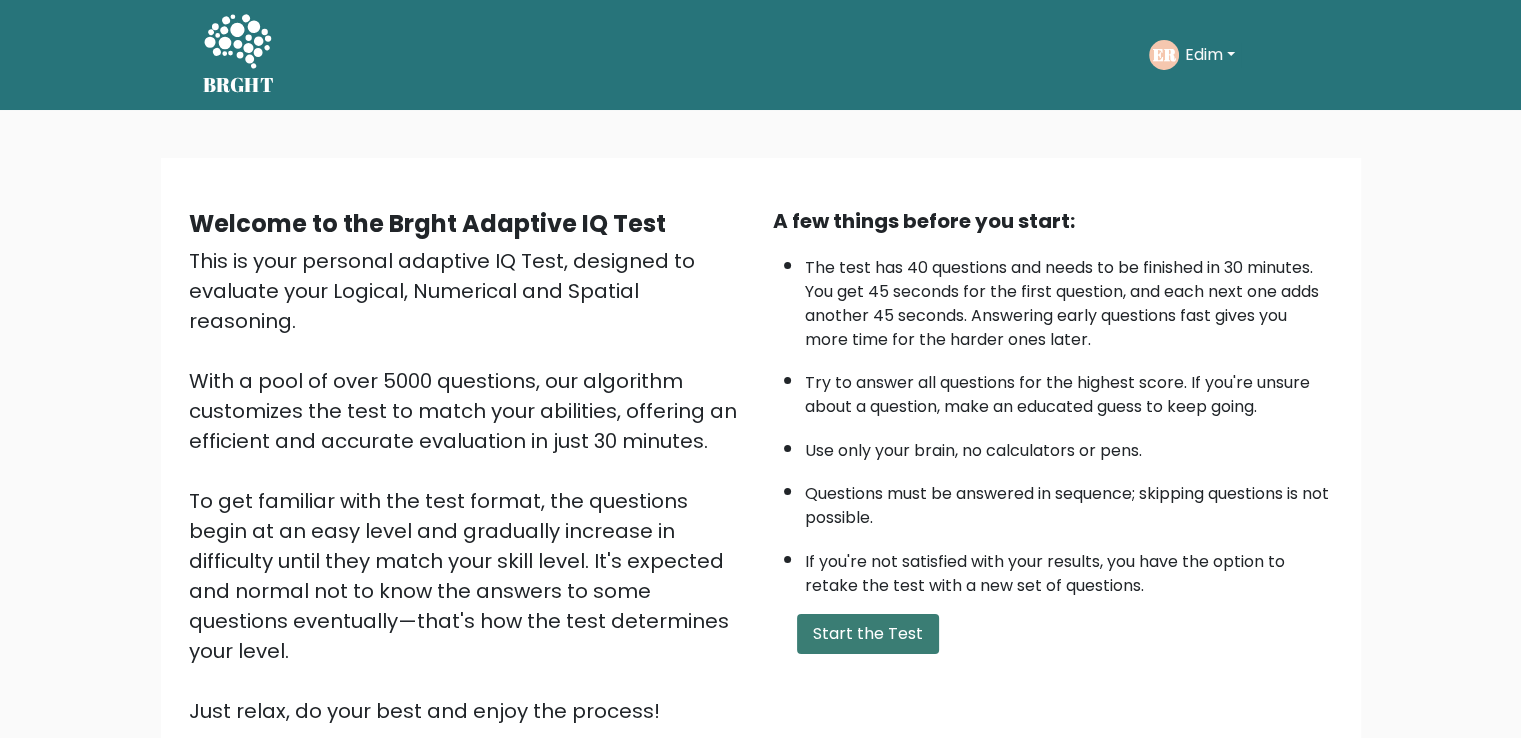 click on "Start the Test" at bounding box center [868, 634] 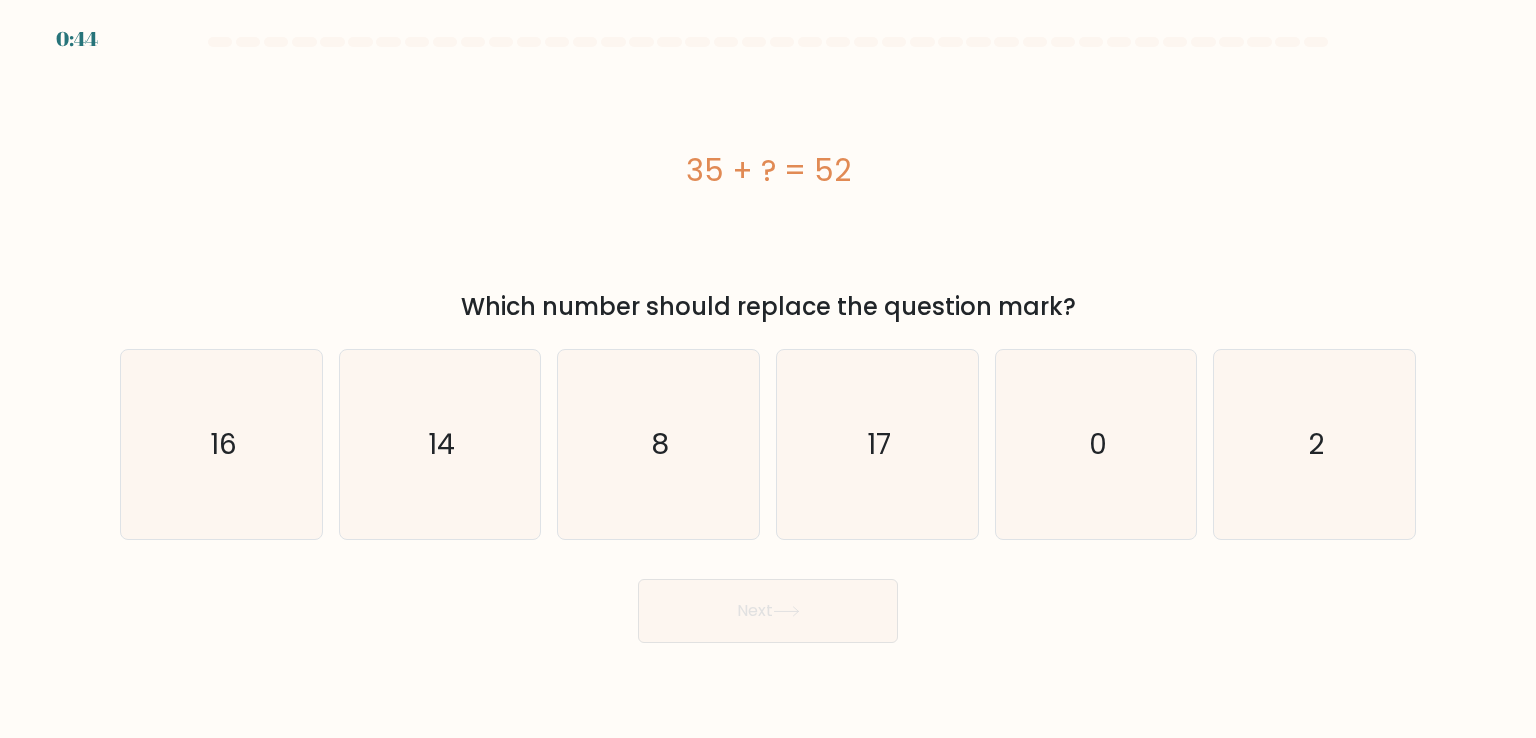 scroll, scrollTop: 0, scrollLeft: 0, axis: both 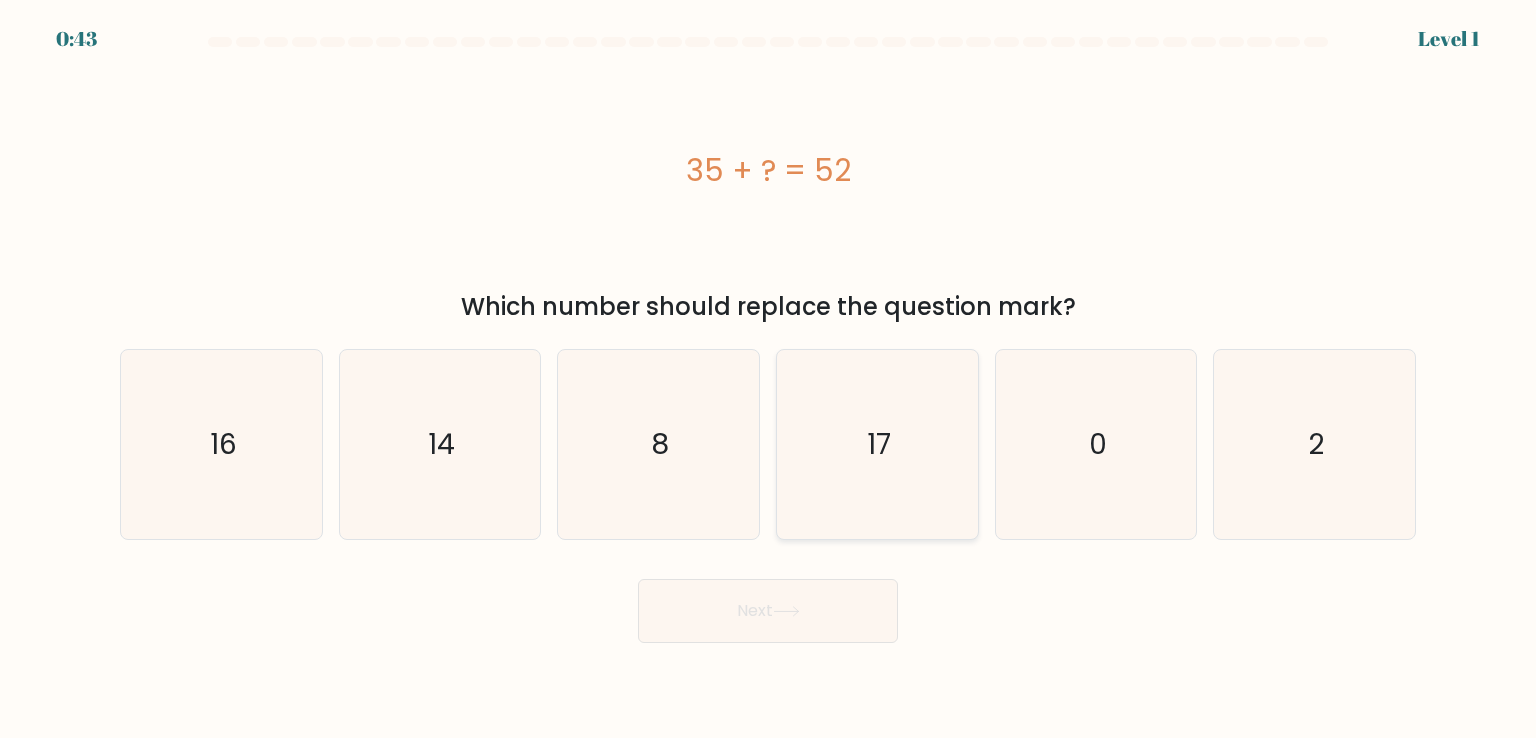 click on "17" 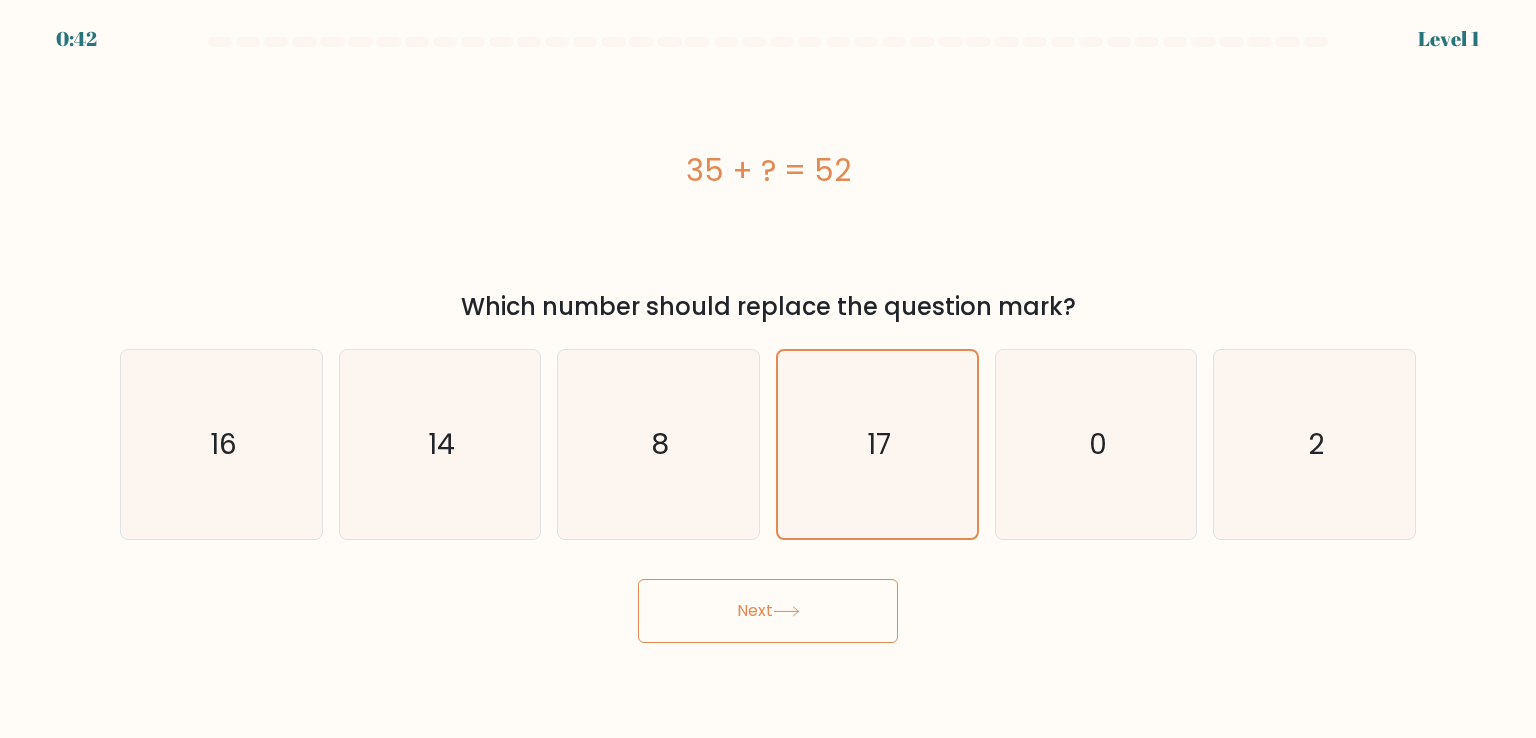 click on "Next" at bounding box center (768, 611) 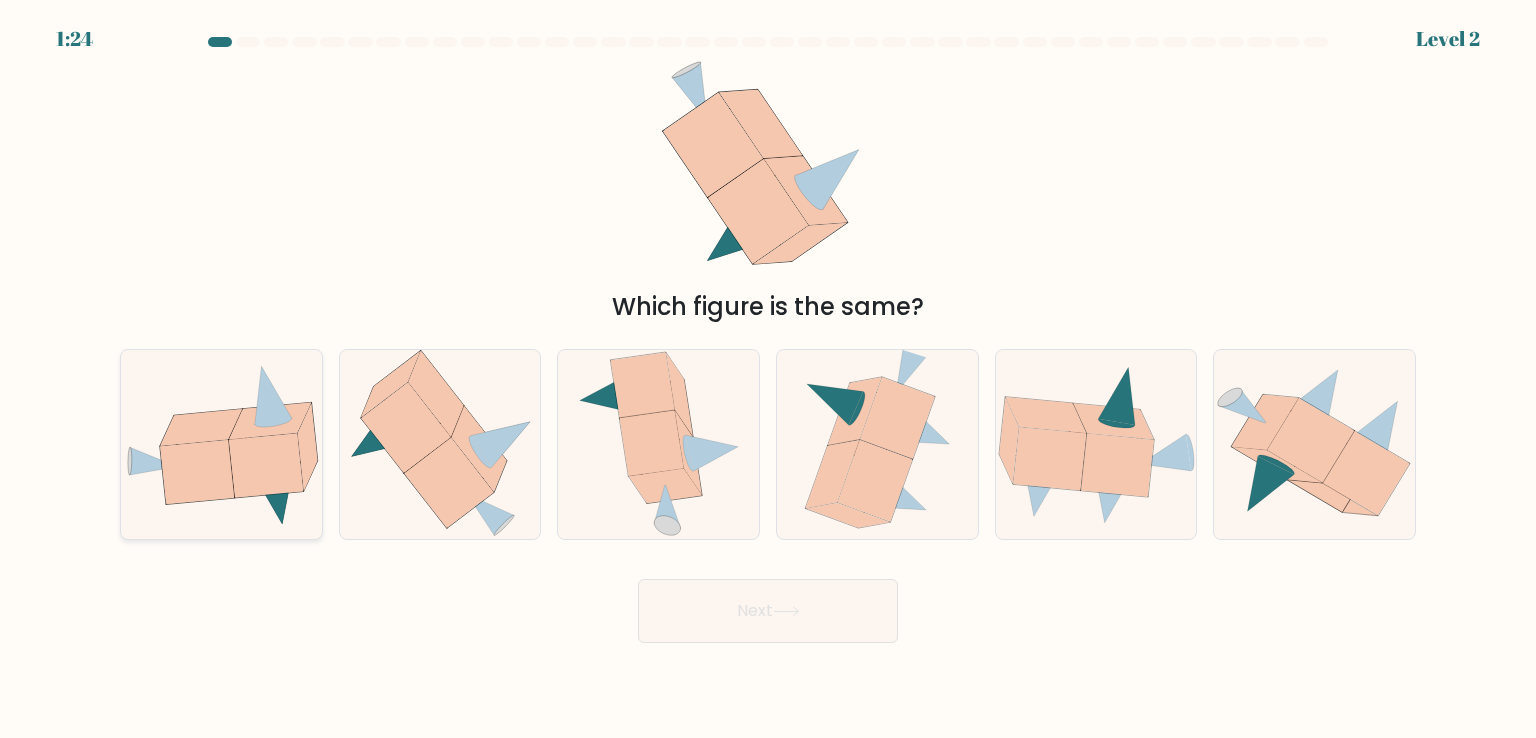 click 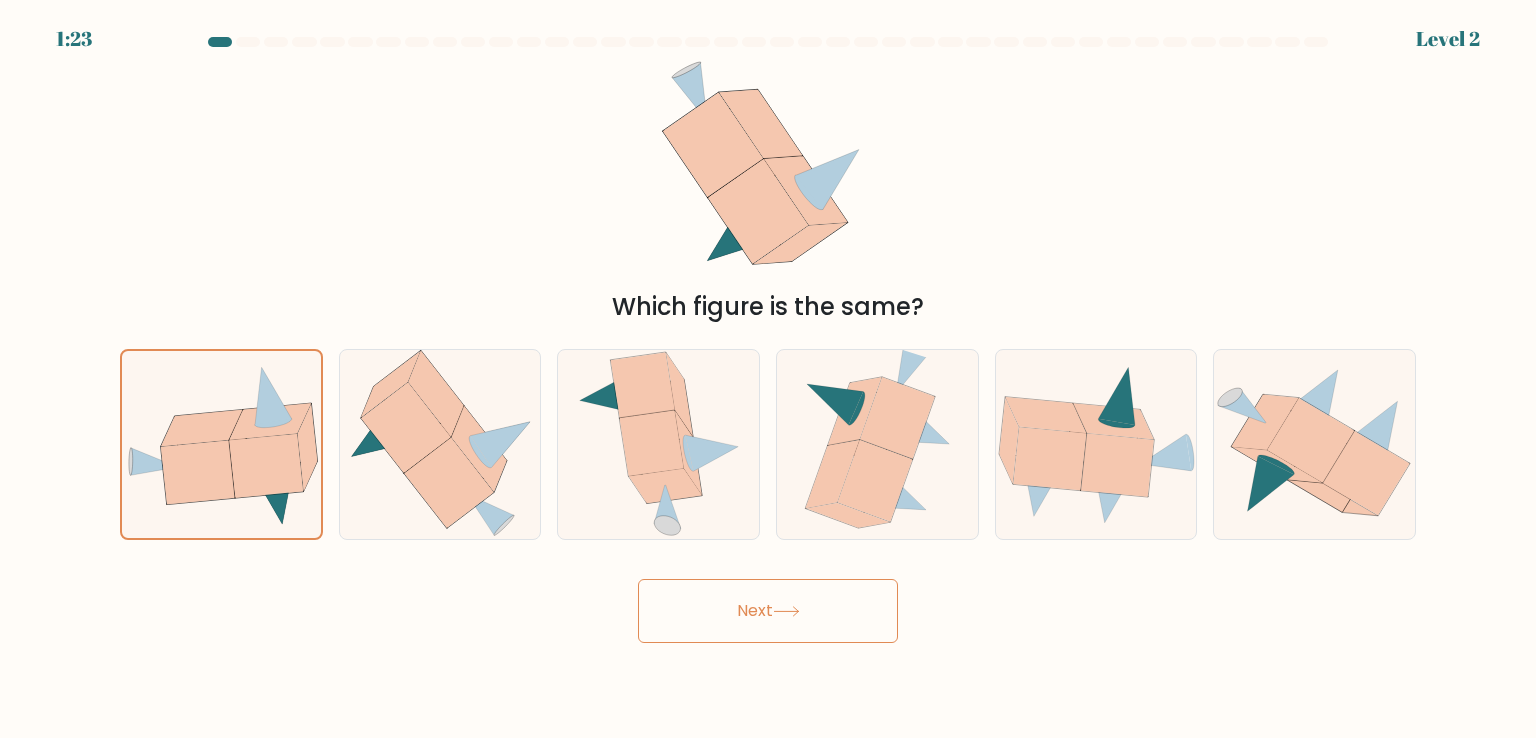 click on "Next" at bounding box center [768, 611] 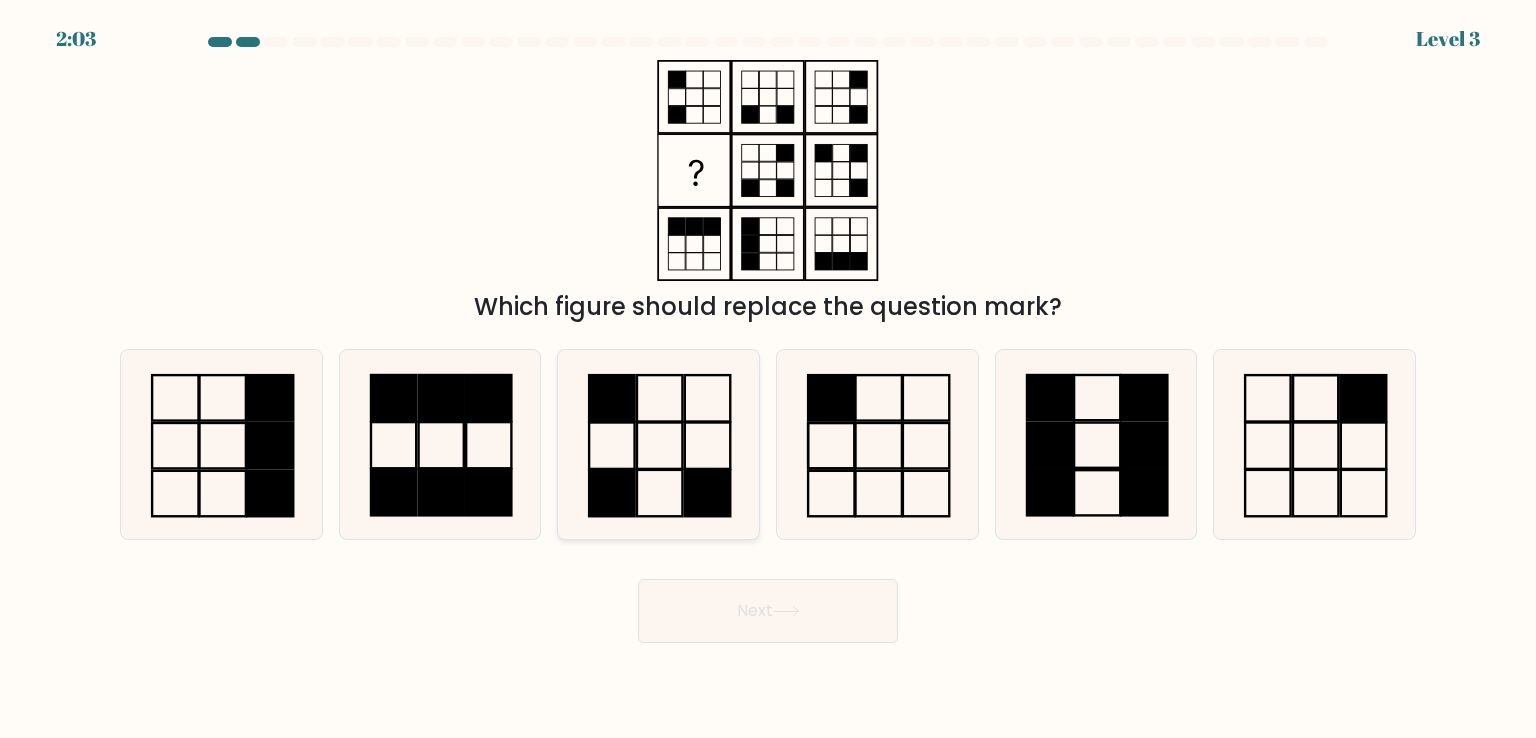 click 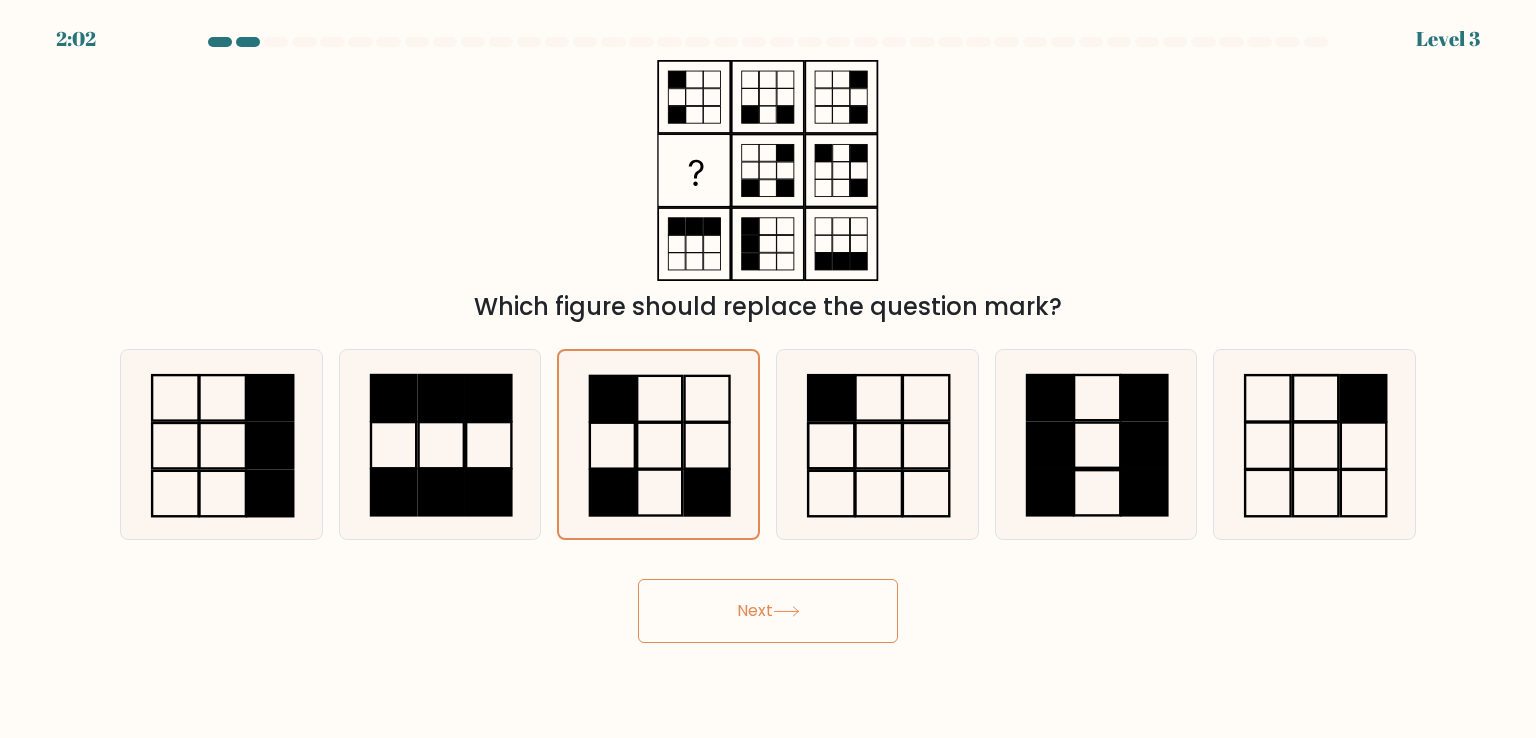 drag, startPoint x: 701, startPoint y: 567, endPoint x: 720, endPoint y: 615, distance: 51.62364 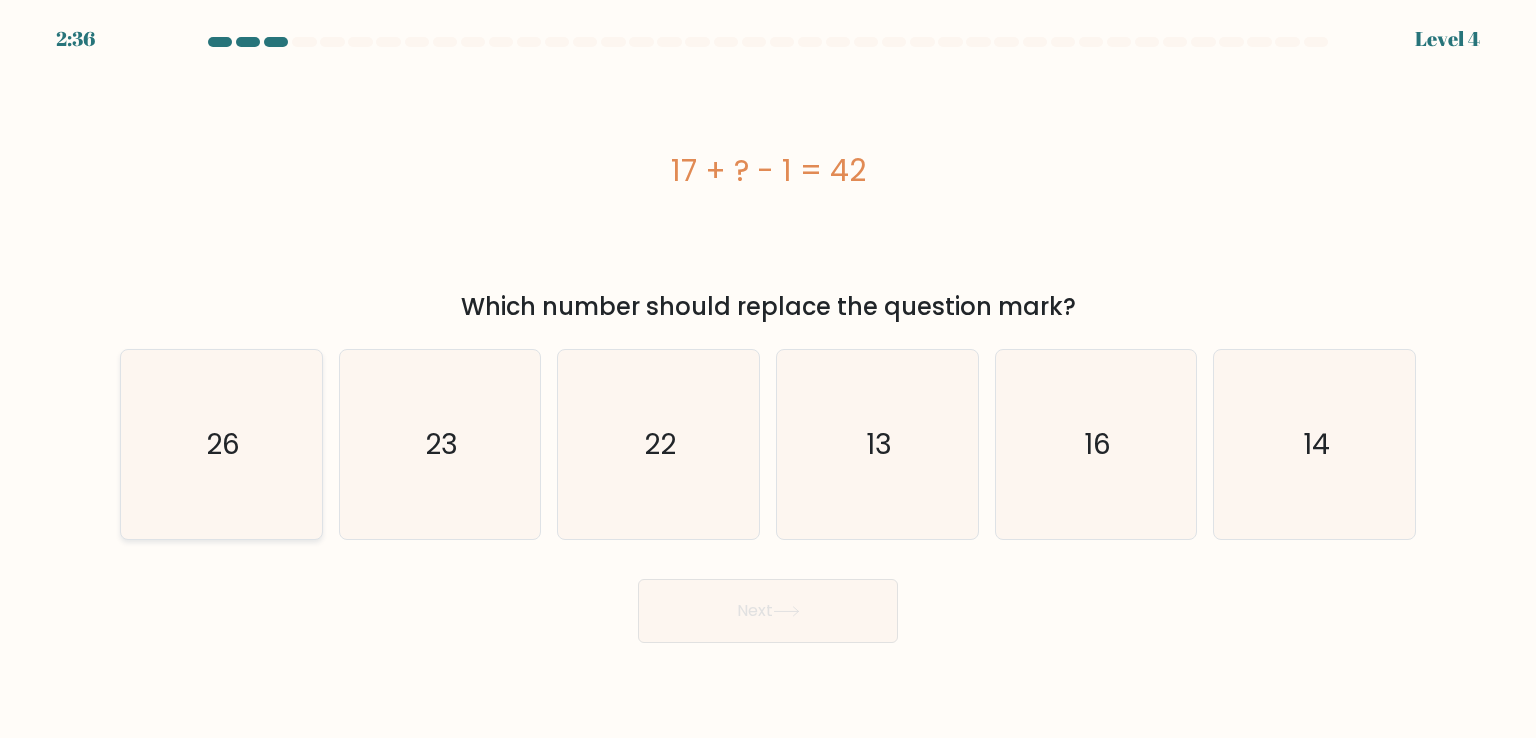click on "26" 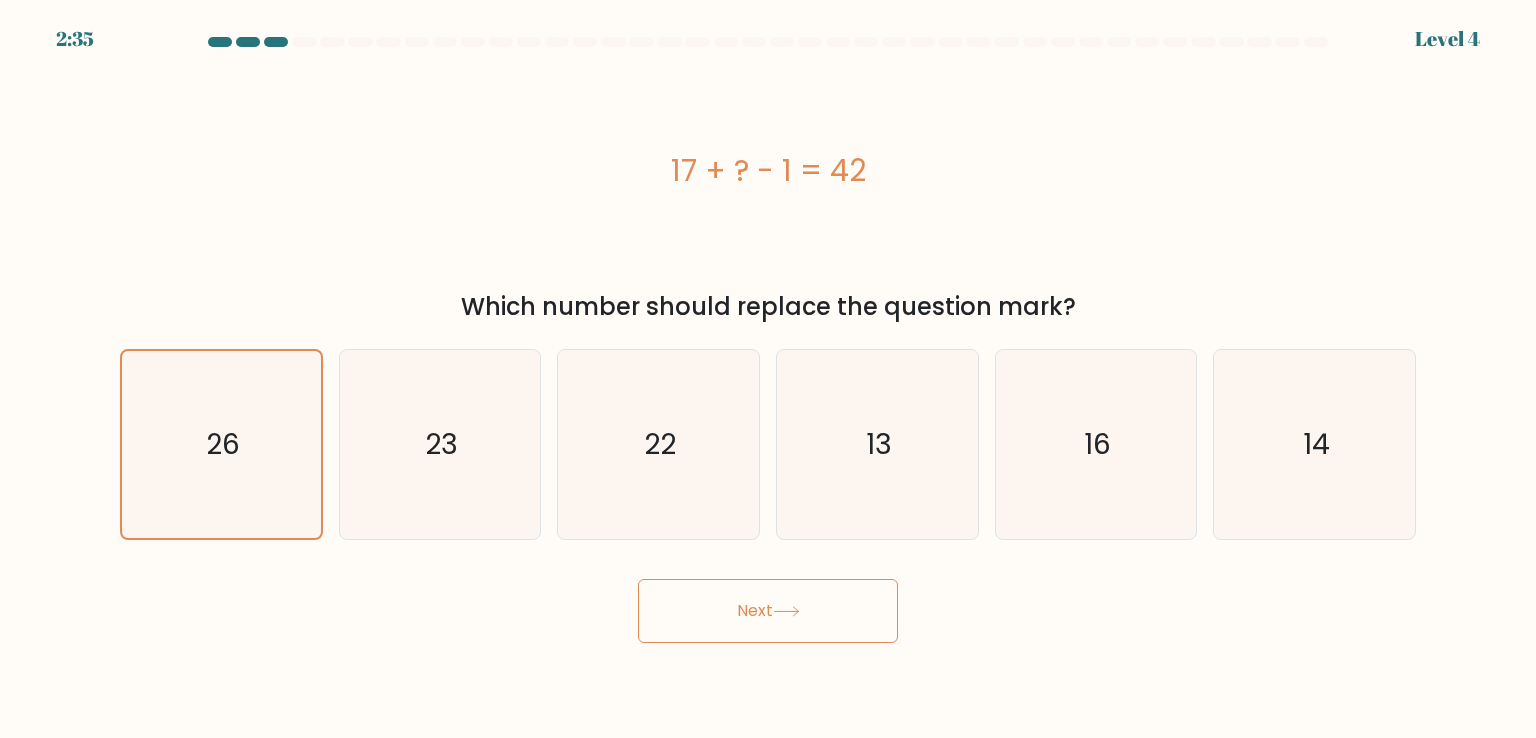 click on "Next" at bounding box center [768, 611] 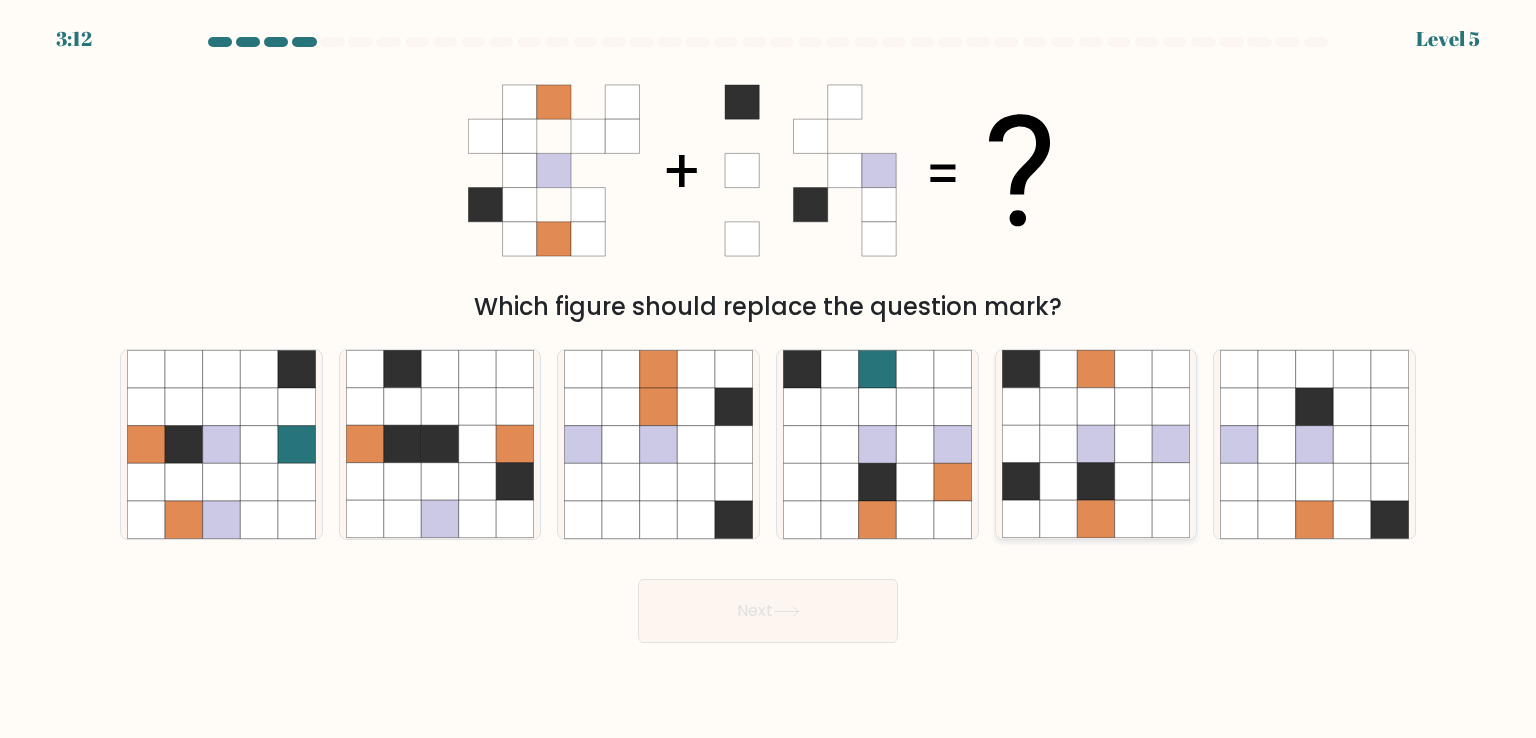 click 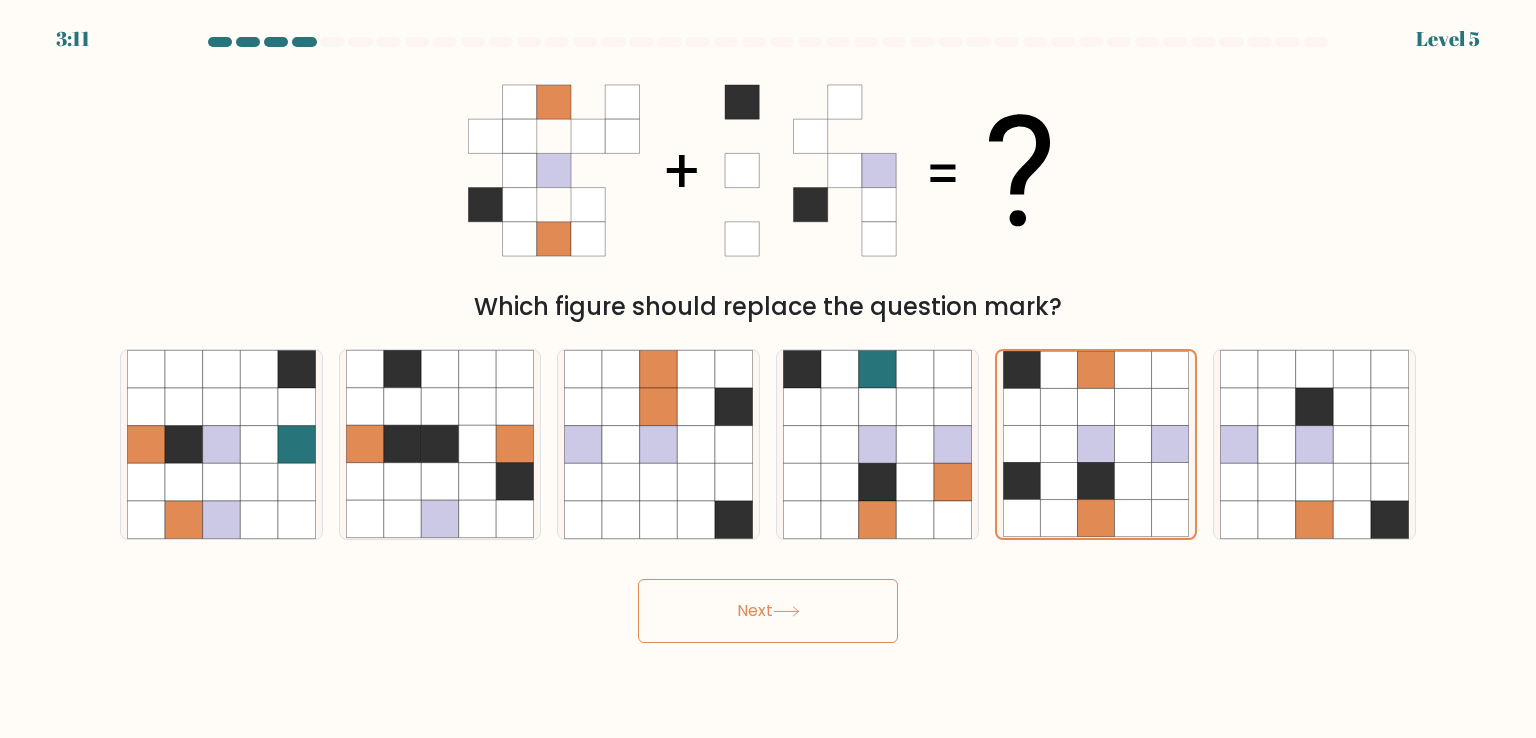 click on "Next" at bounding box center [768, 611] 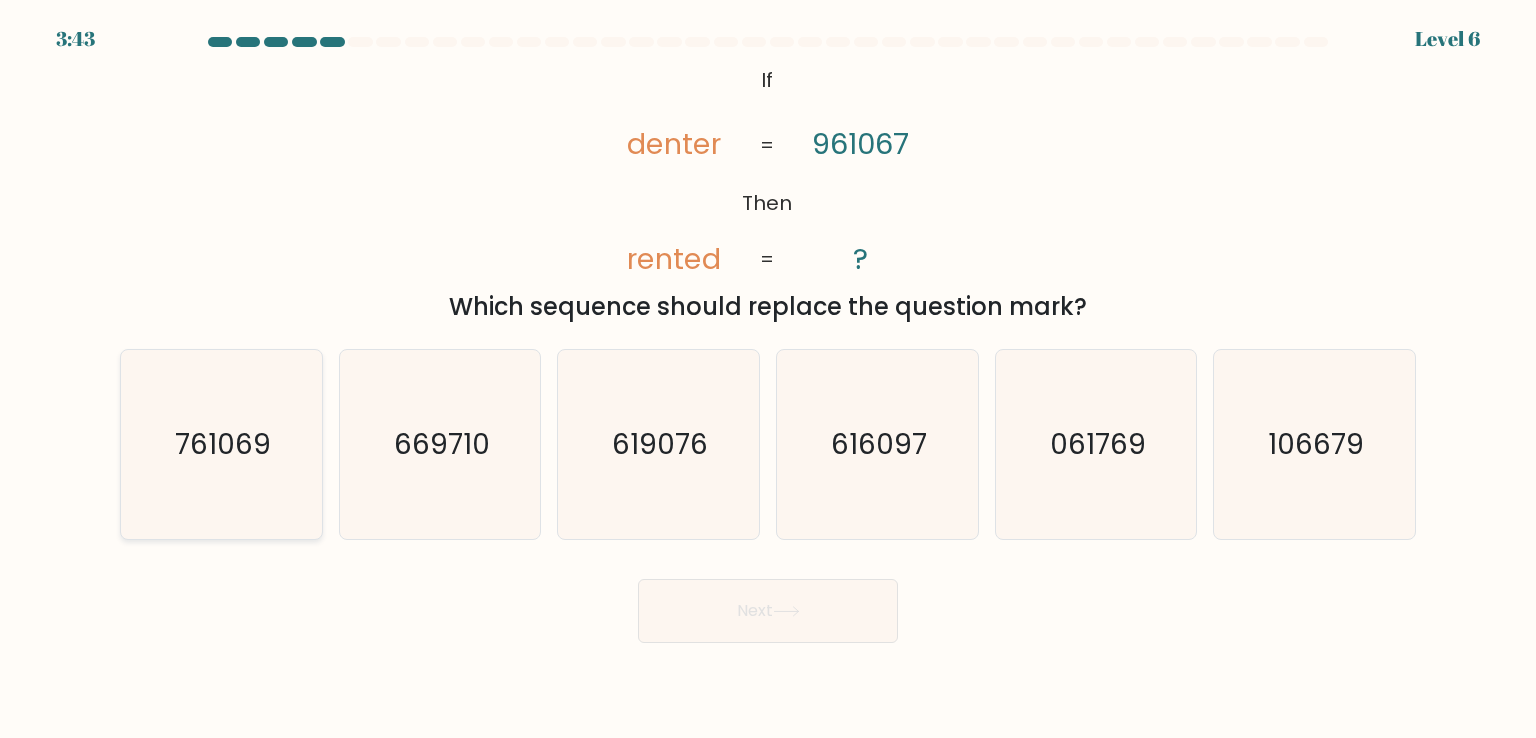click on "761069" 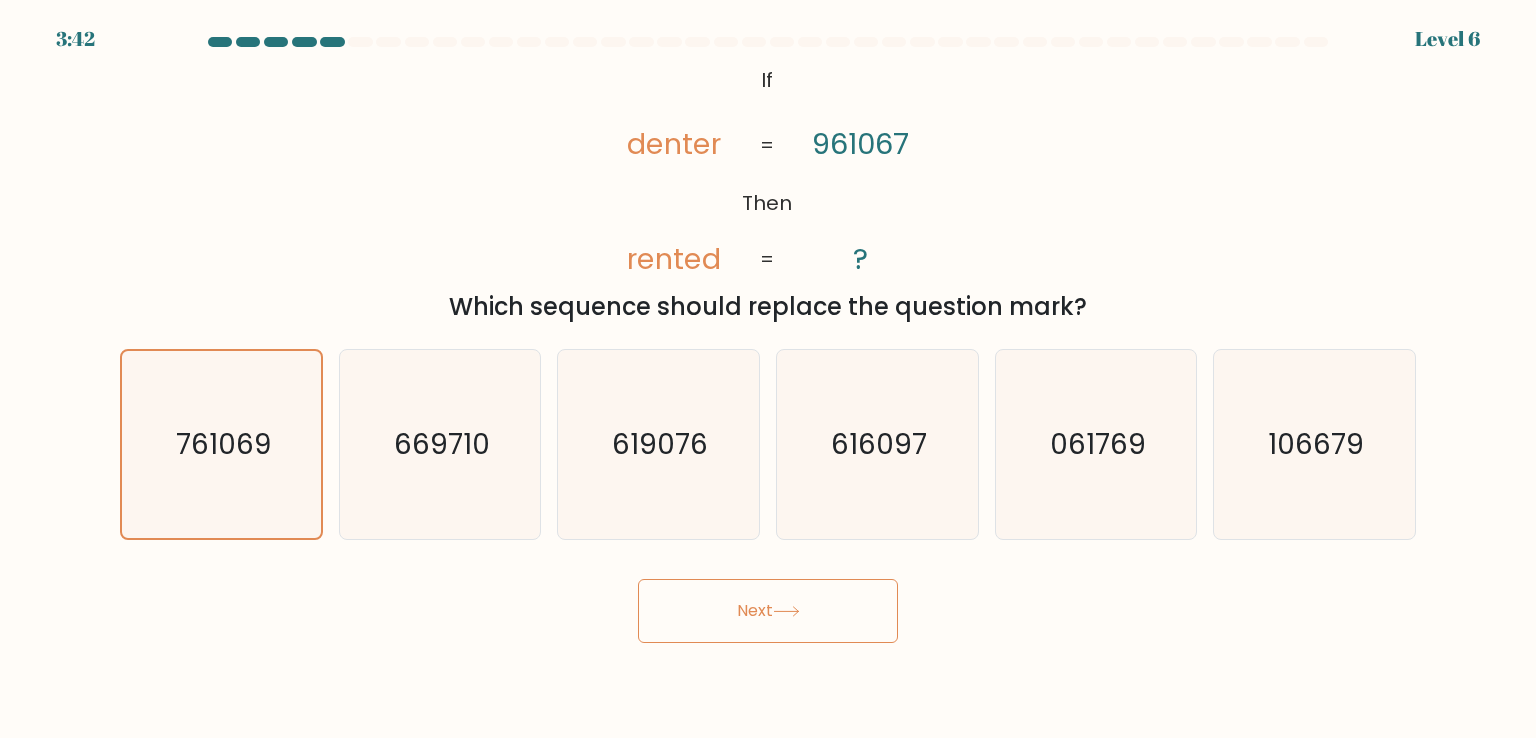 click on "Next" at bounding box center [768, 611] 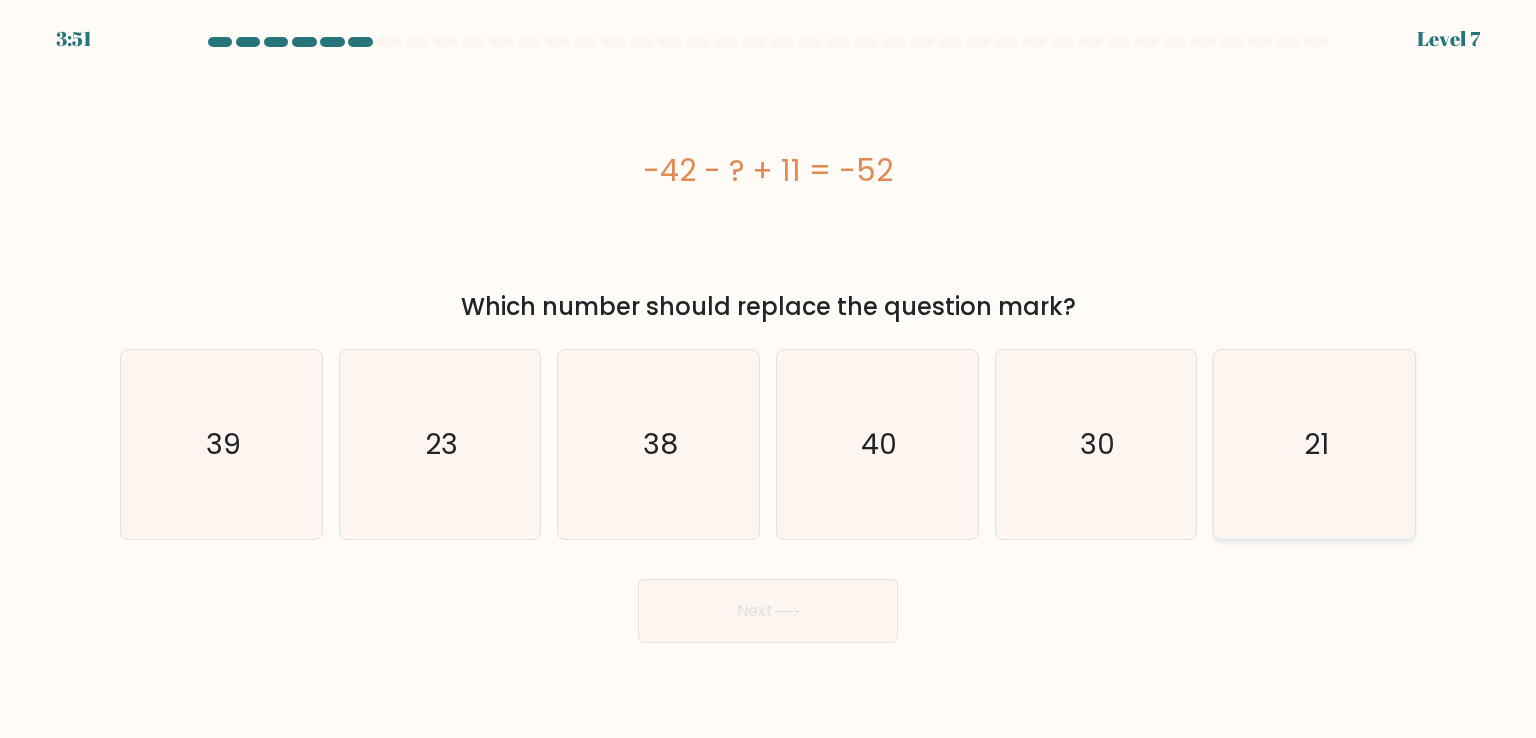 click on "21" 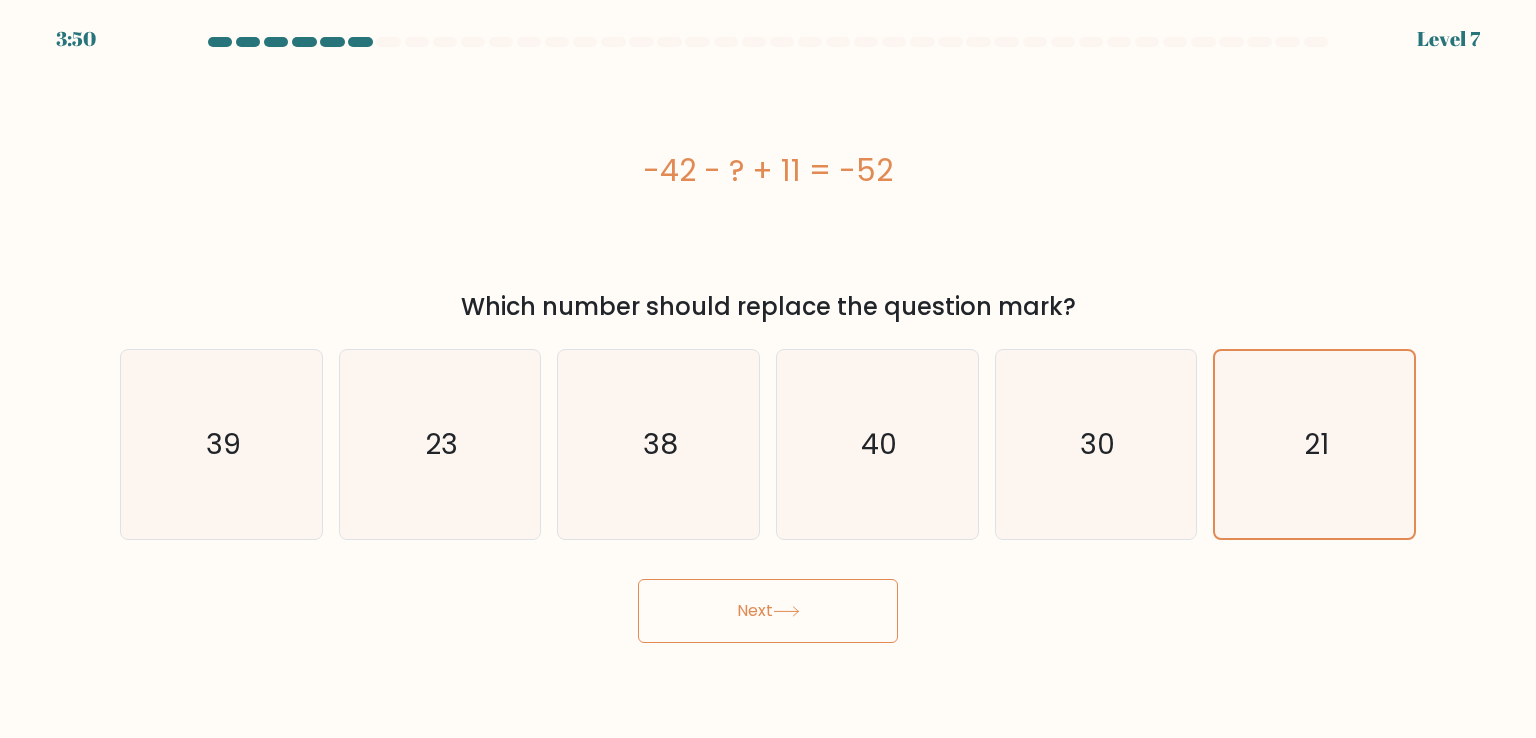 click on "Next" at bounding box center [768, 611] 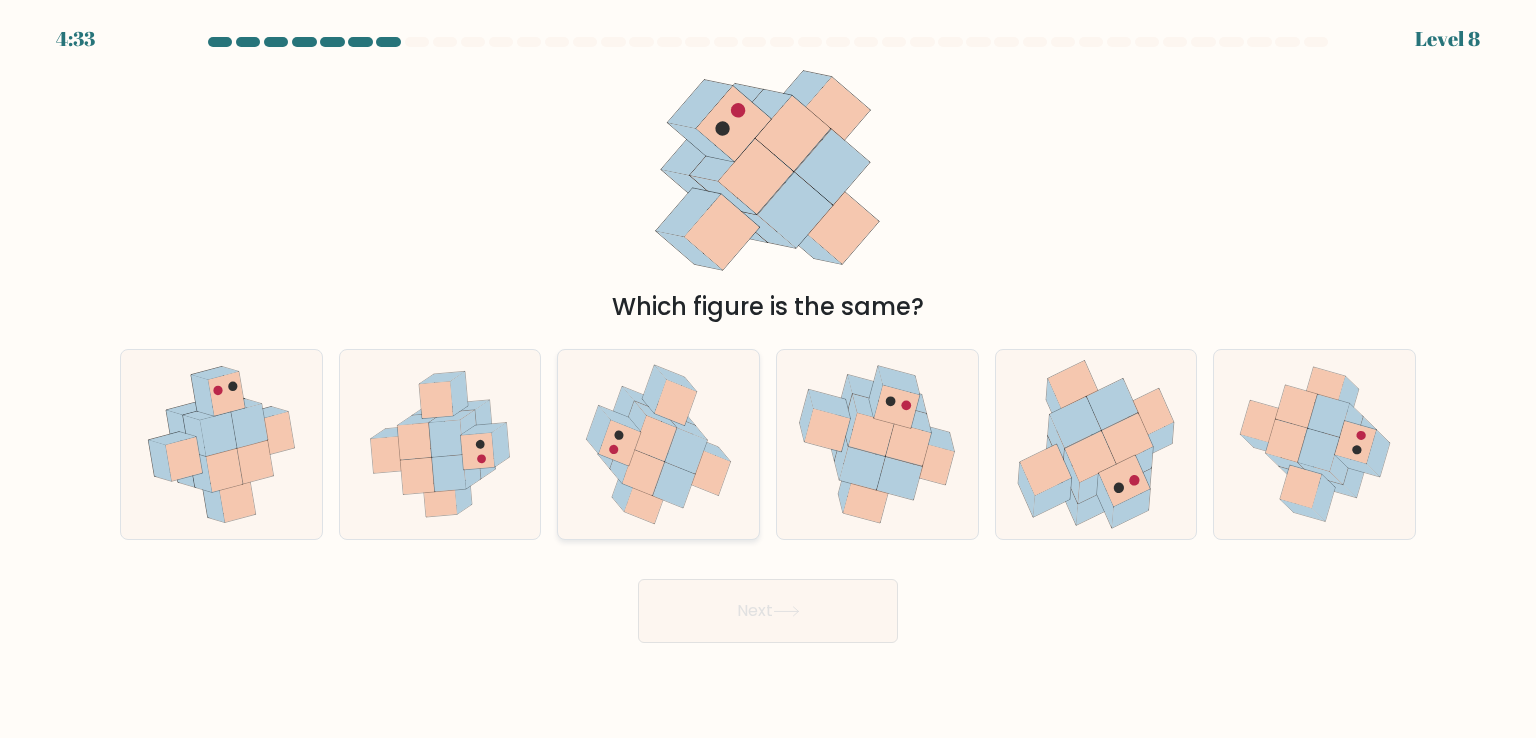 click 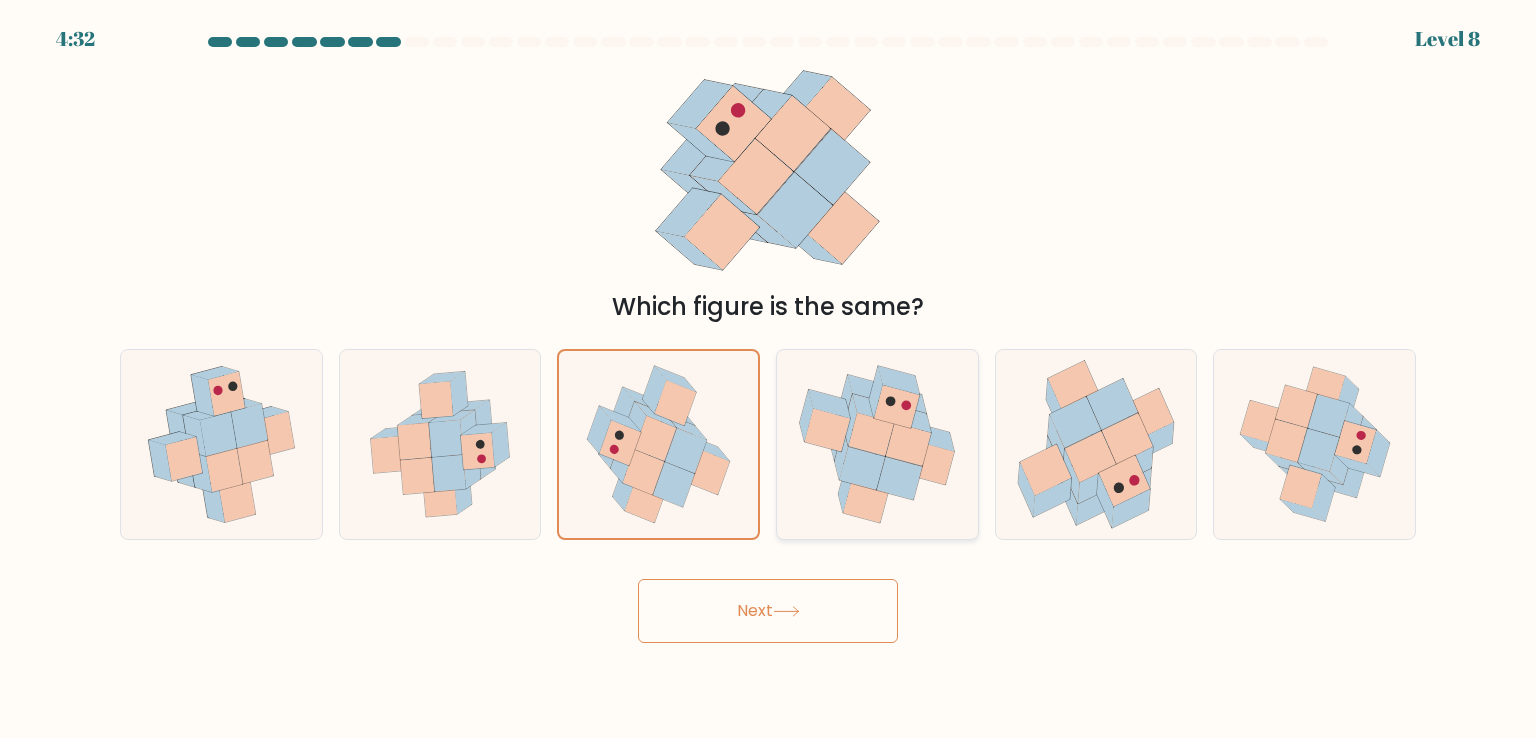 click 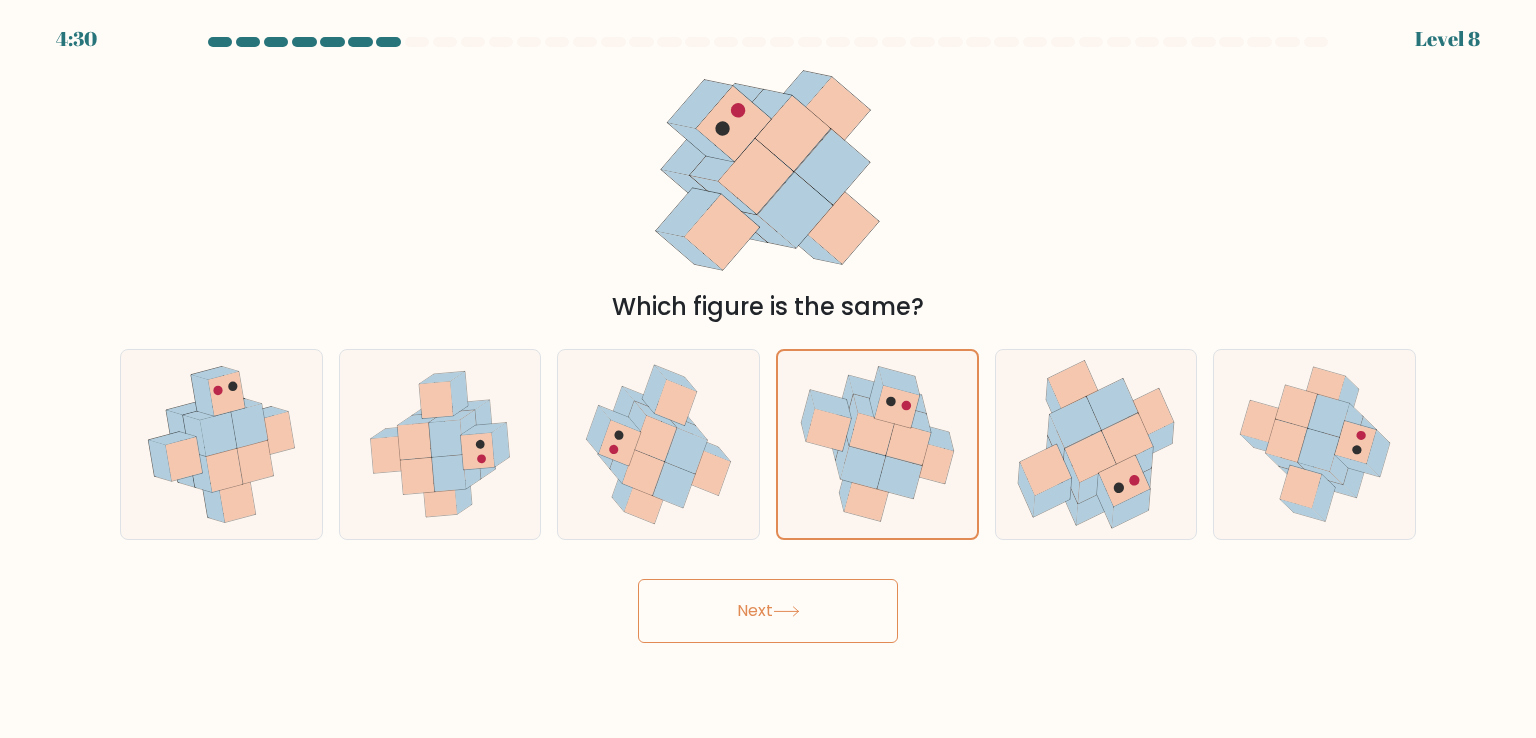 click on "Next" at bounding box center (768, 611) 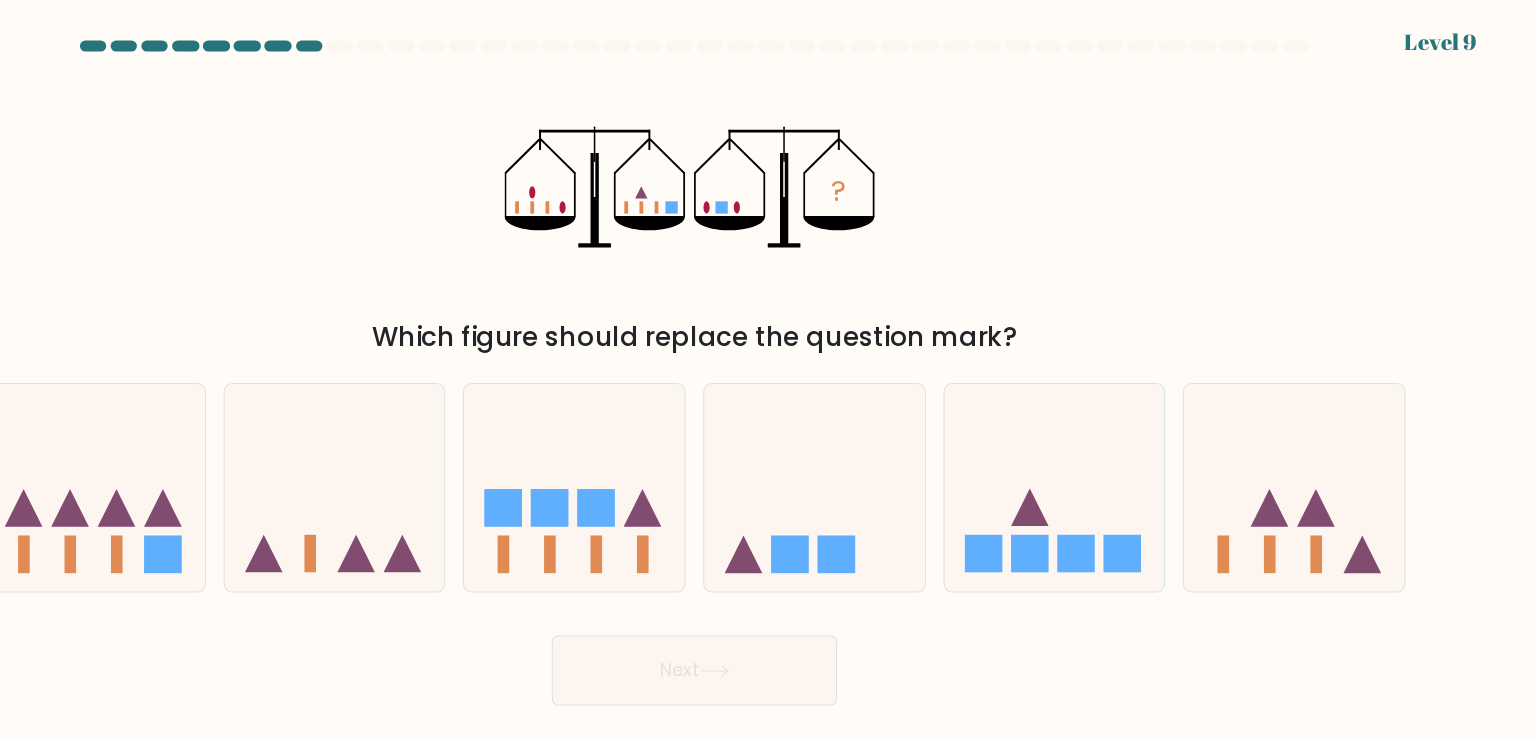scroll, scrollTop: 0, scrollLeft: 0, axis: both 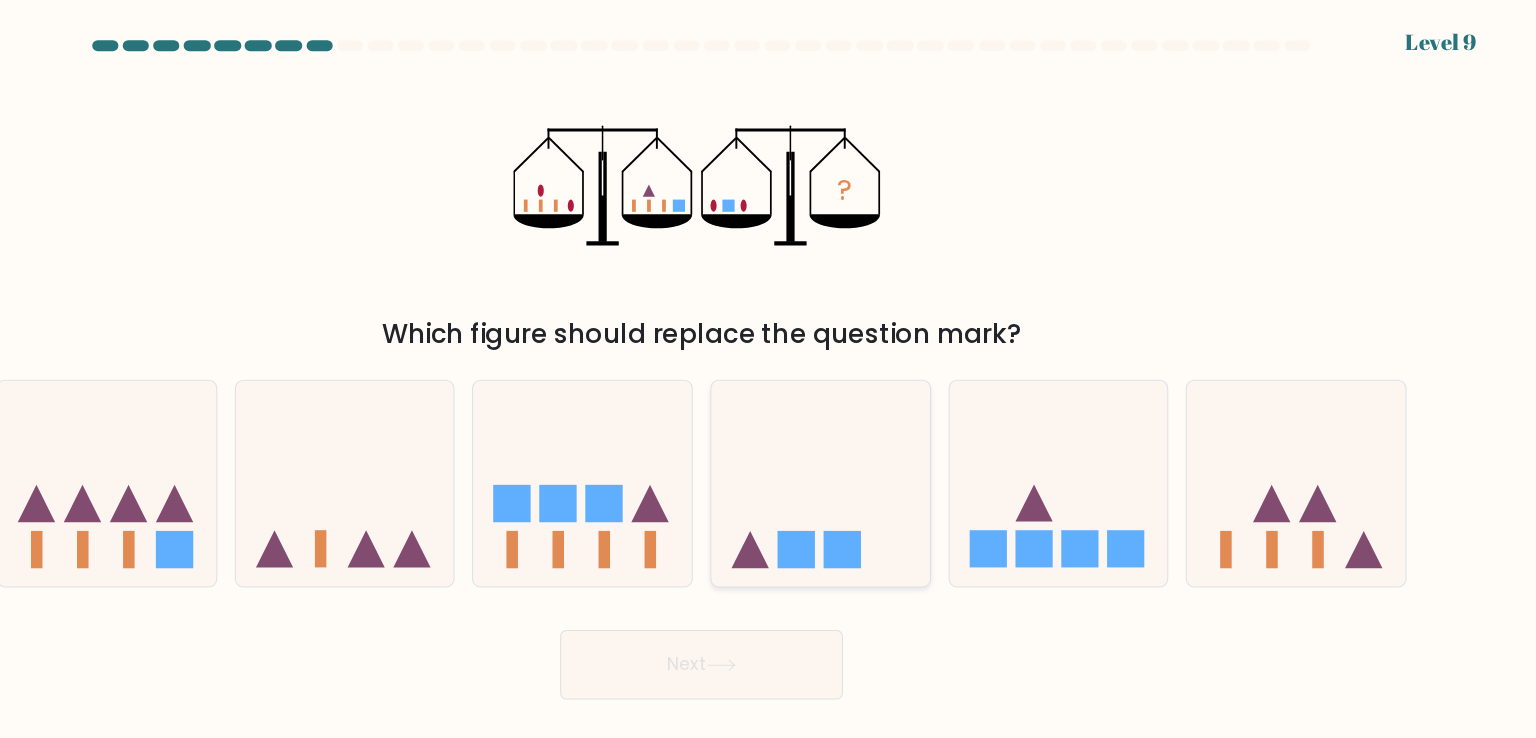 click 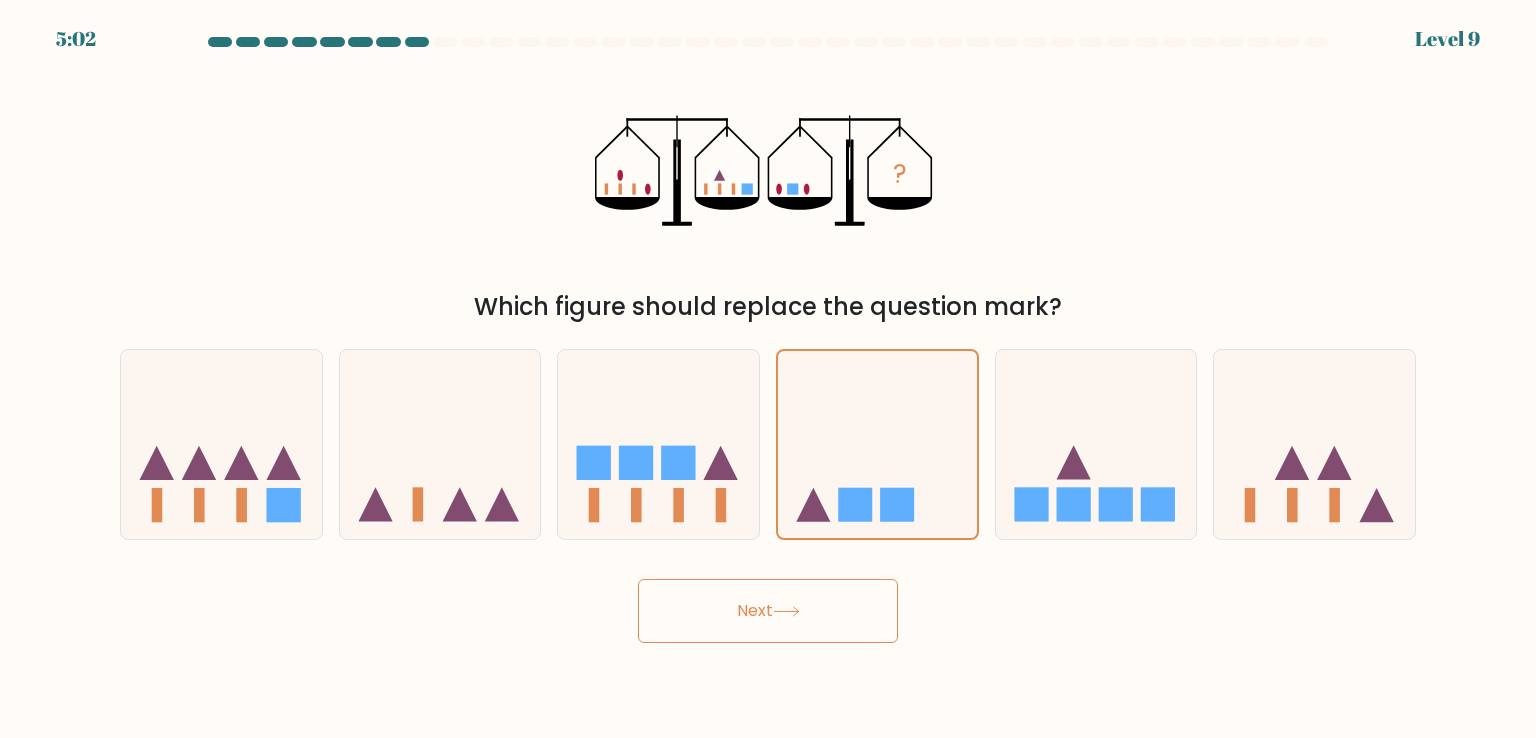 click on "Next" at bounding box center [768, 611] 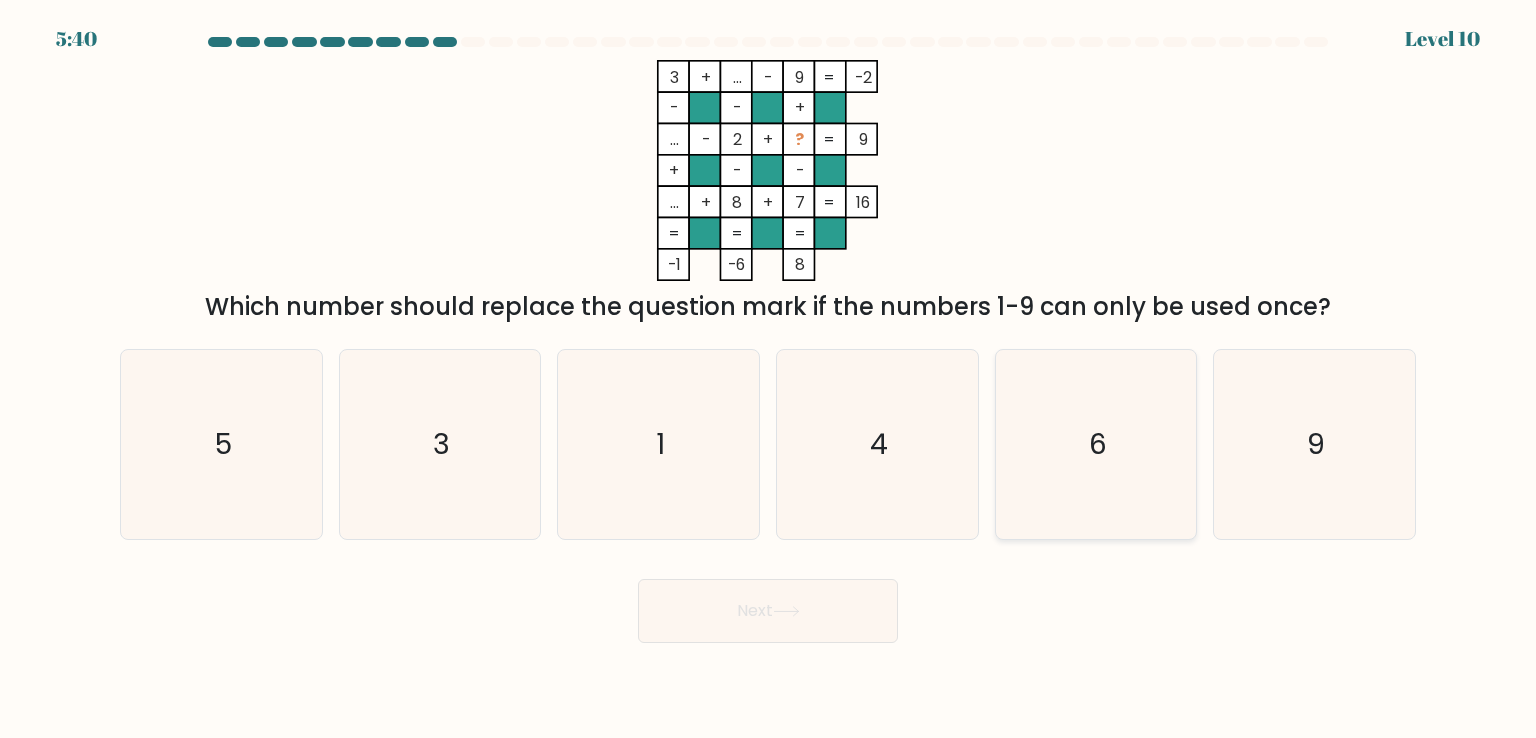 click on "6" 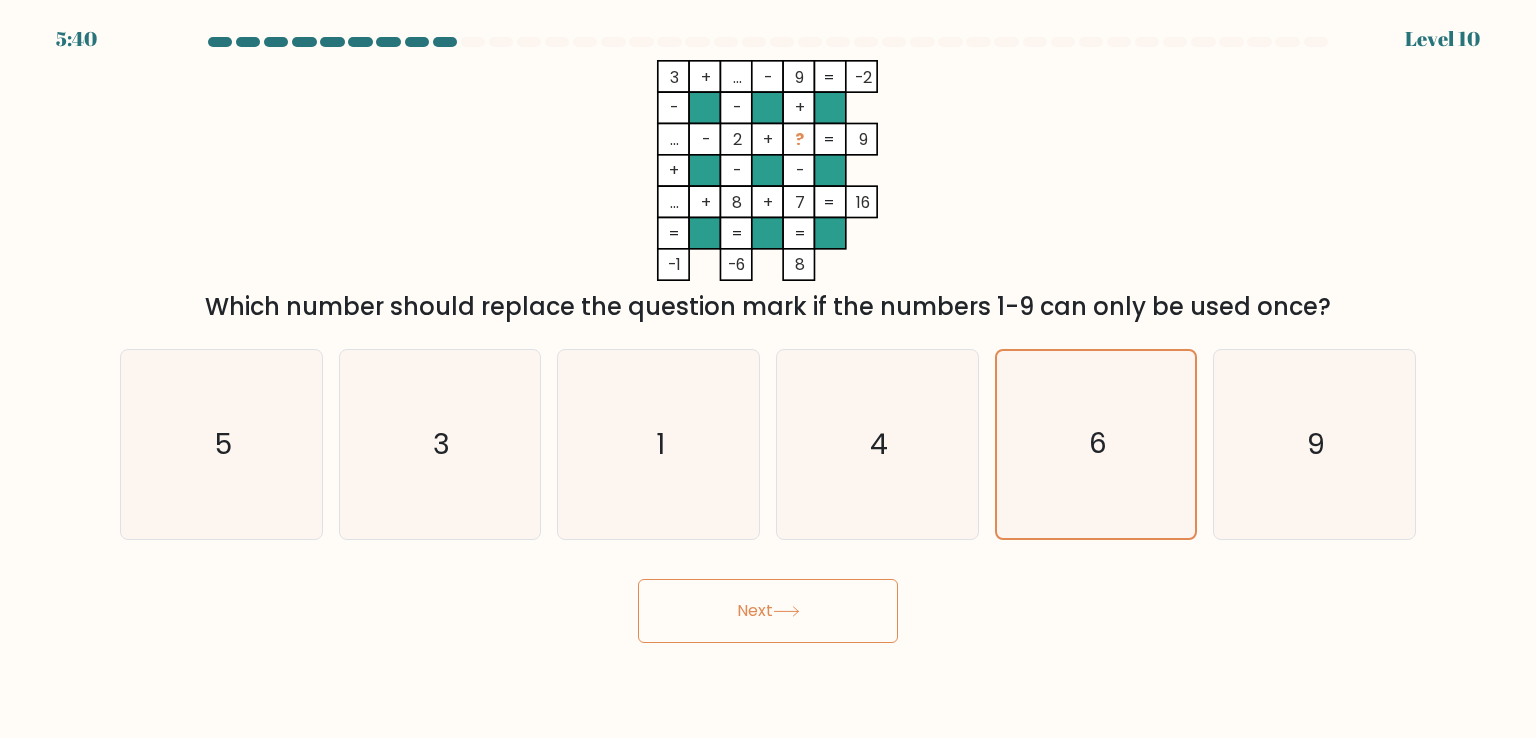 click on "Next" at bounding box center [768, 611] 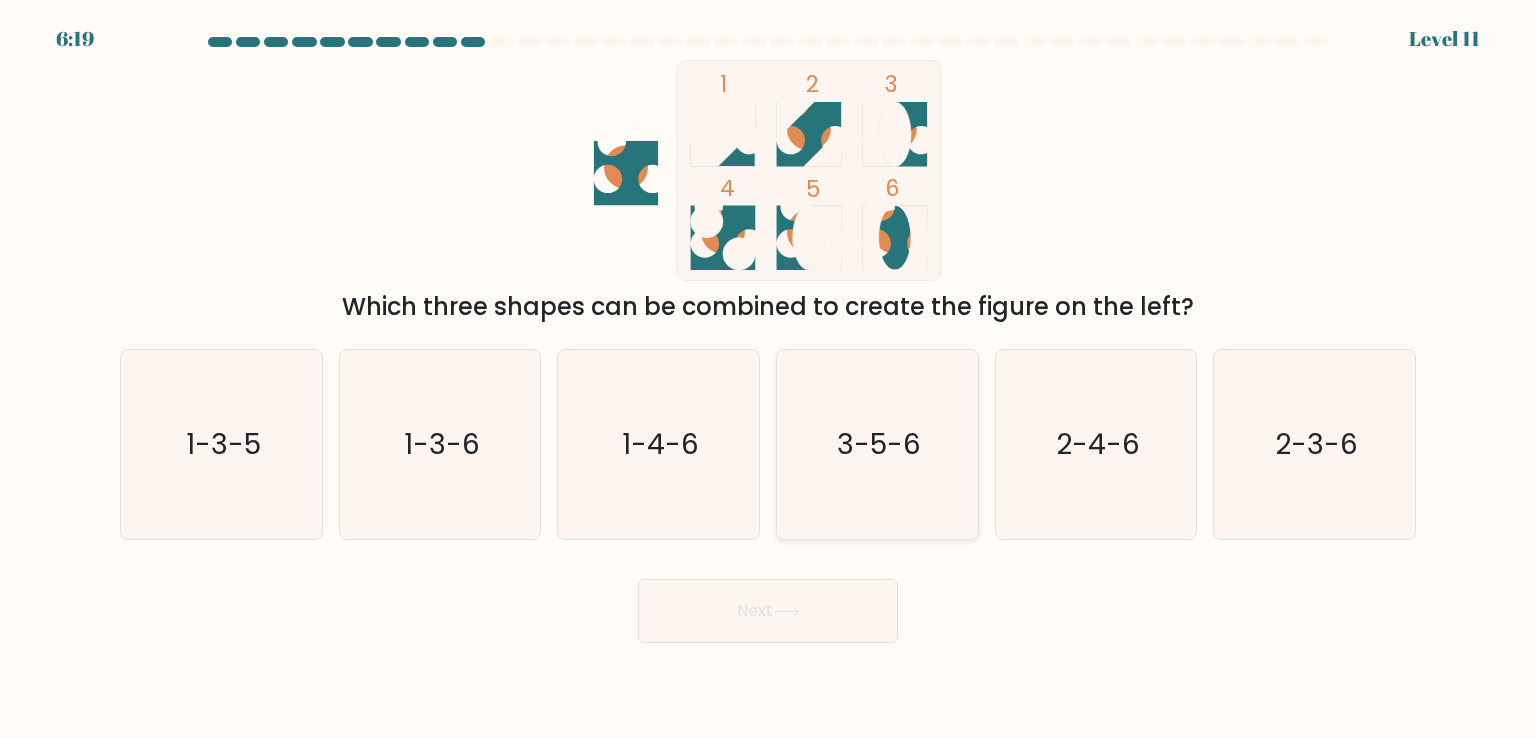 click on "3-5-6" 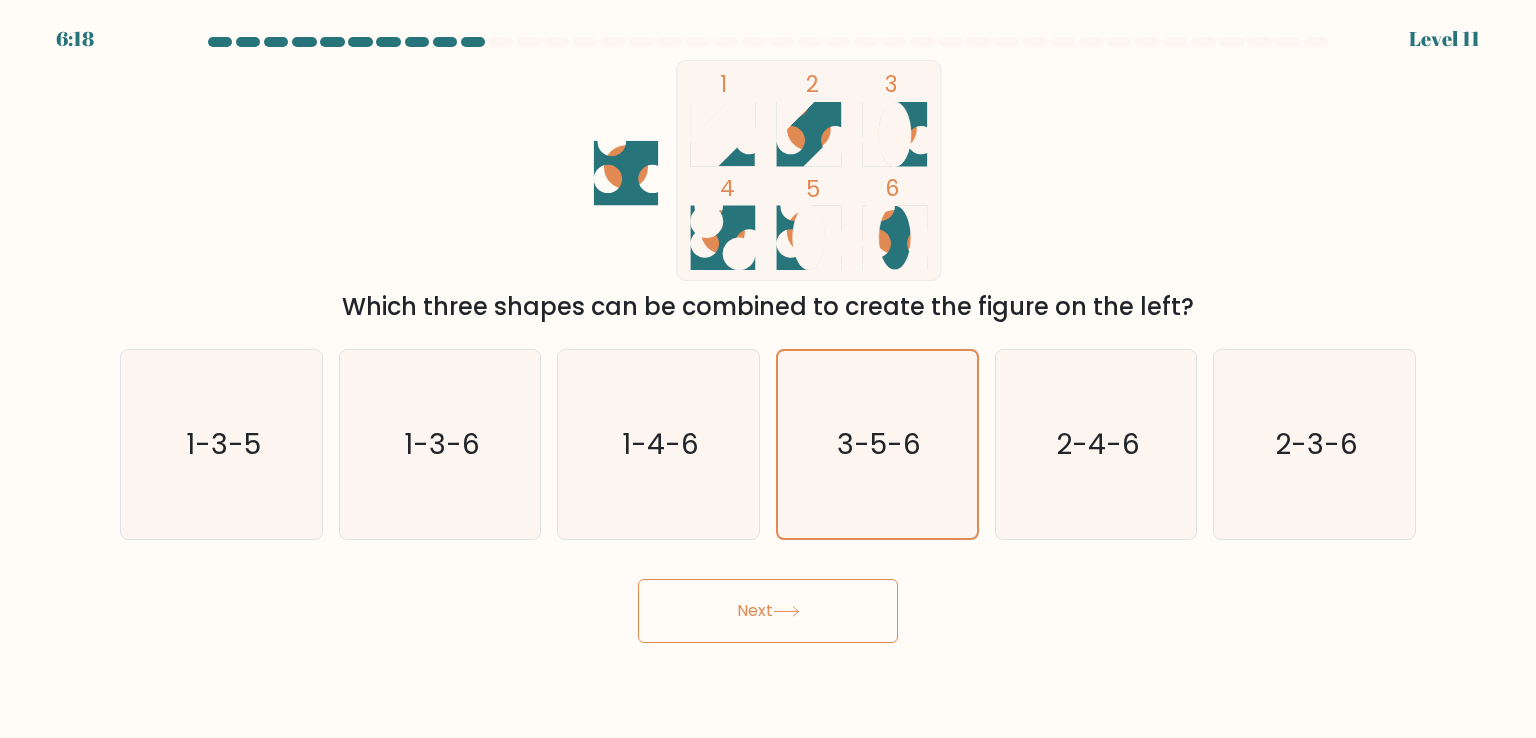 click 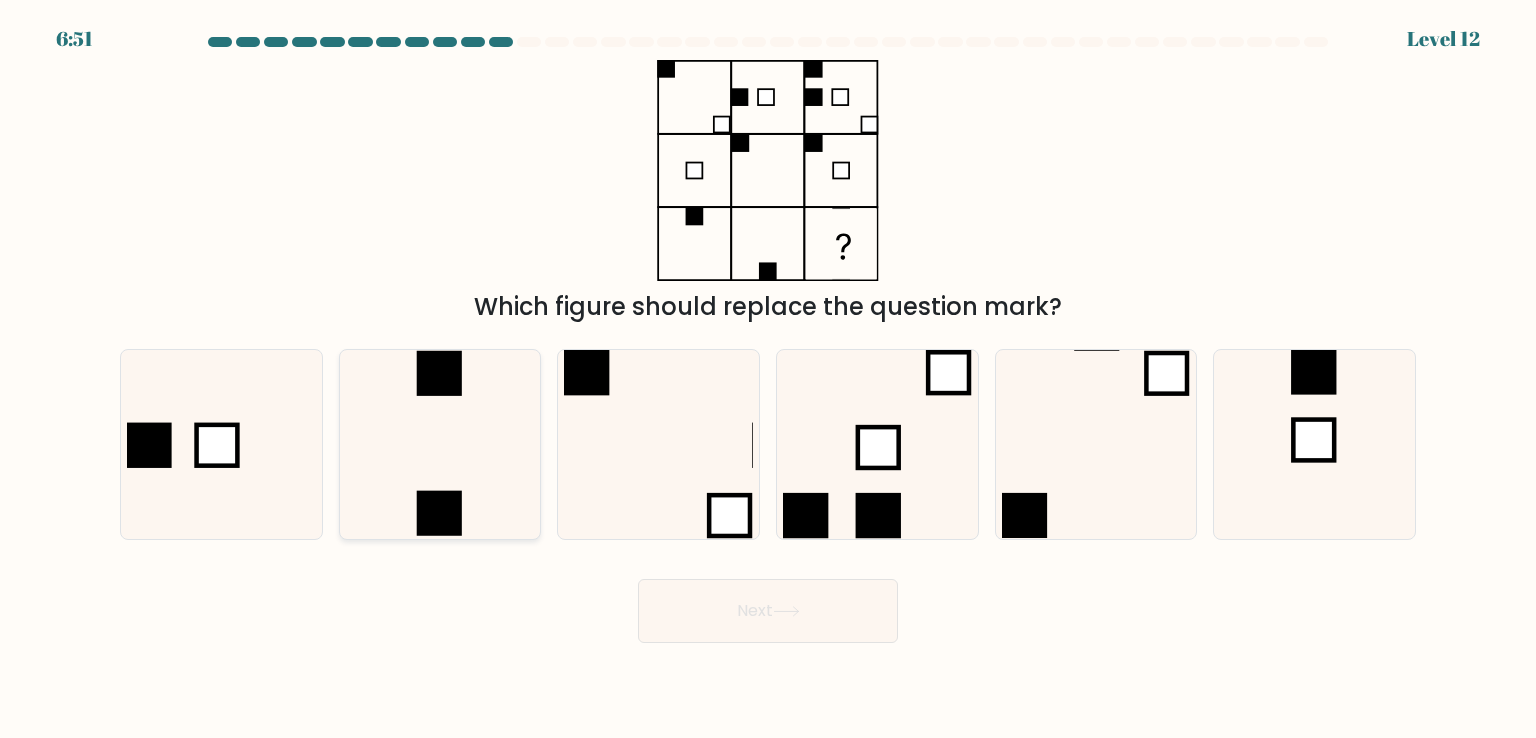 click 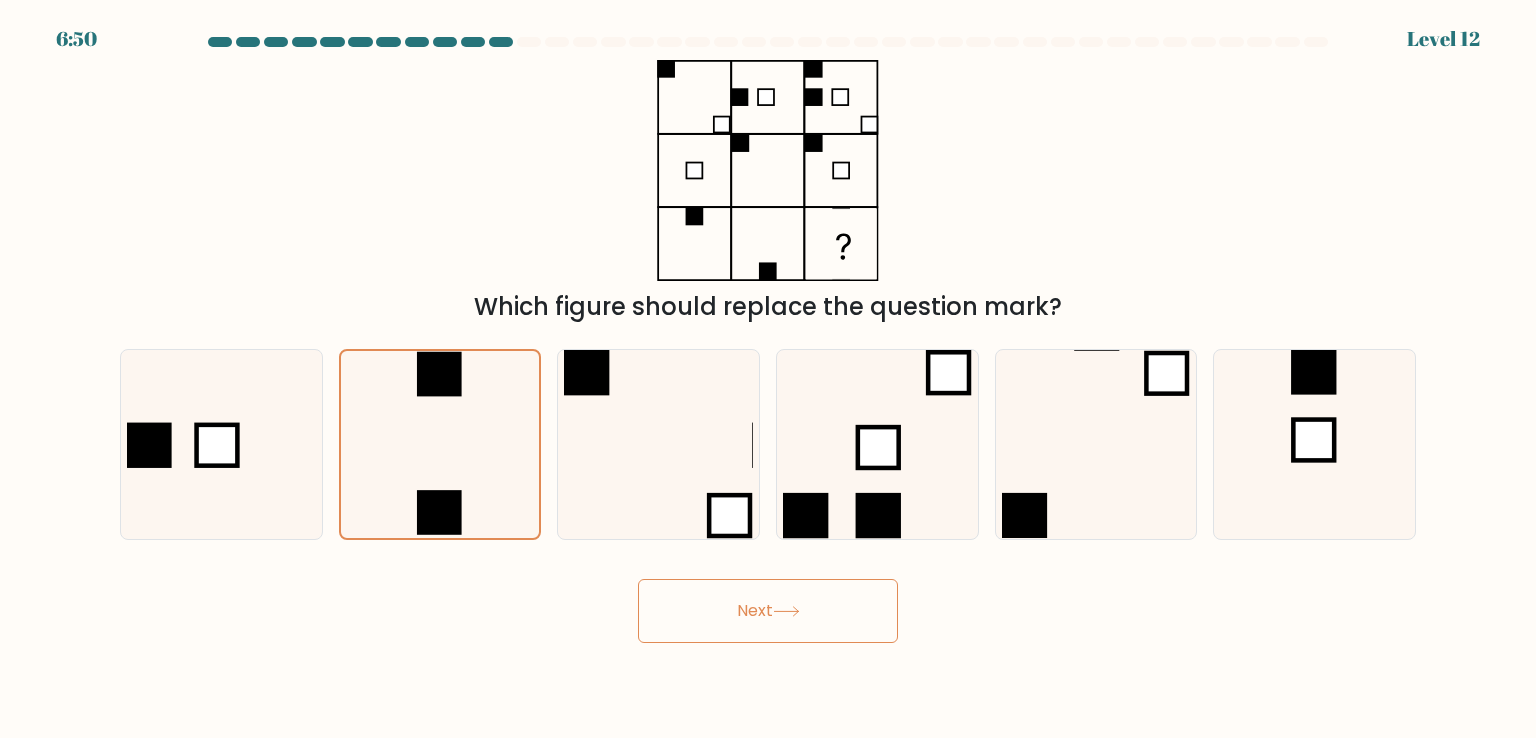 click on "Next" at bounding box center [768, 611] 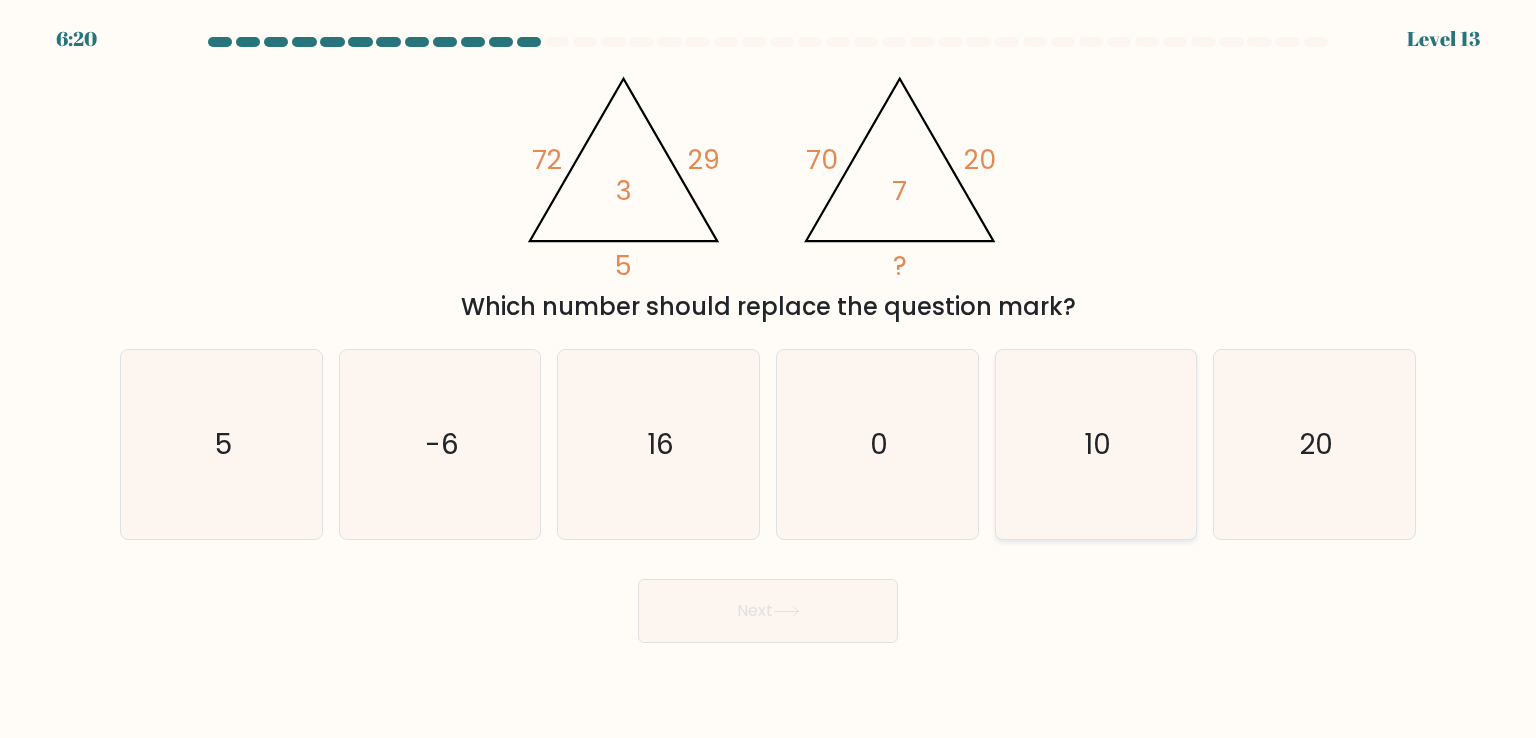 click on "10" 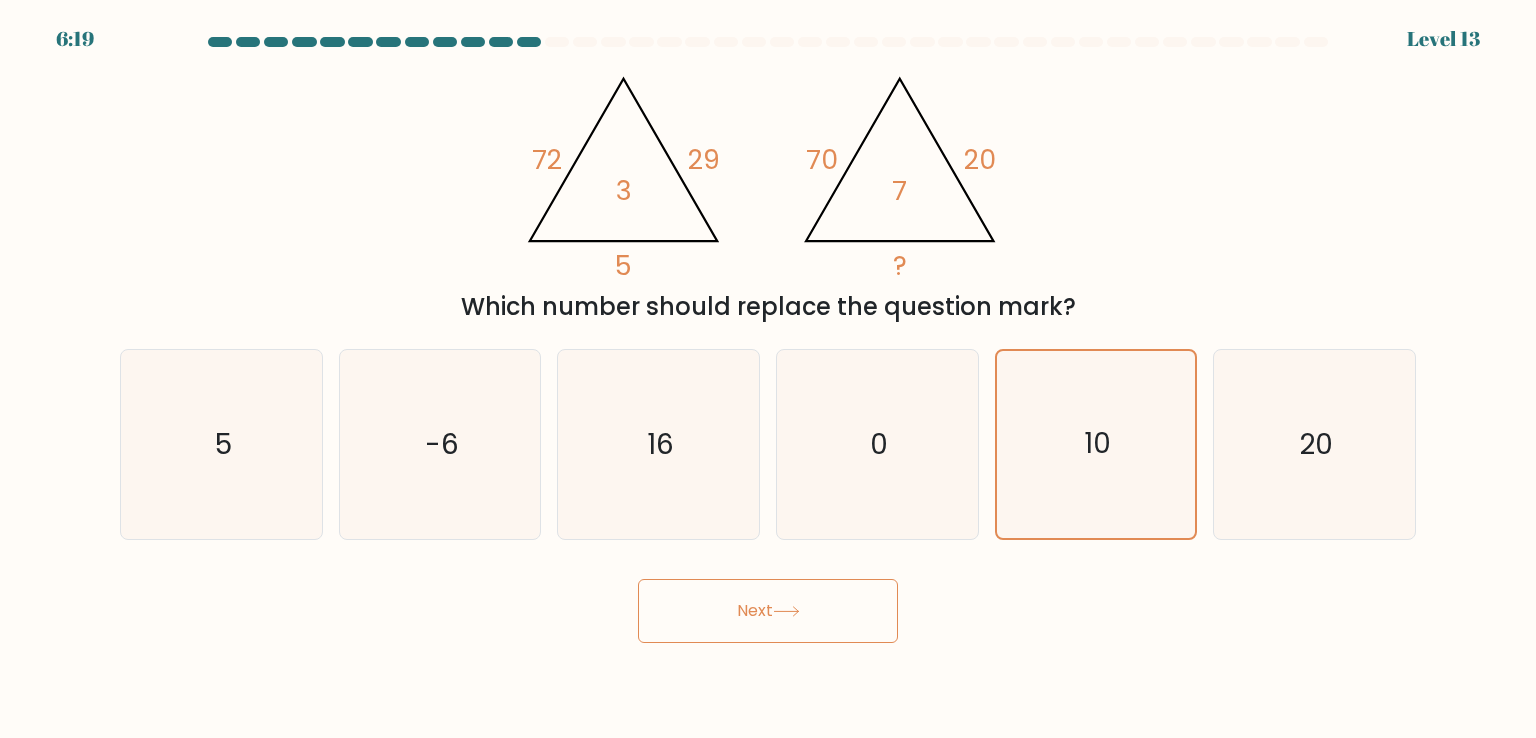 drag, startPoint x: 644, startPoint y: 649, endPoint x: 707, endPoint y: 619, distance: 69.77822 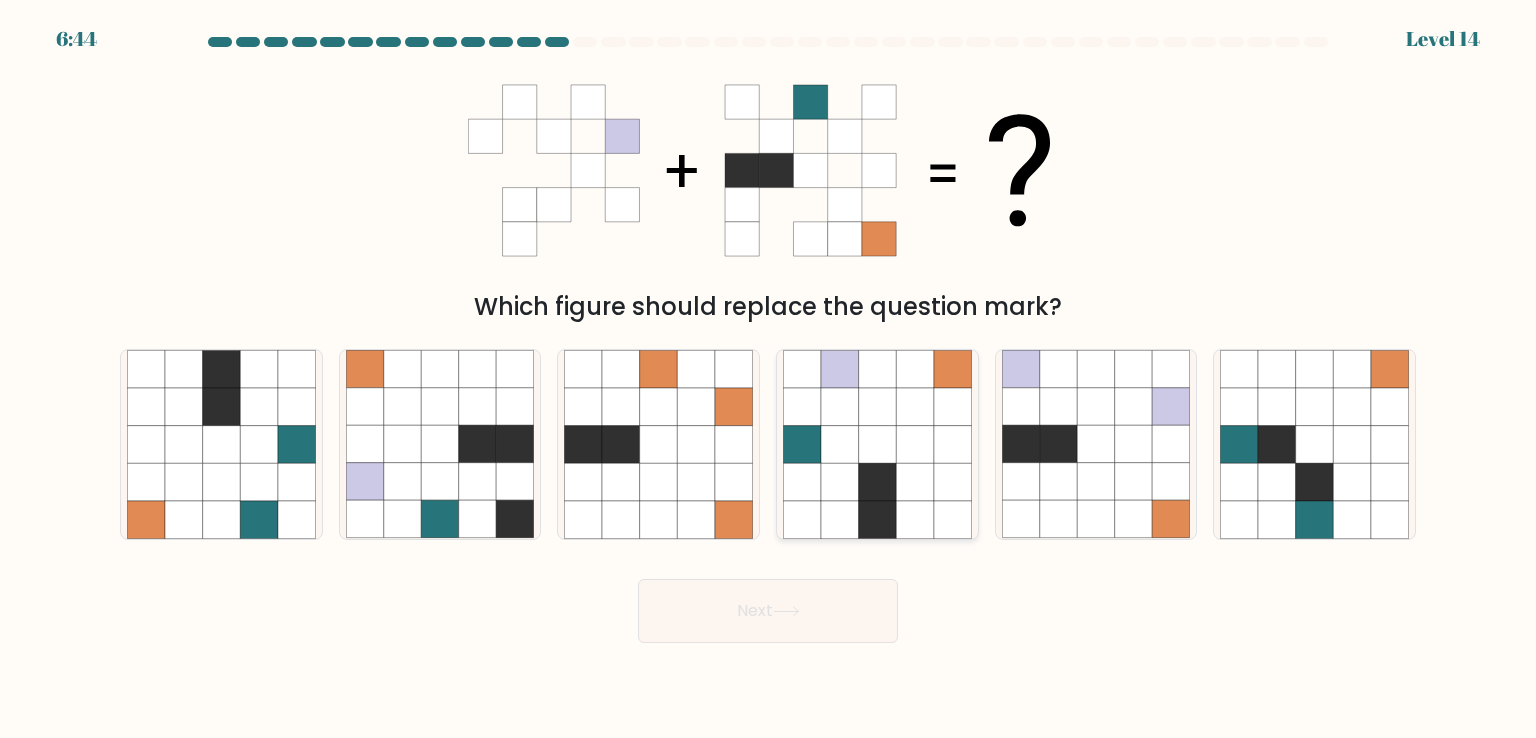 click 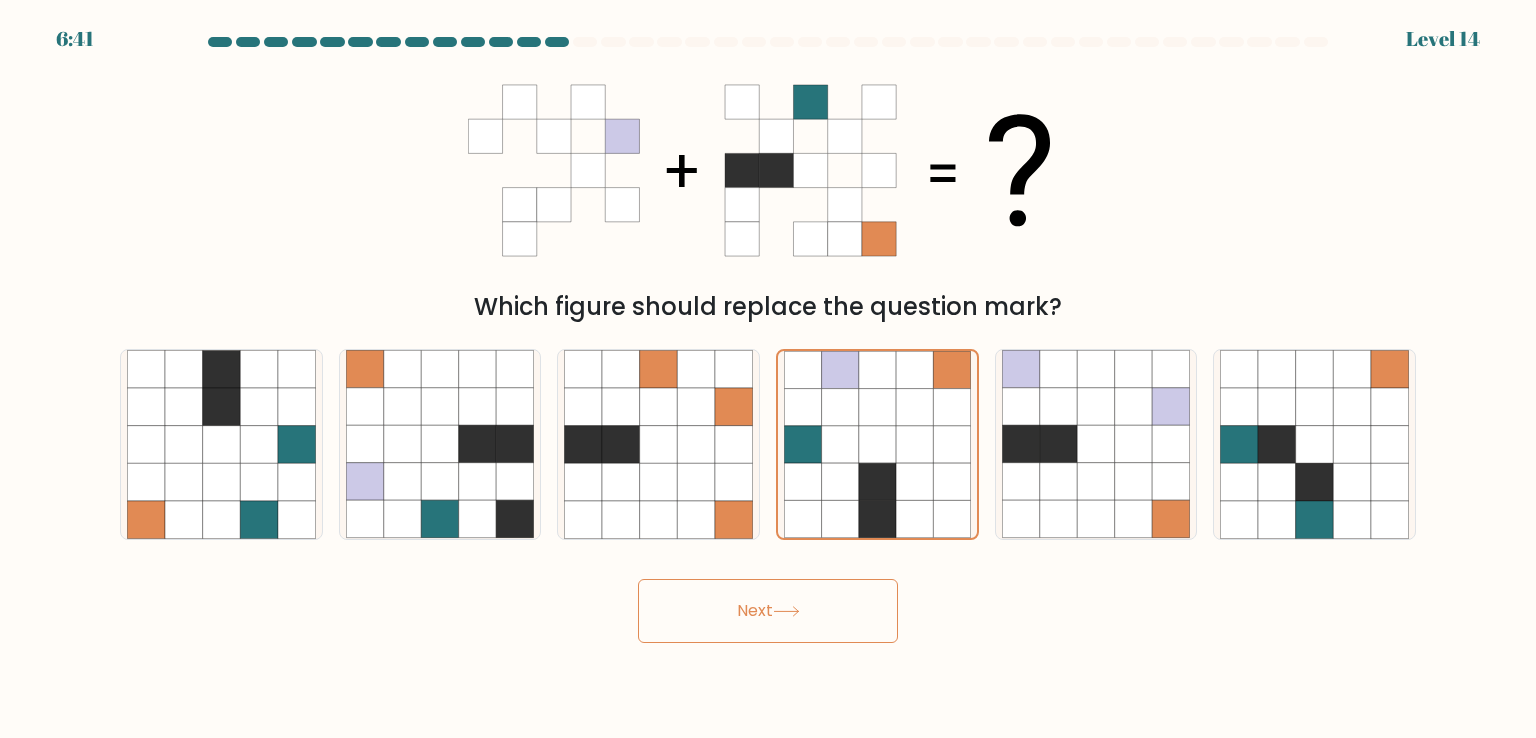 click on "Next" at bounding box center [768, 611] 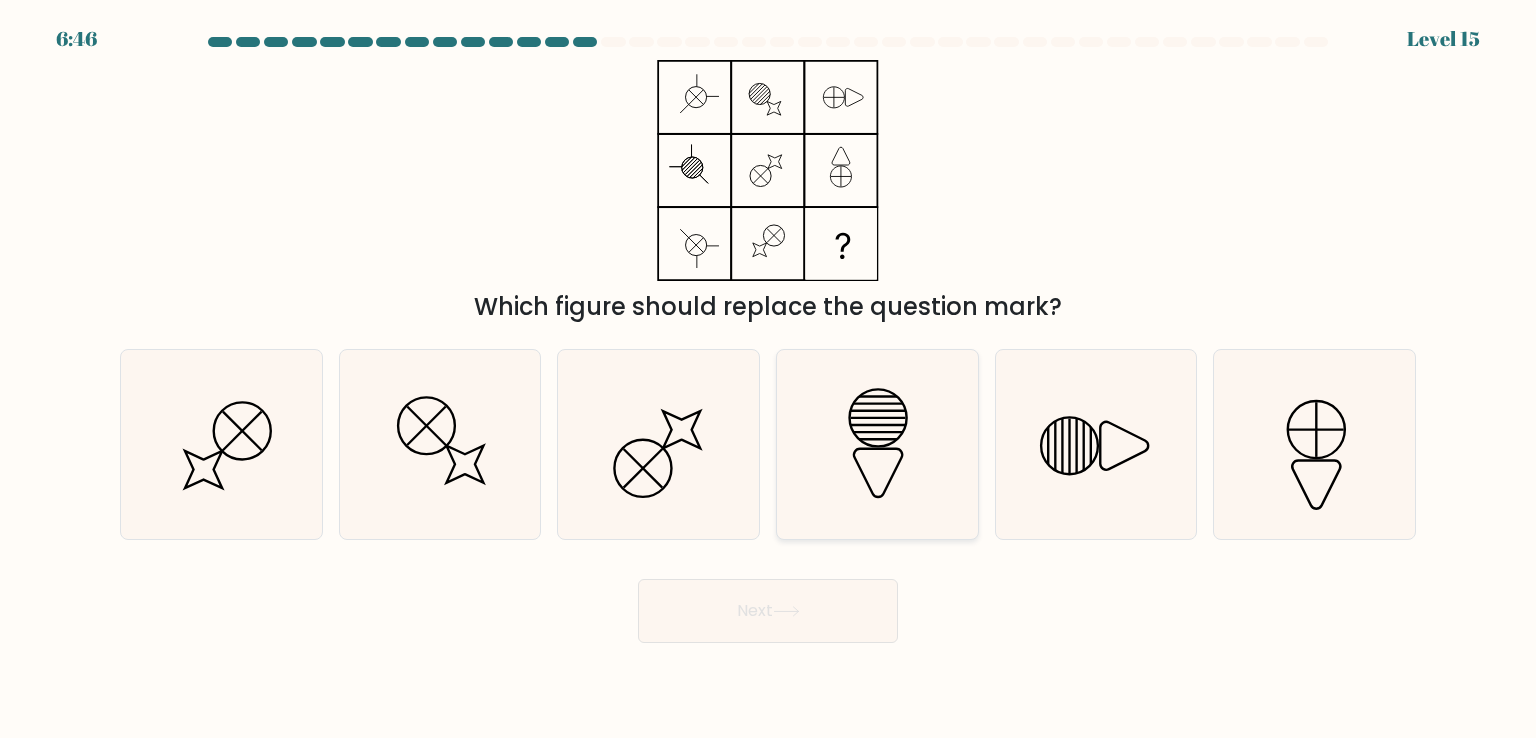 click 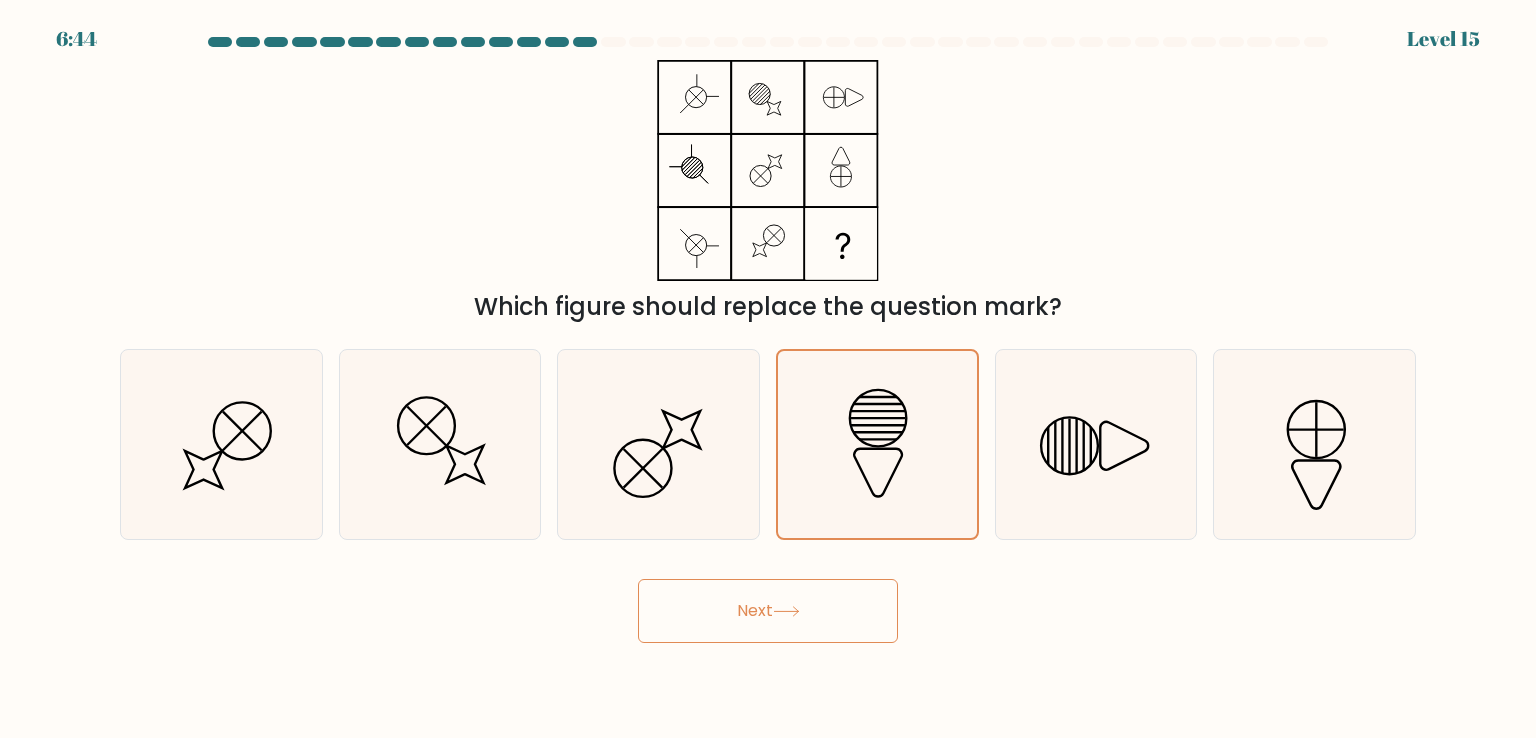 click on "Next" at bounding box center (768, 611) 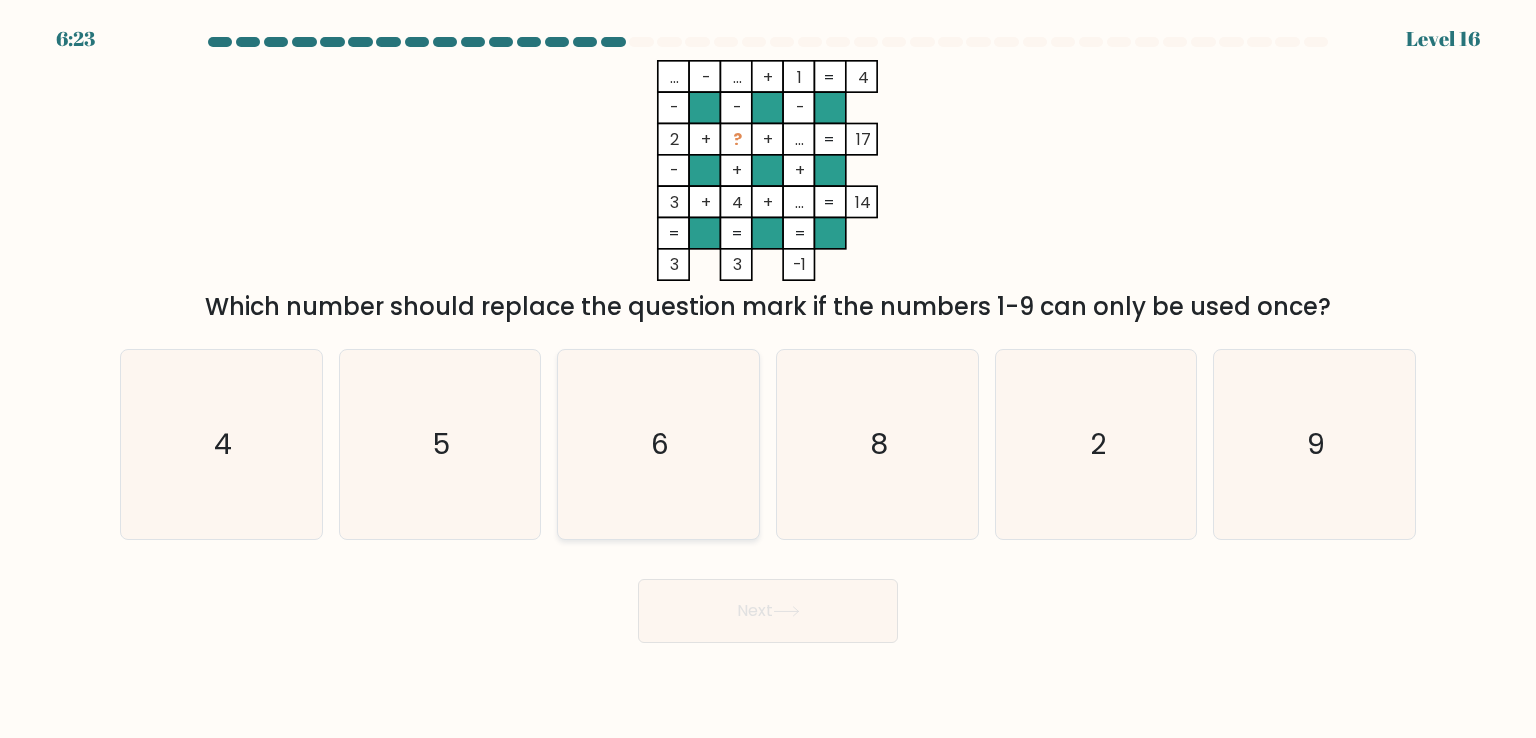 click on "6" 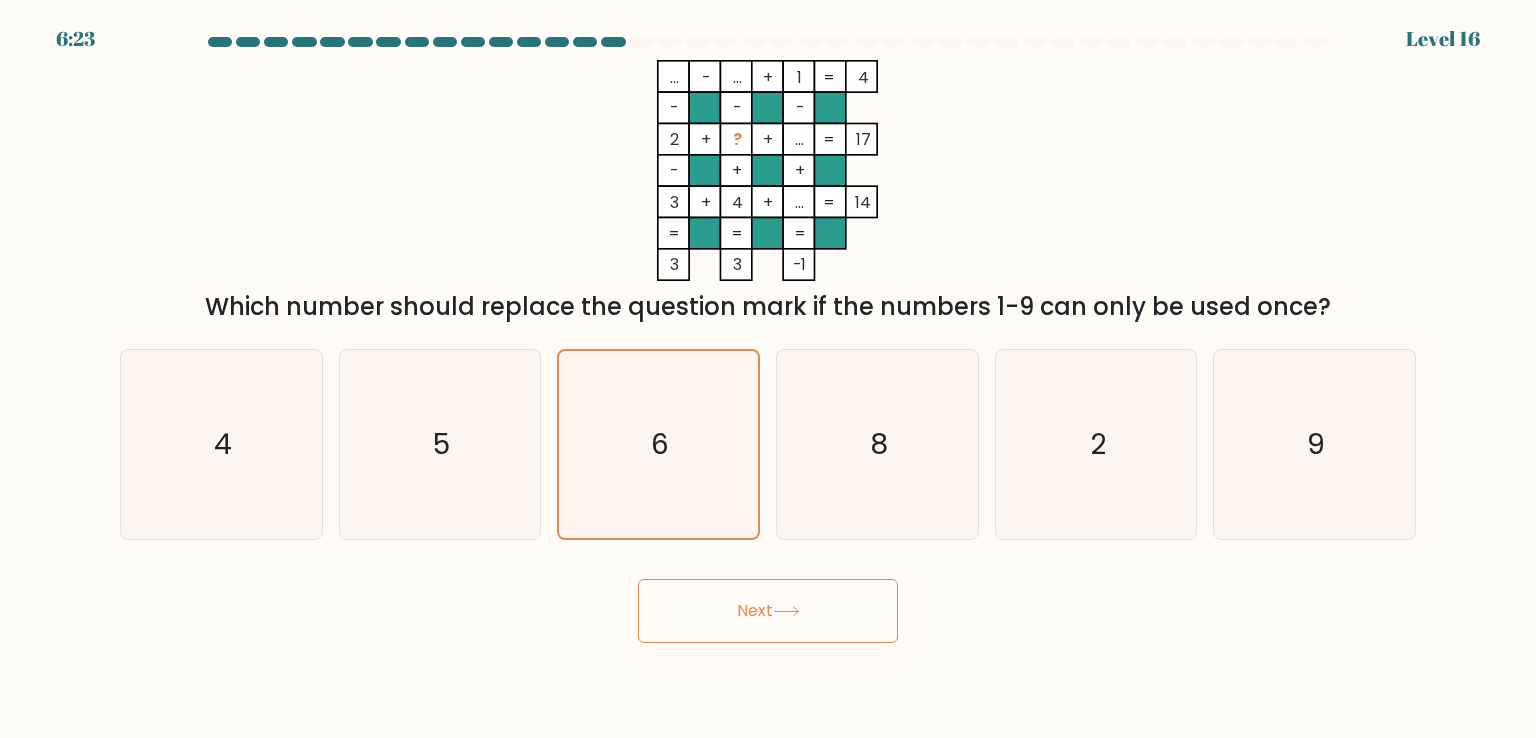 click on "Next" at bounding box center (768, 611) 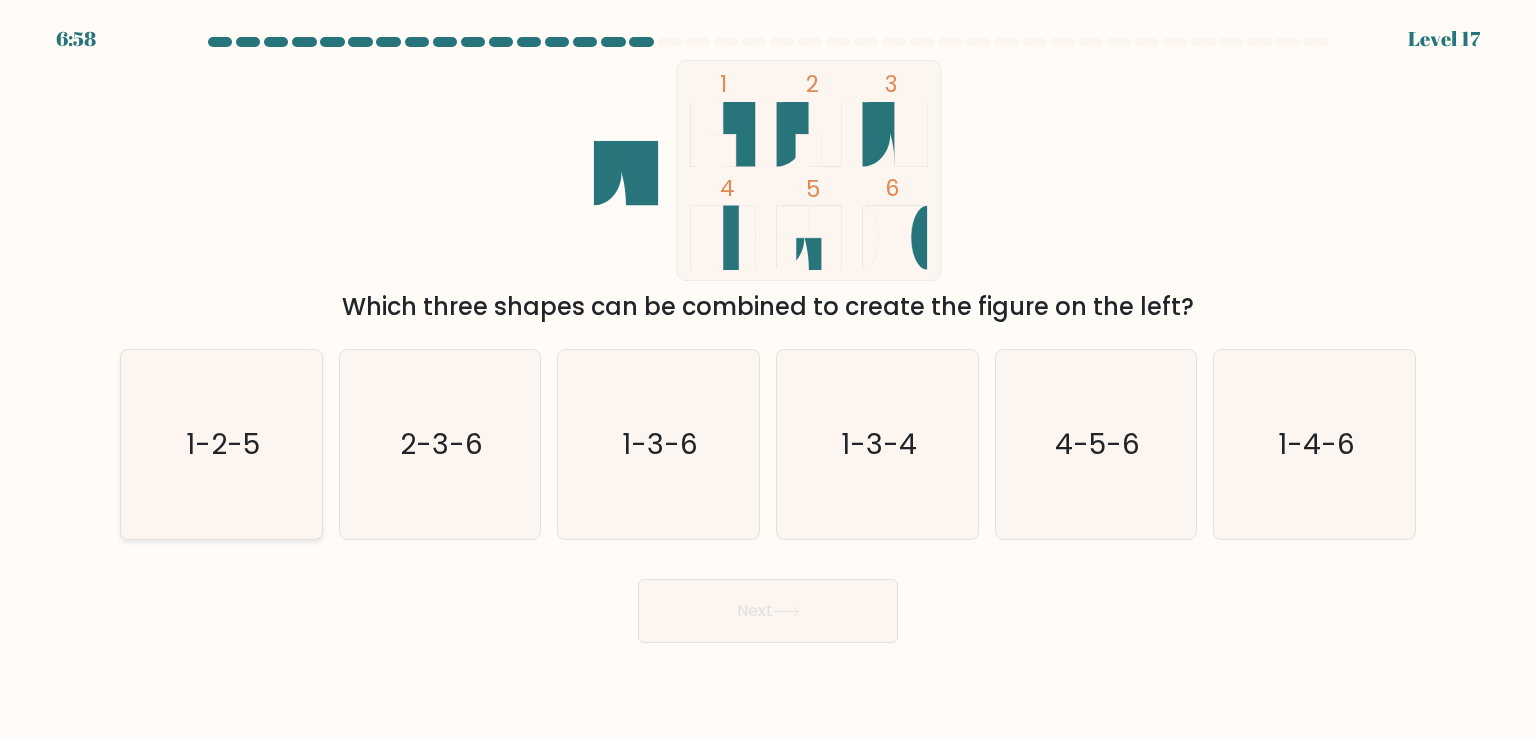 click on "1-2-5" 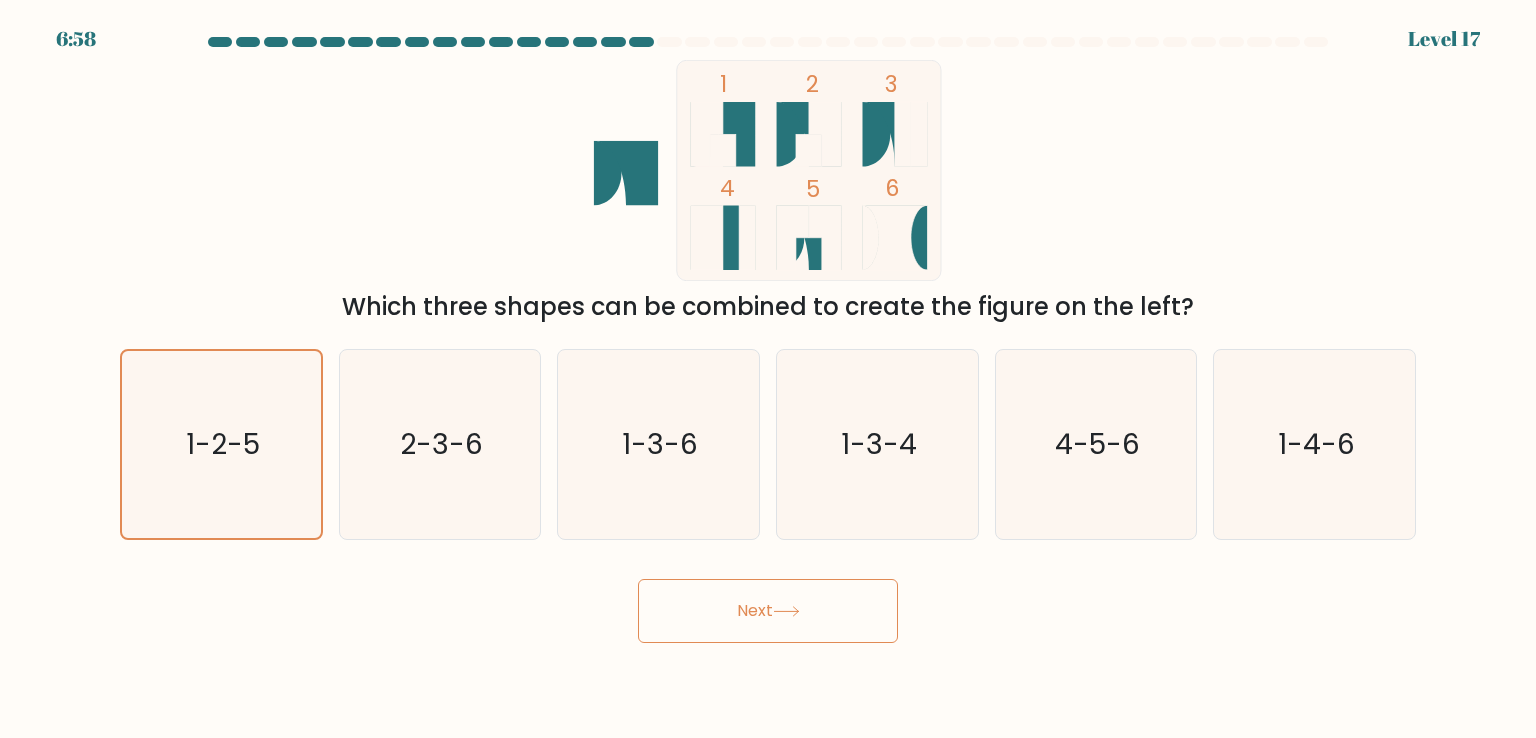 click on "Next" at bounding box center [768, 611] 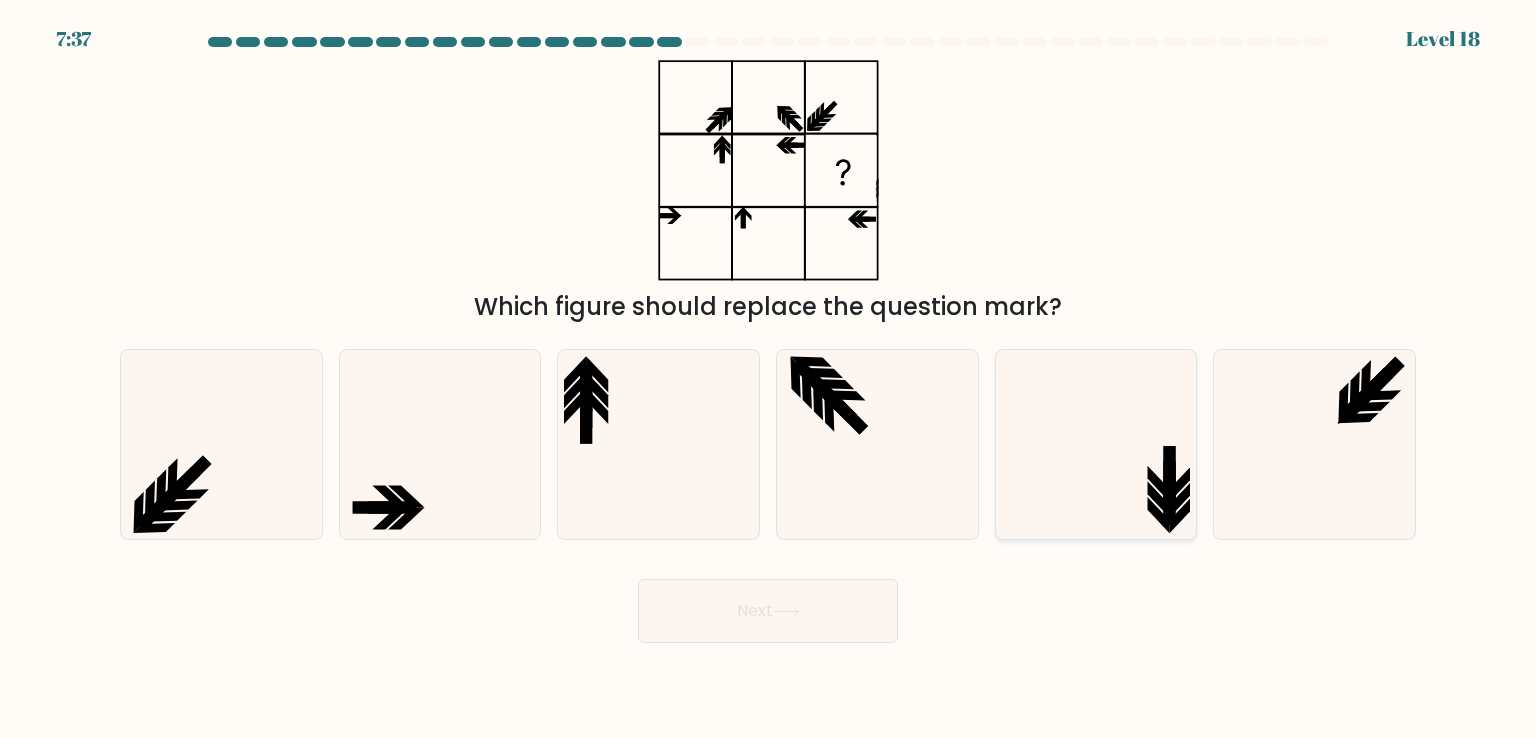click 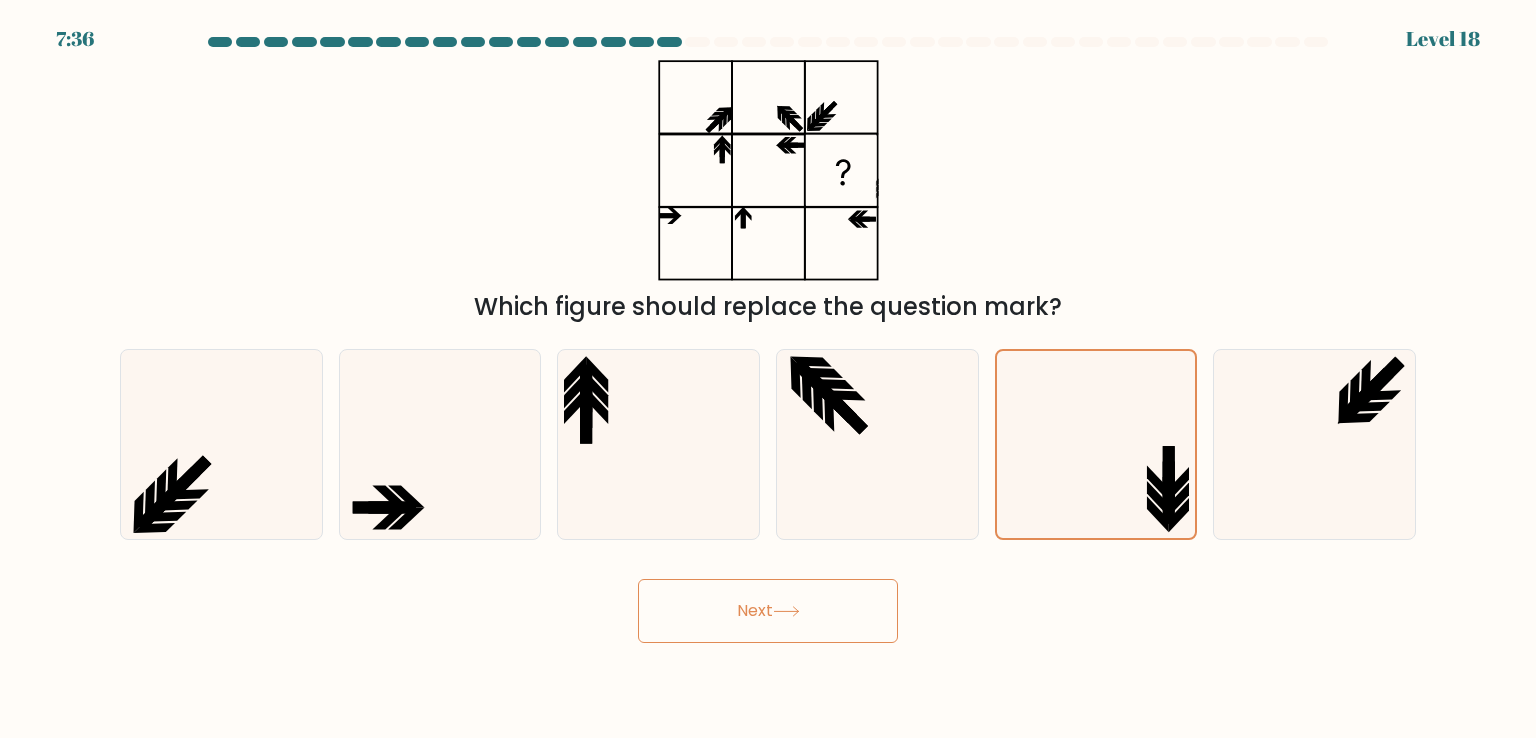 click on "Next" at bounding box center (768, 611) 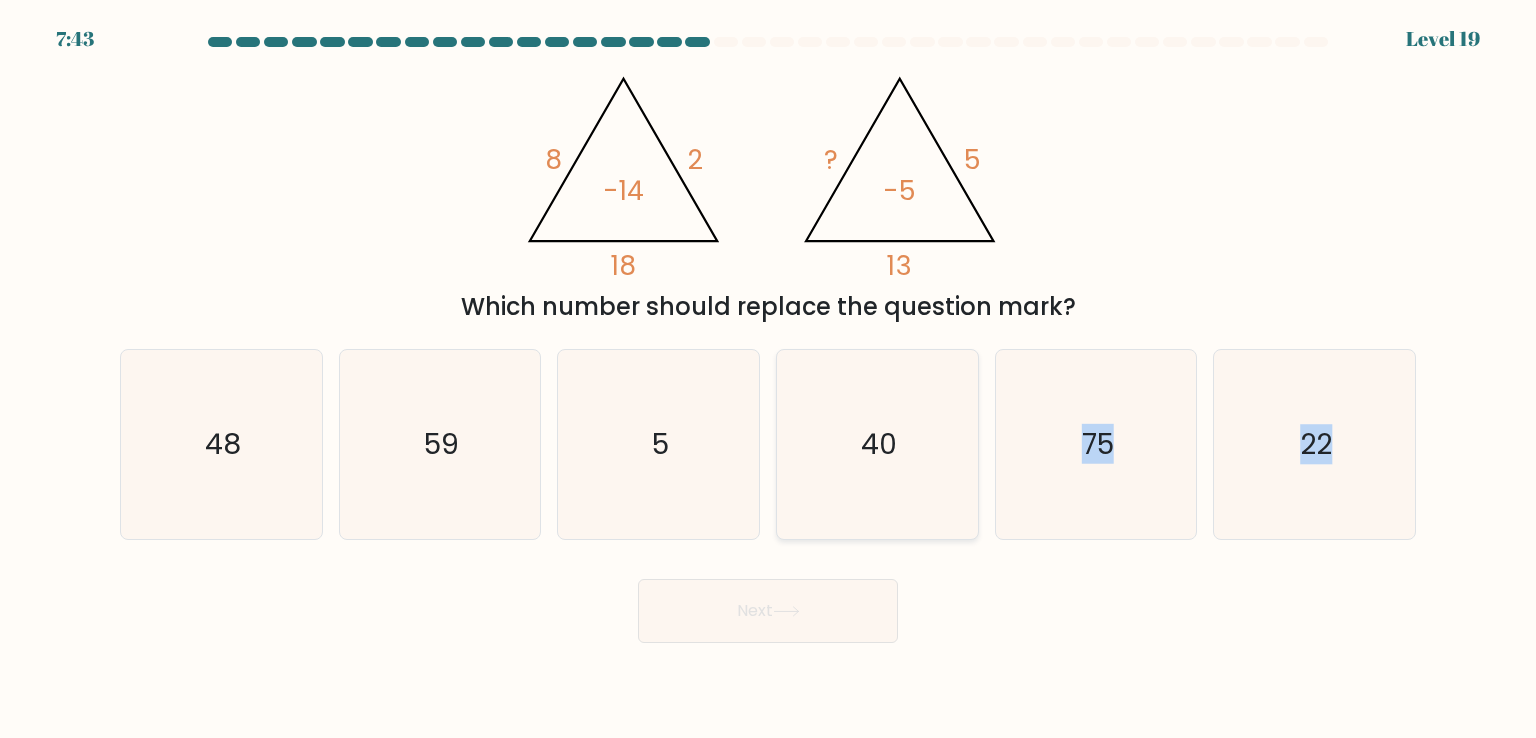 drag, startPoint x: 896, startPoint y: 576, endPoint x: 912, endPoint y: 481, distance: 96.337944 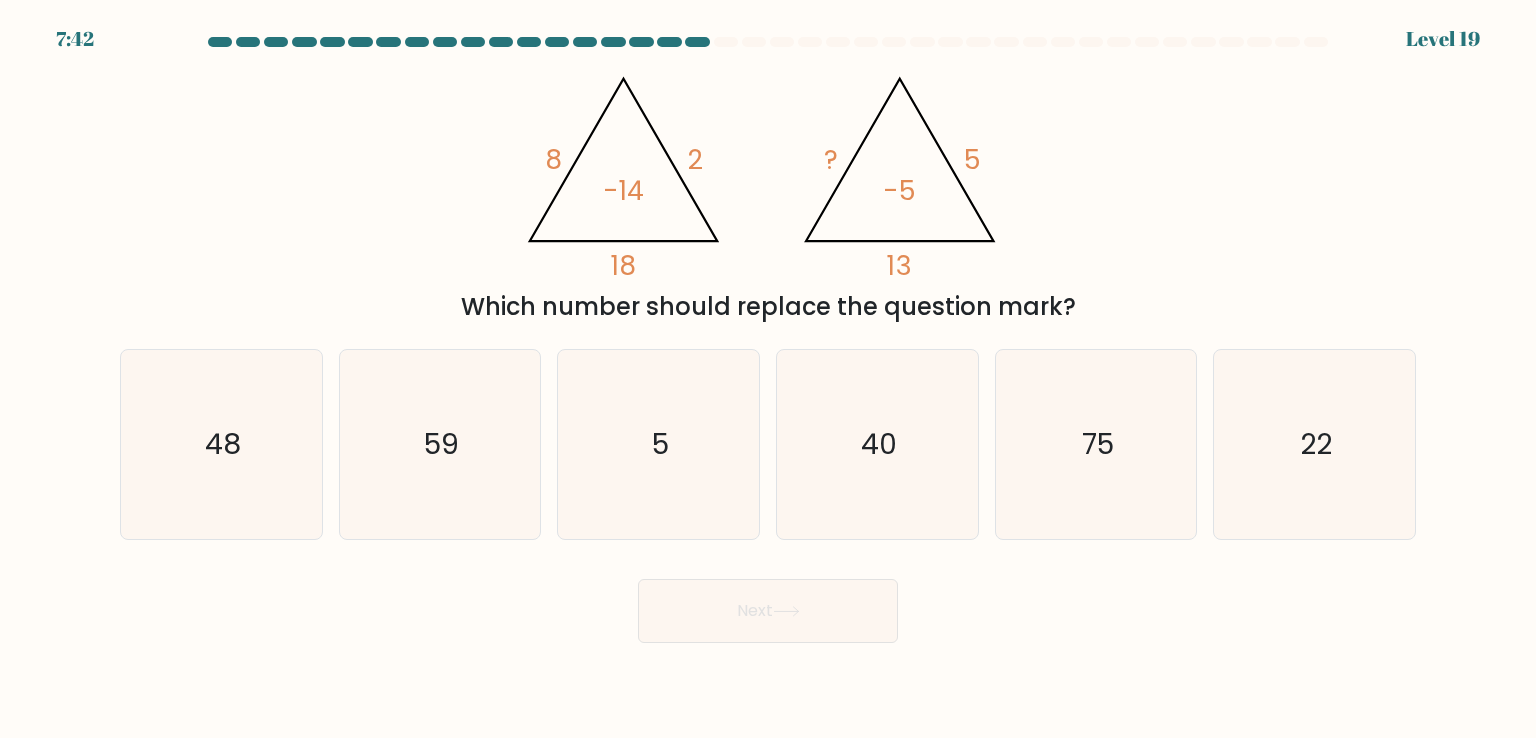 click on "Next" at bounding box center (768, 603) 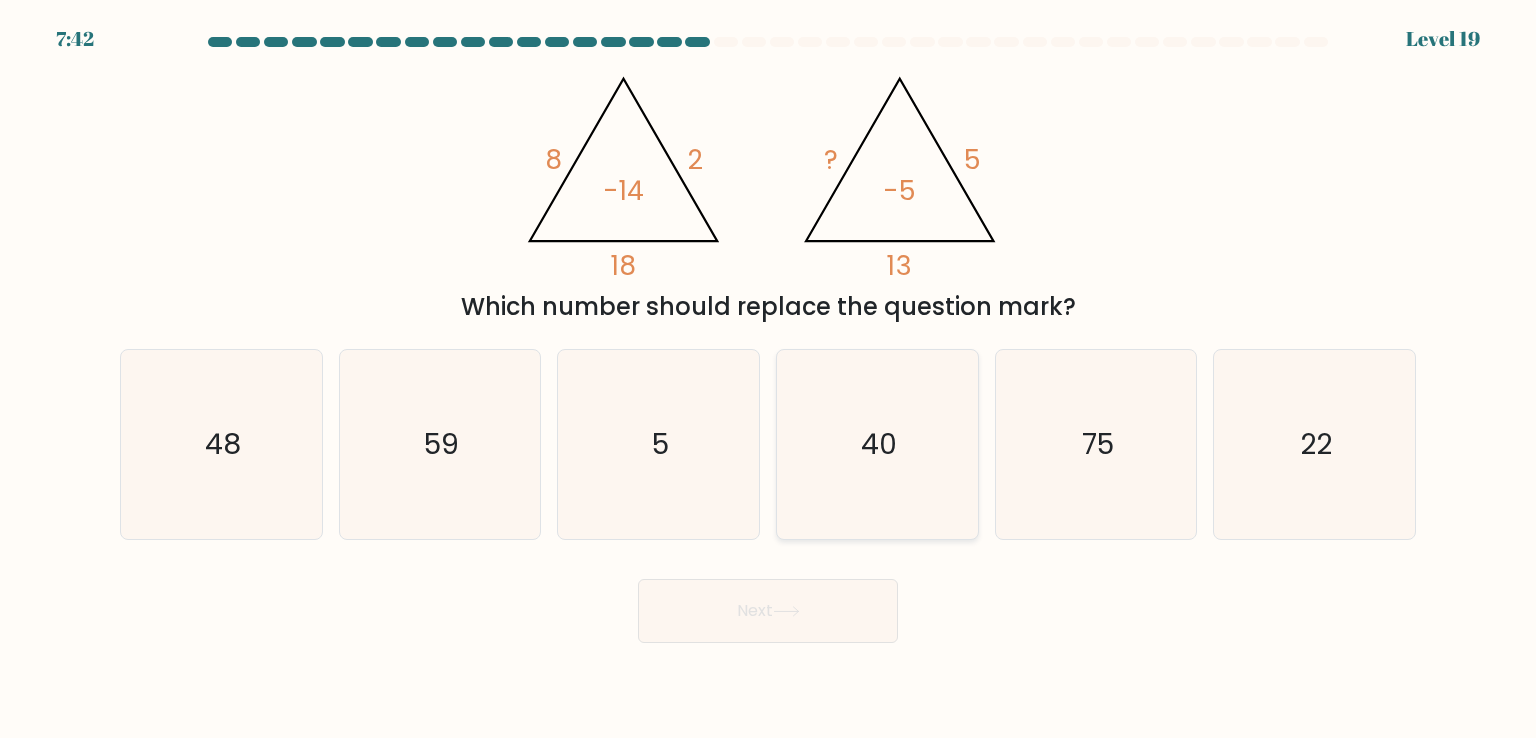 click on "40" 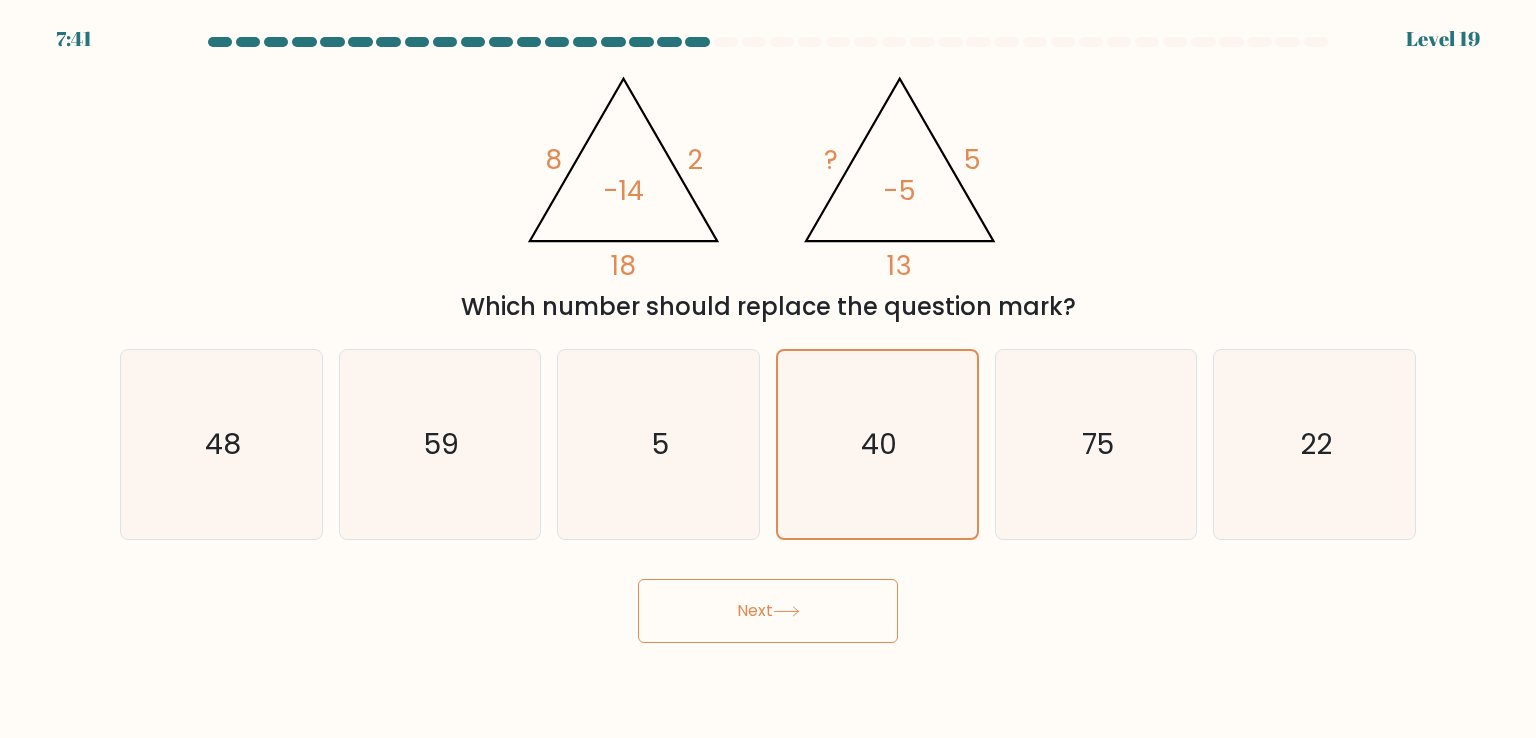 click 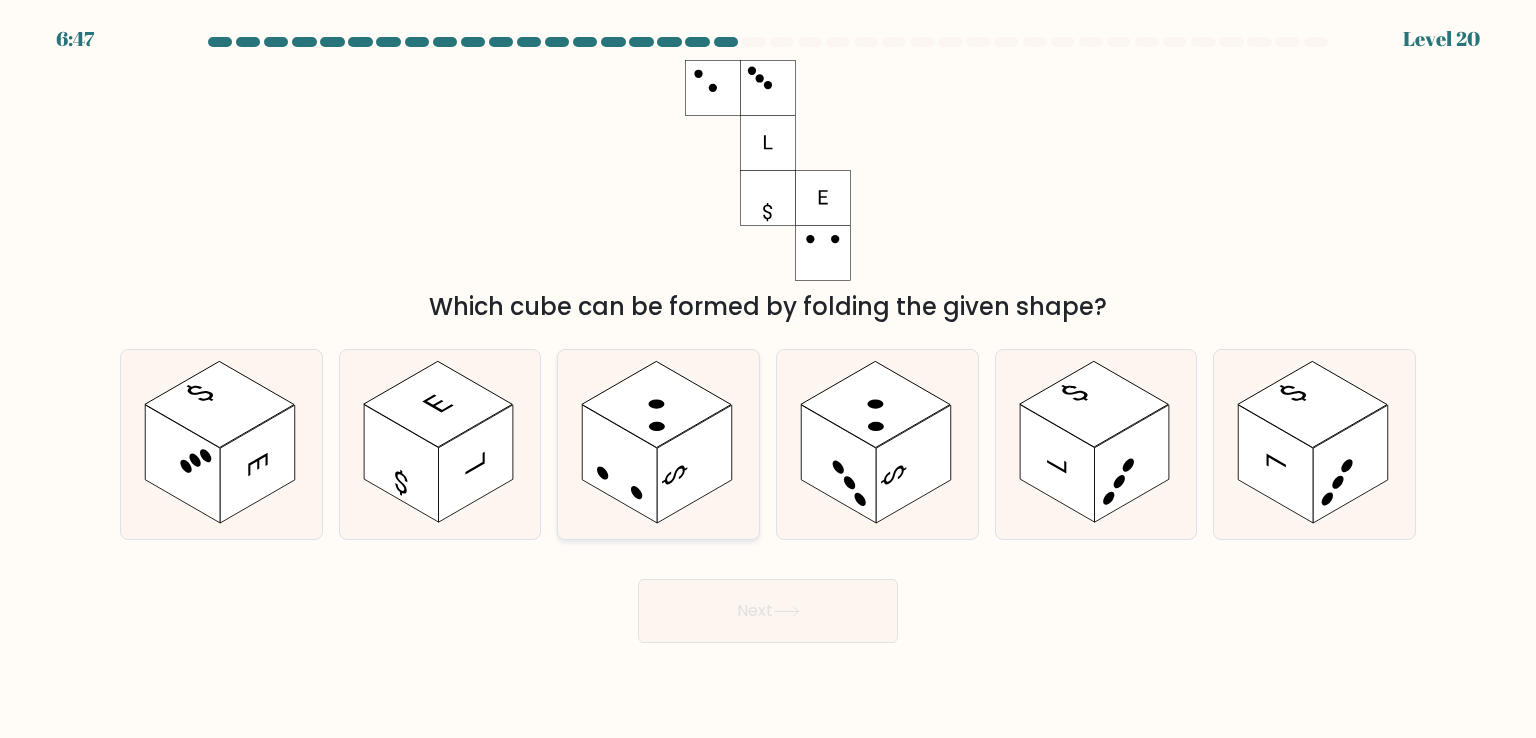 click 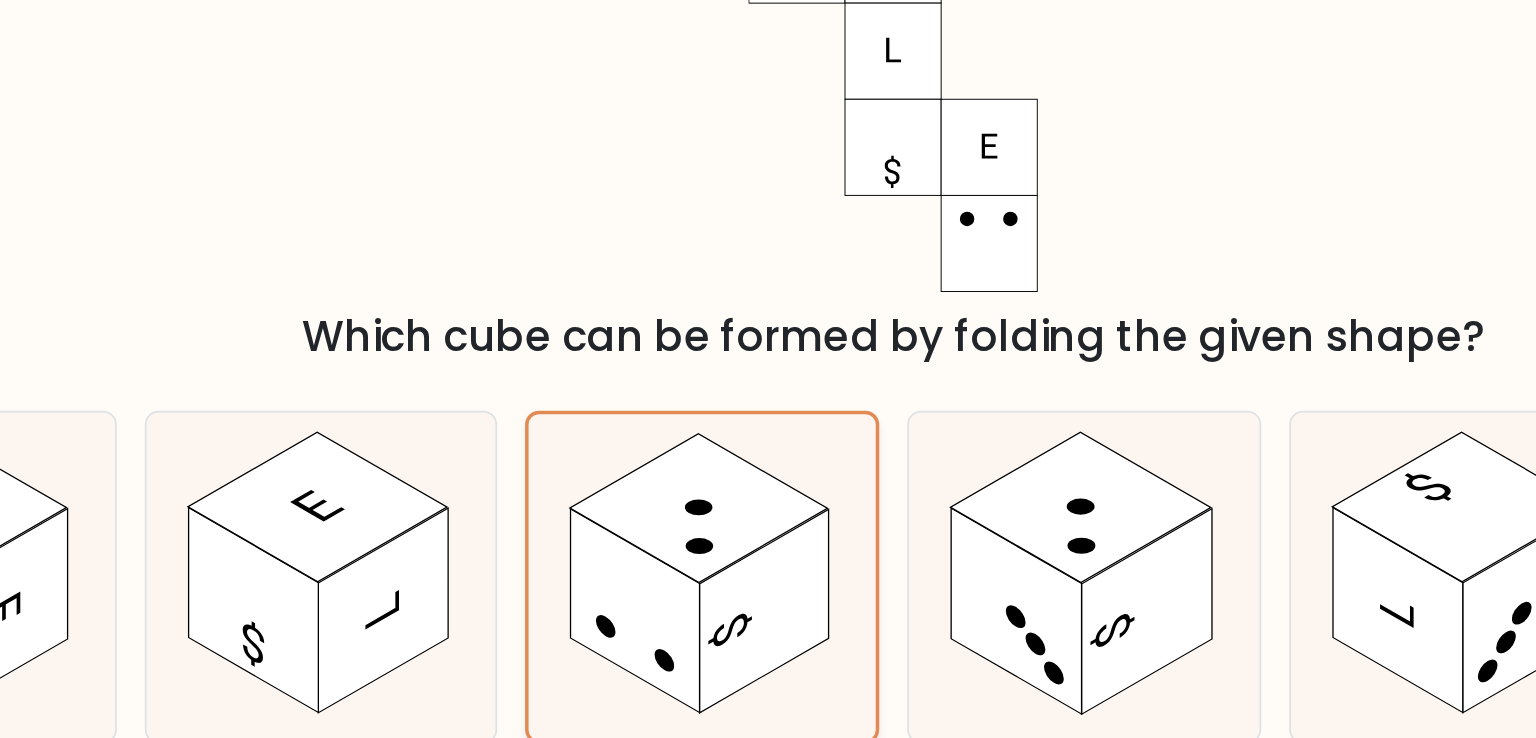 click 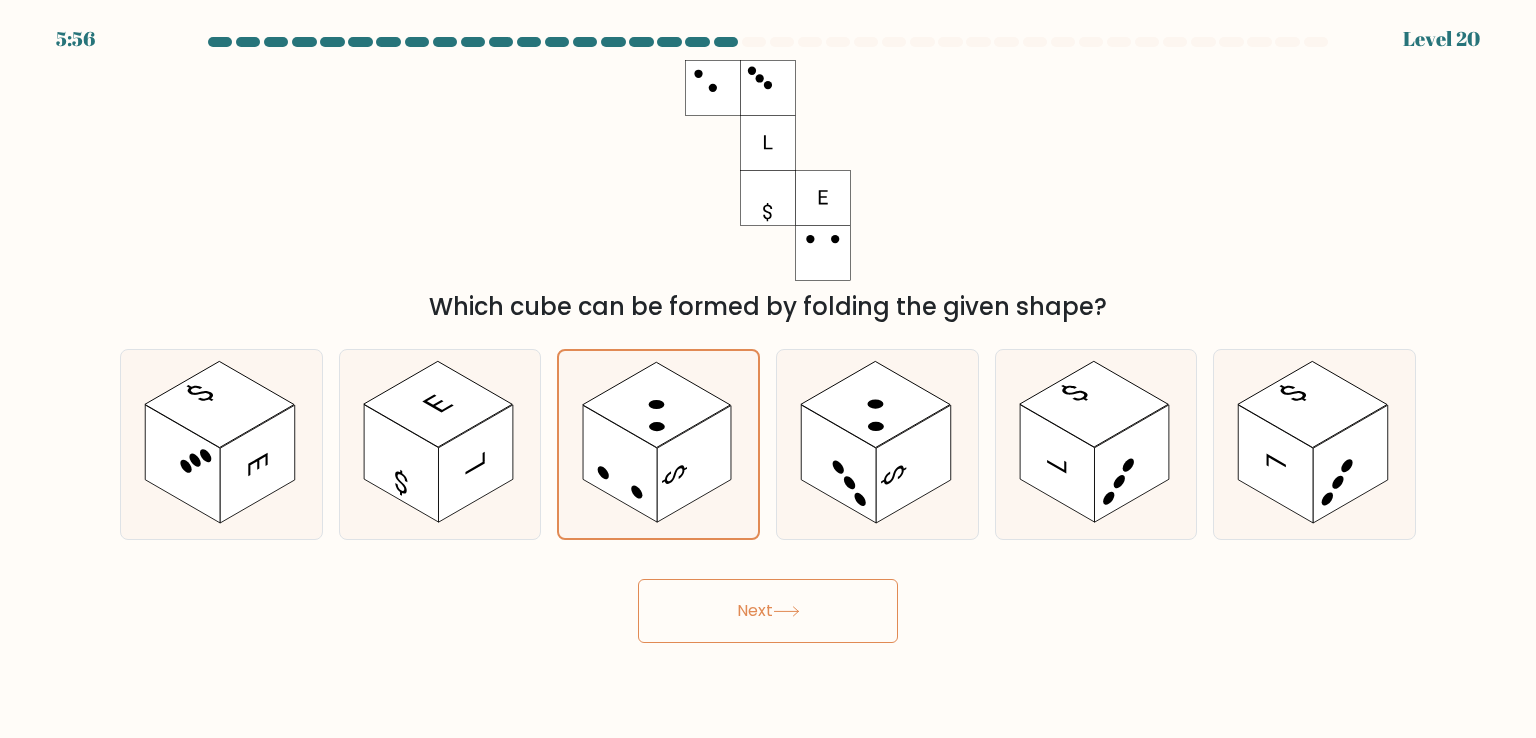 click on "Next" at bounding box center [768, 611] 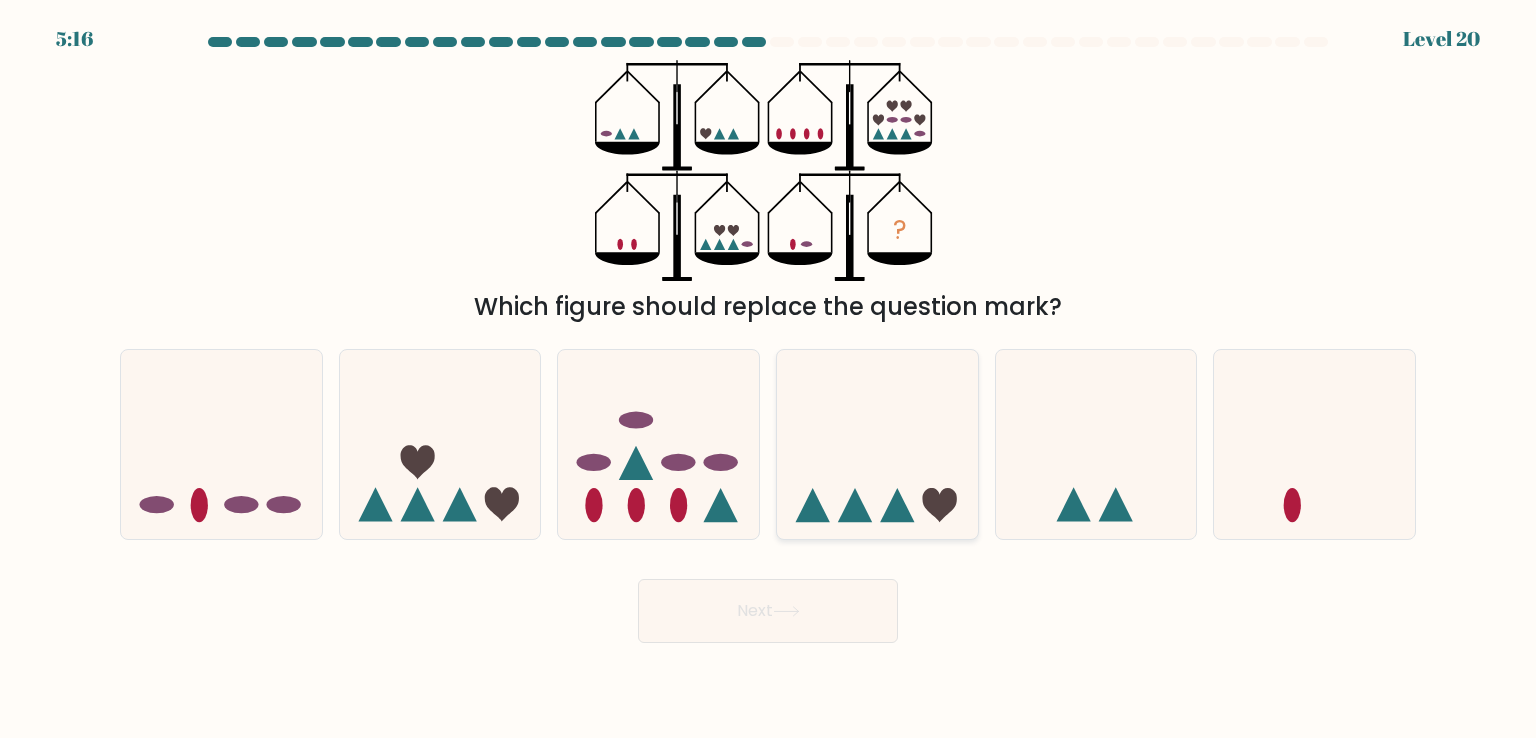 click 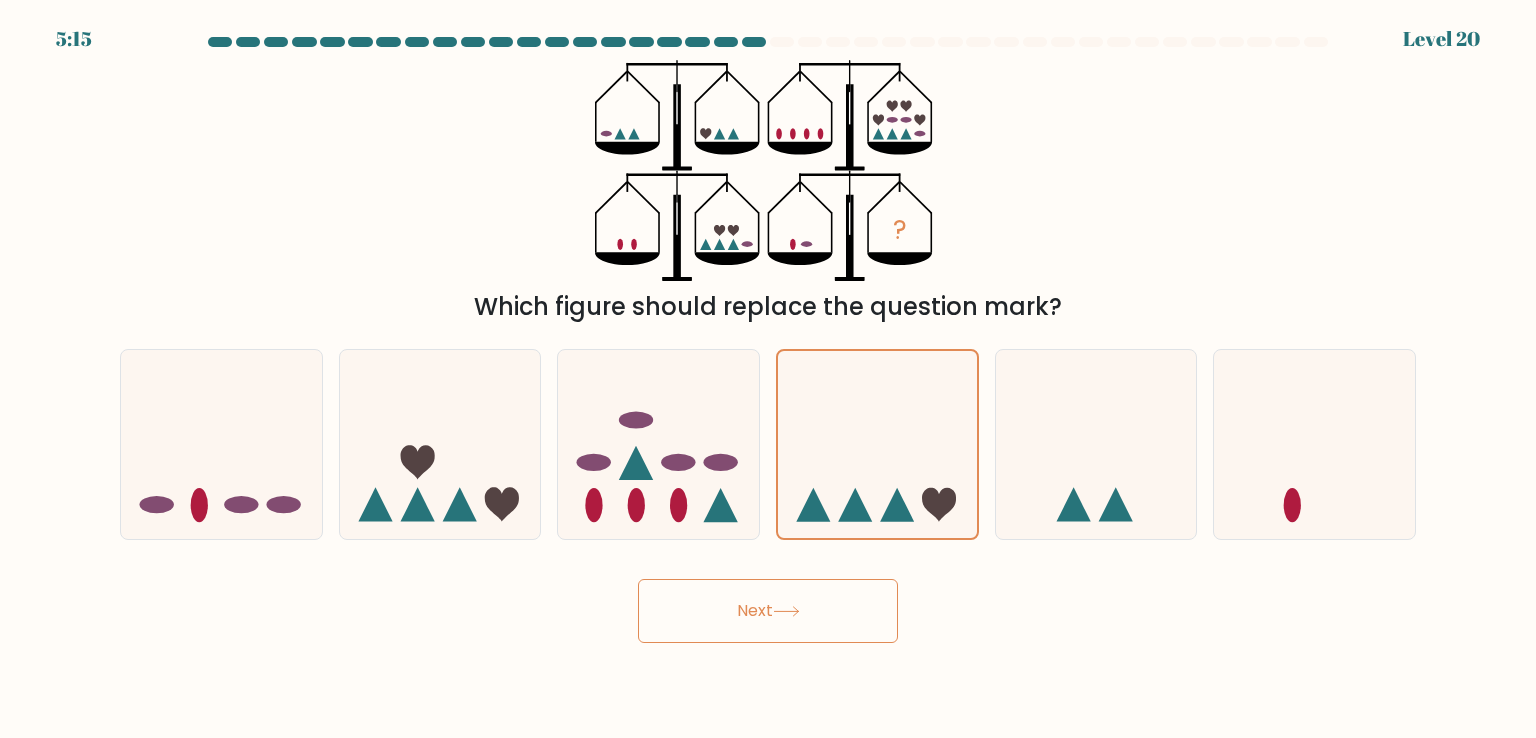 click on "Next" at bounding box center [768, 611] 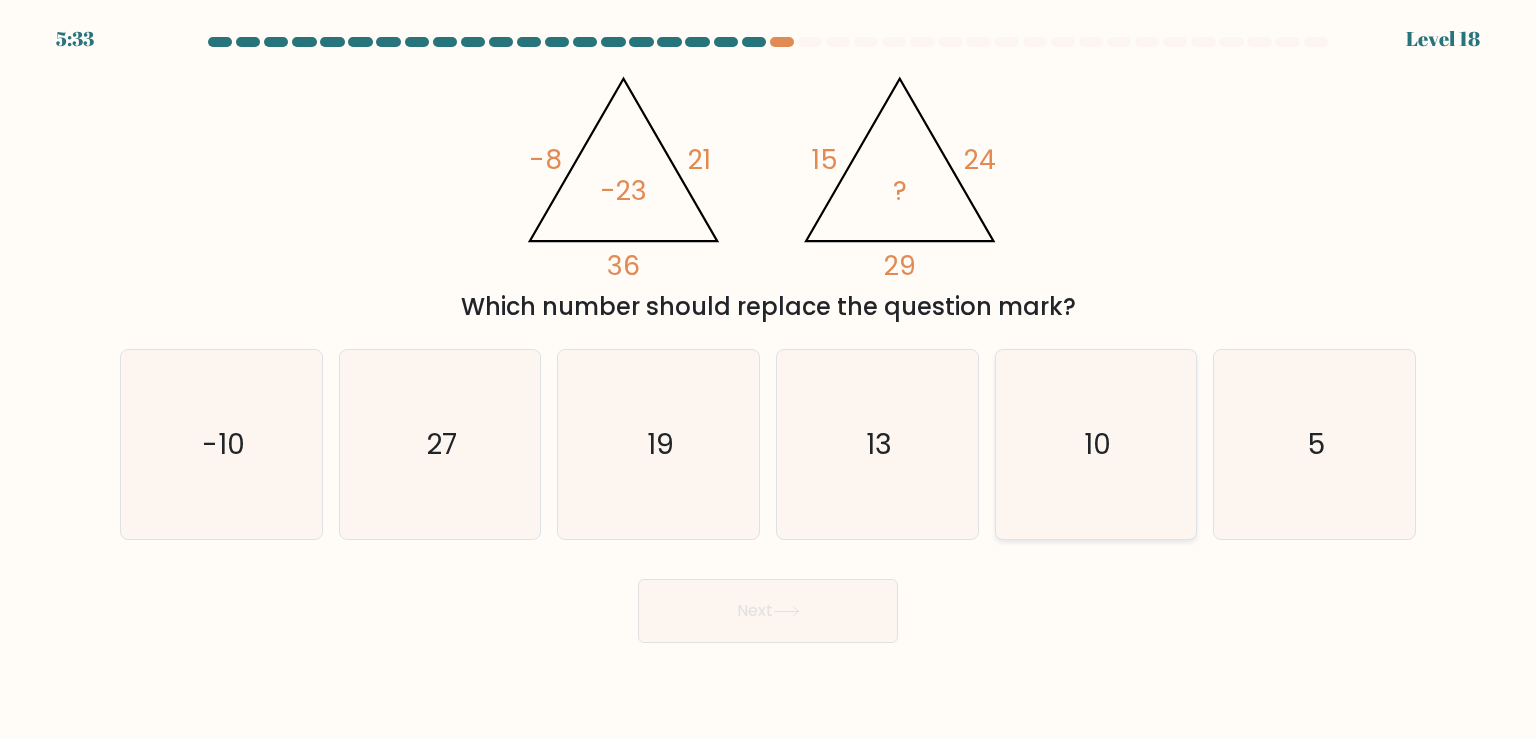 click on "10" 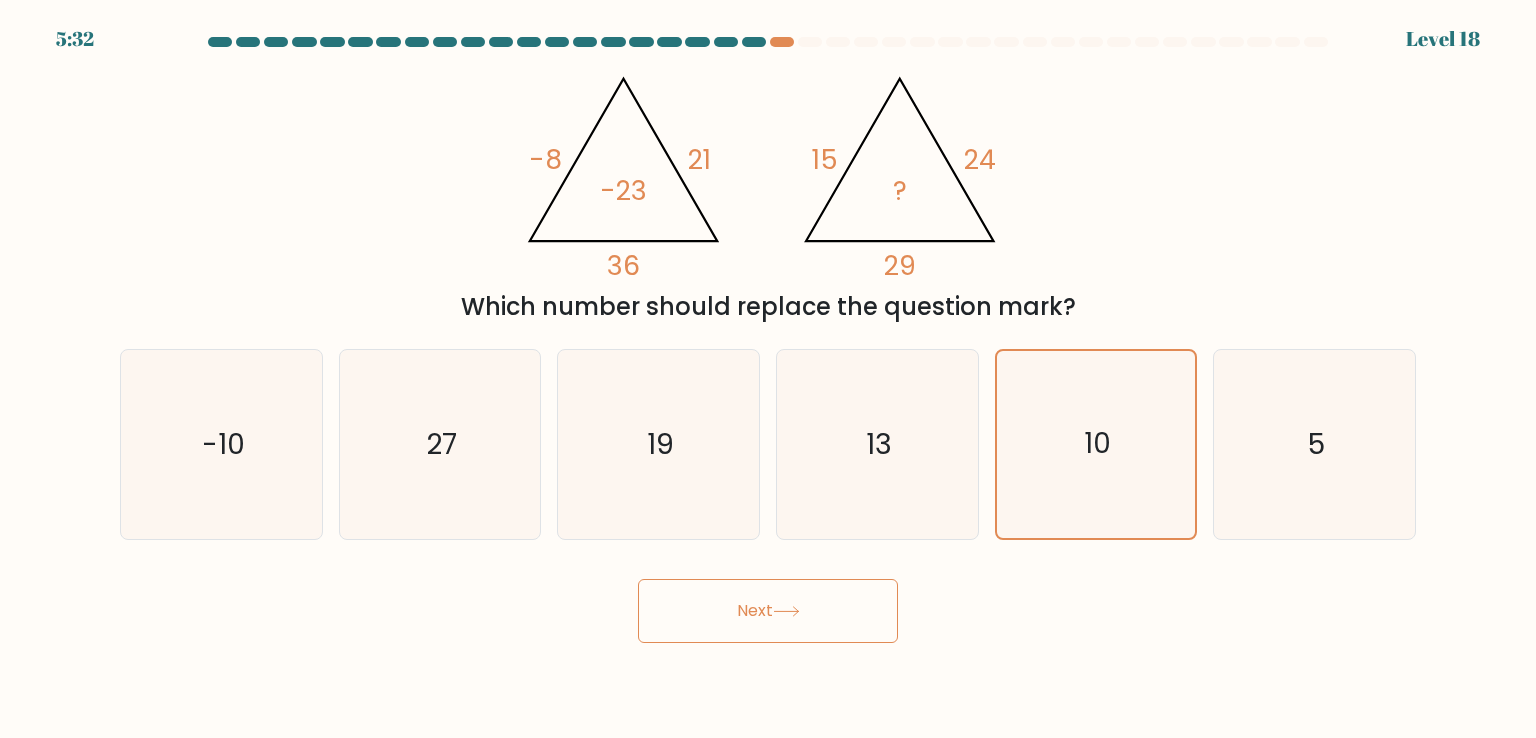 click on "Next" at bounding box center [768, 611] 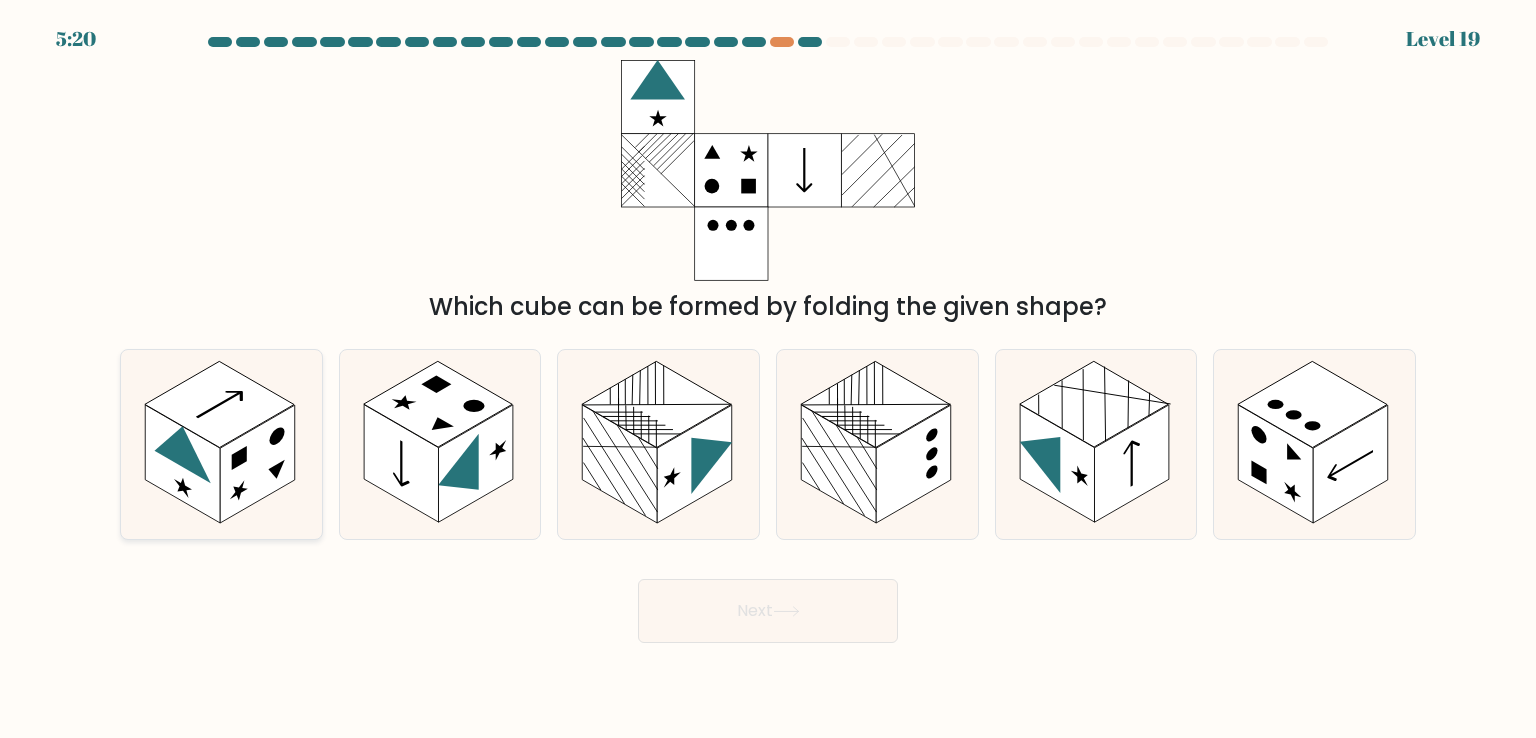 click 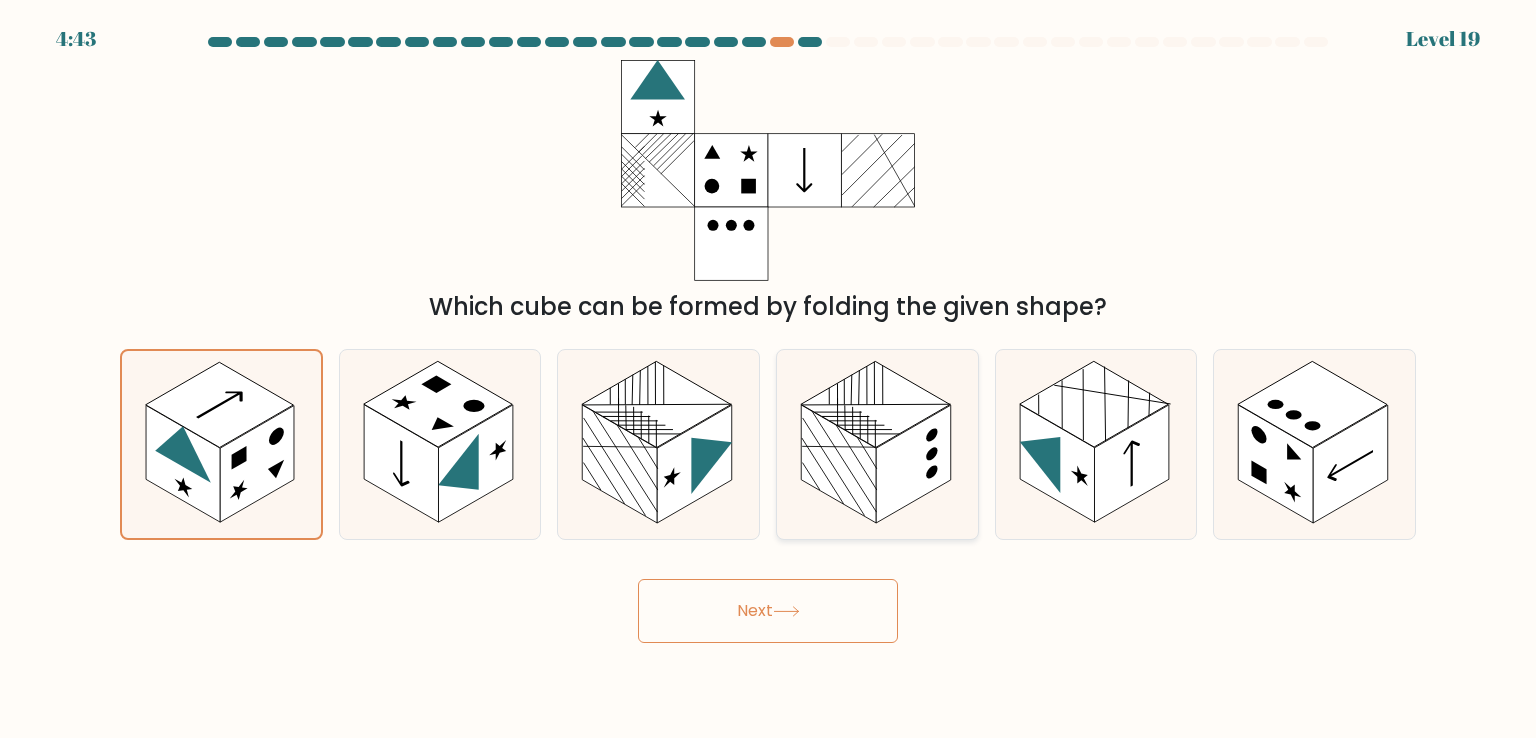 click 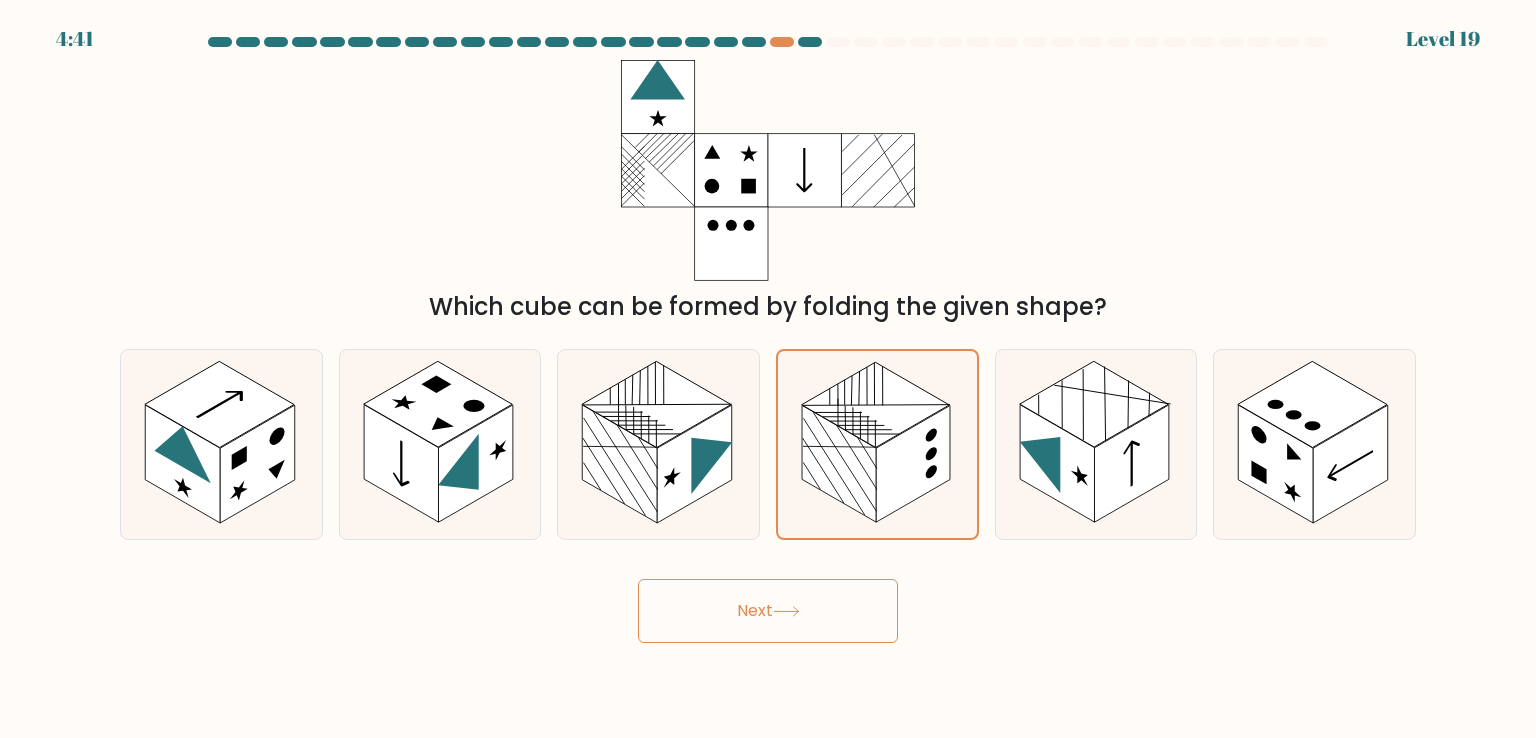 click on "Next" at bounding box center (768, 611) 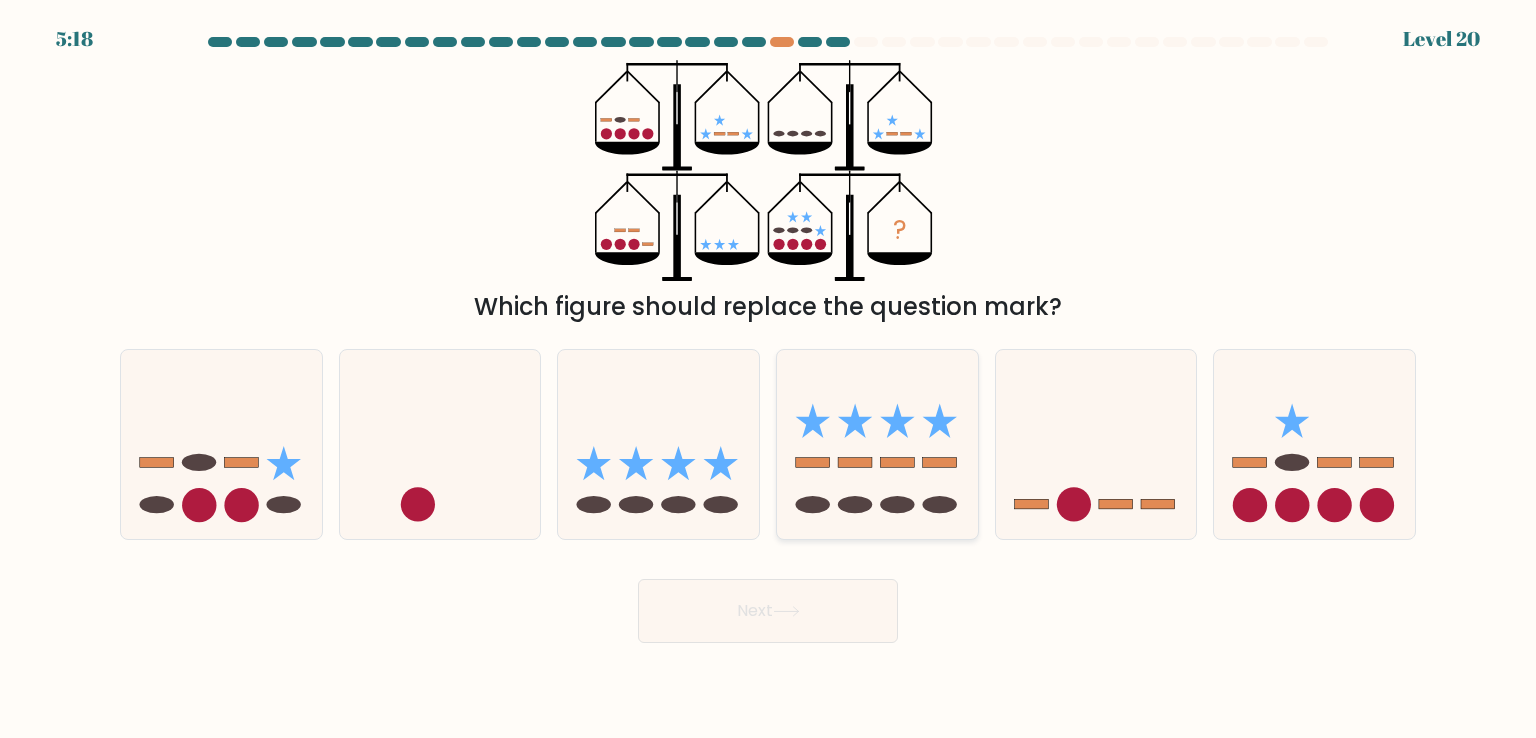 click 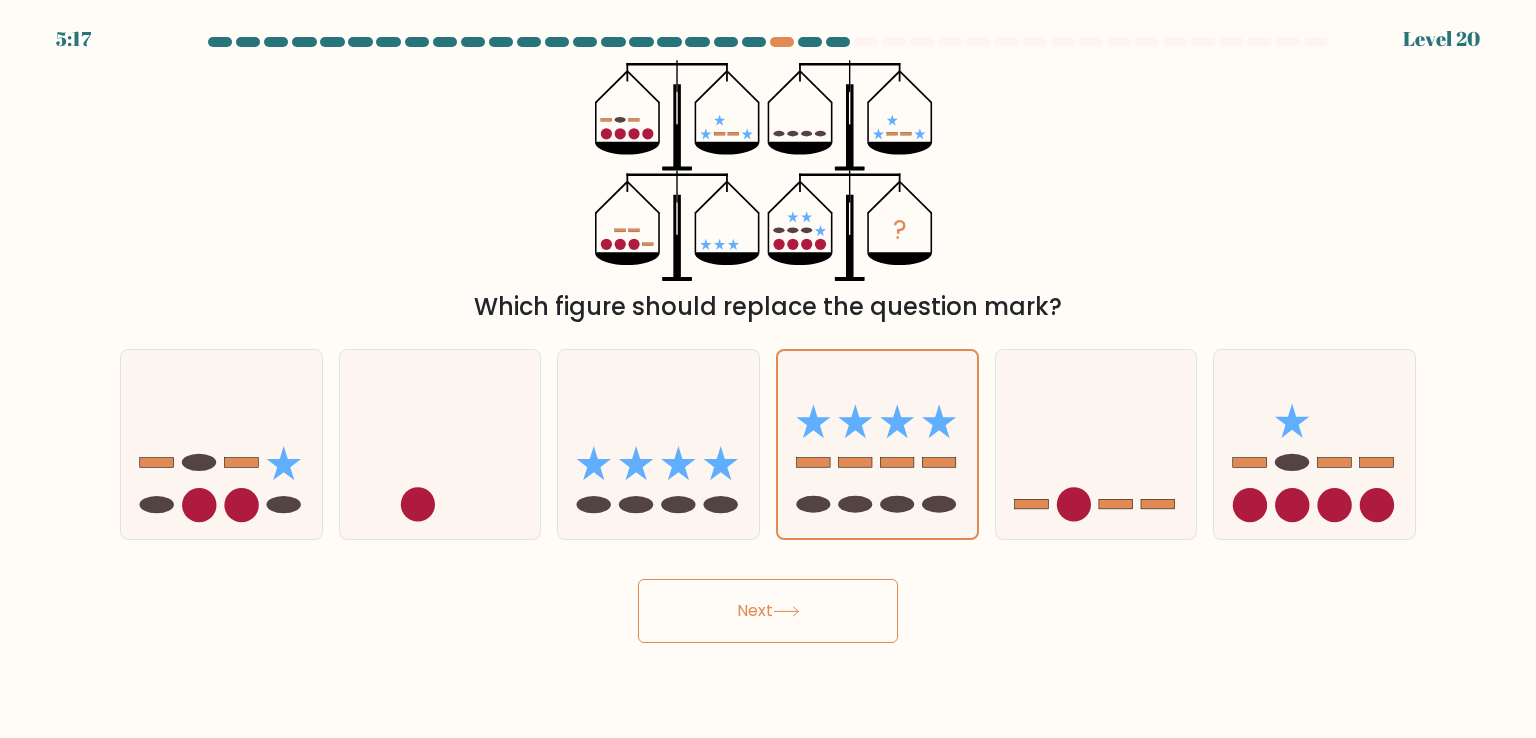 click on "Next" at bounding box center (768, 611) 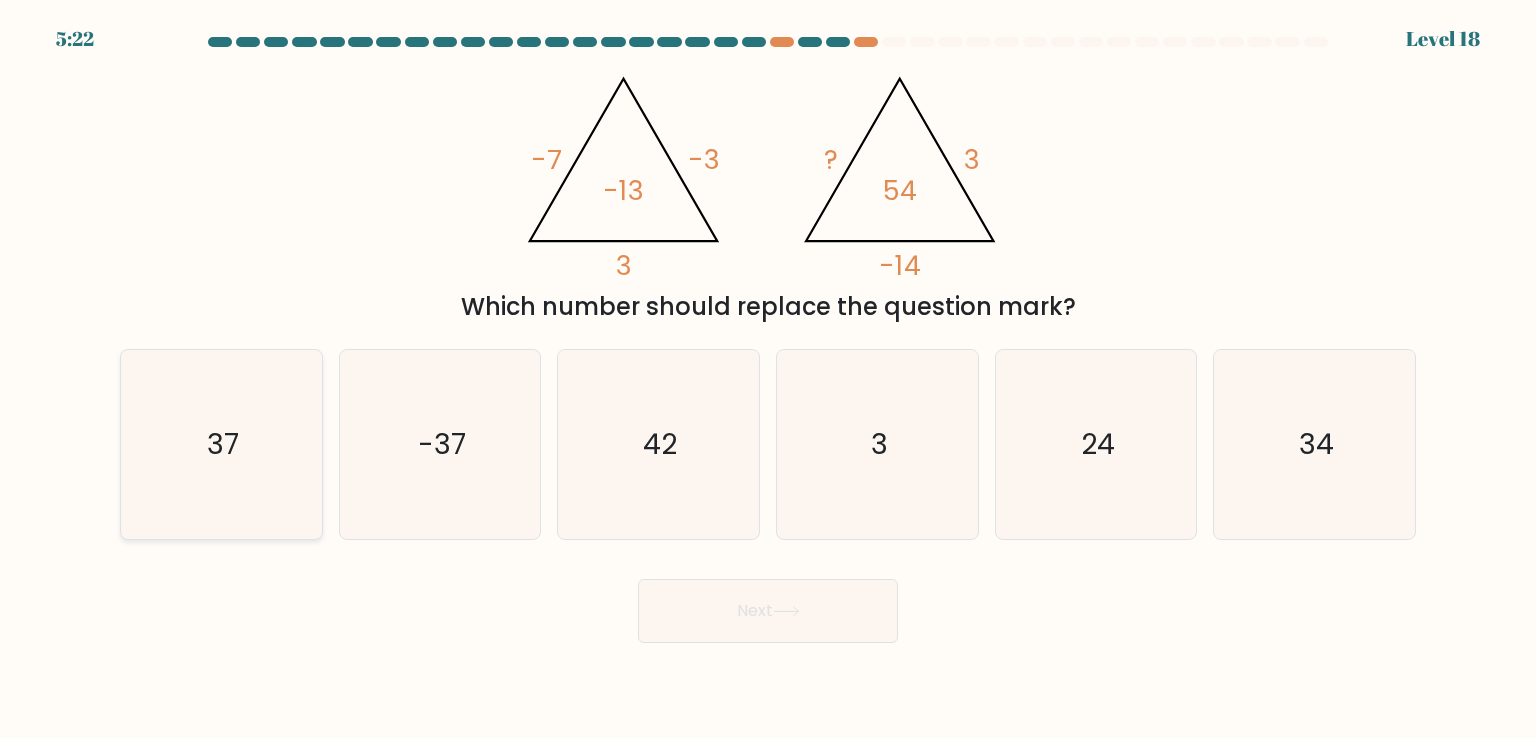 click on "37" 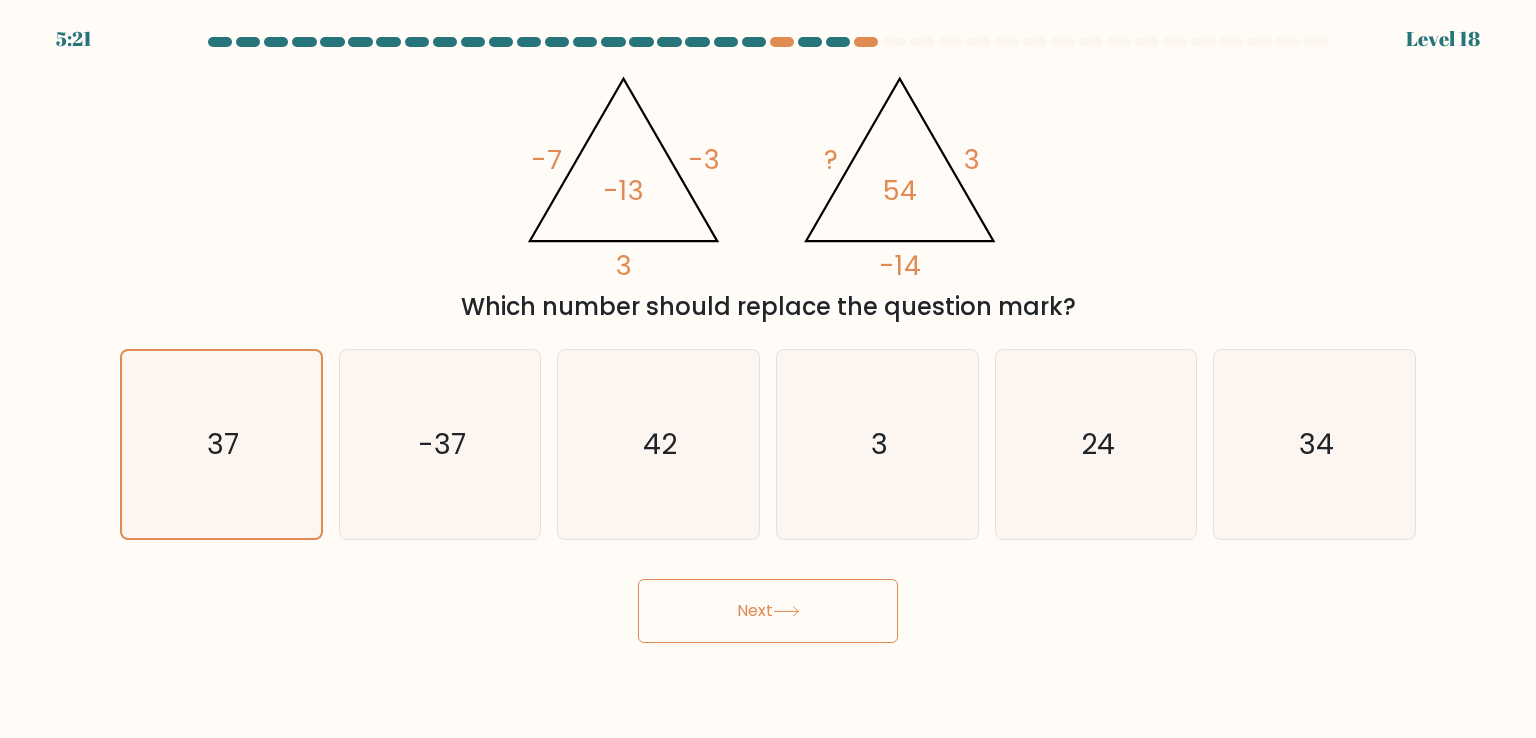 click on "Next" at bounding box center [768, 611] 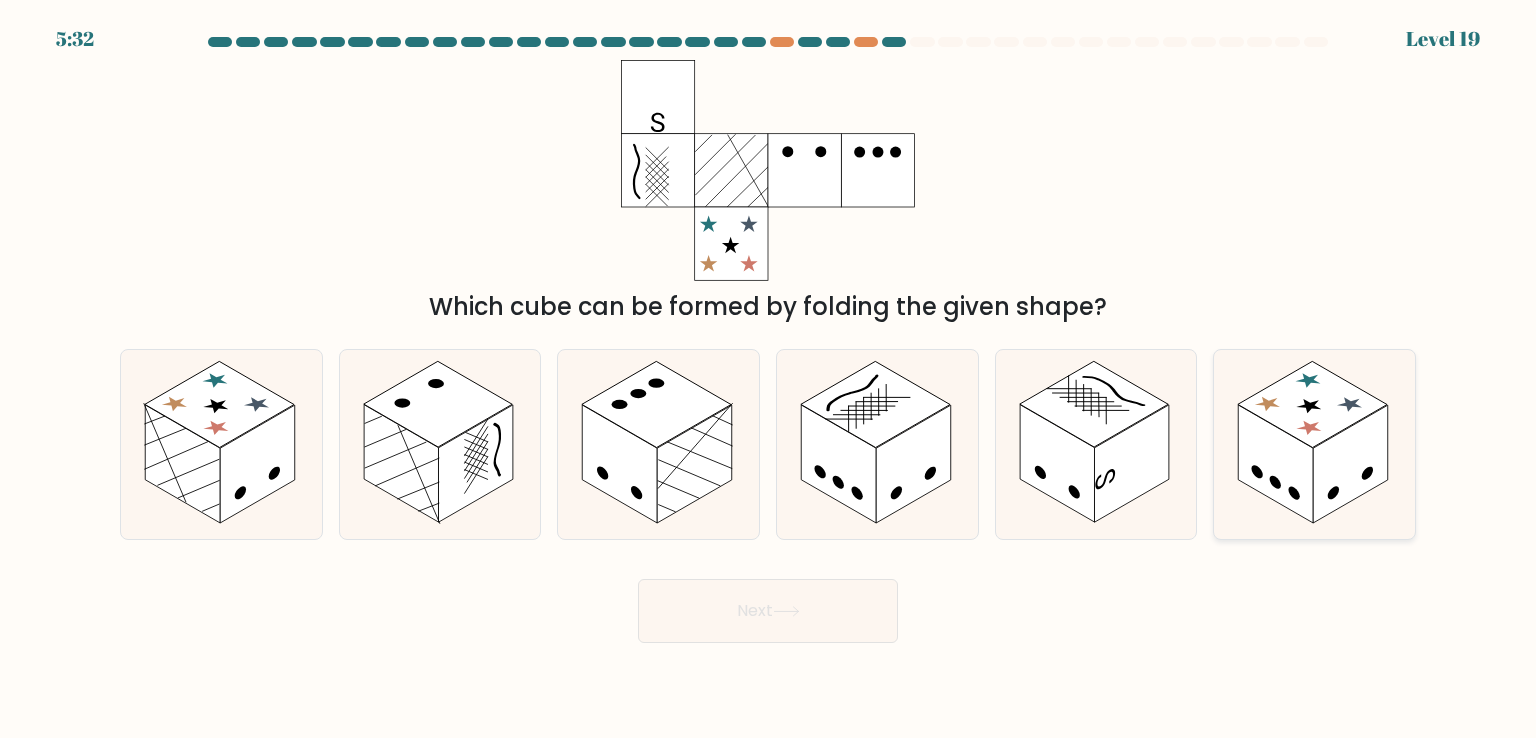 click 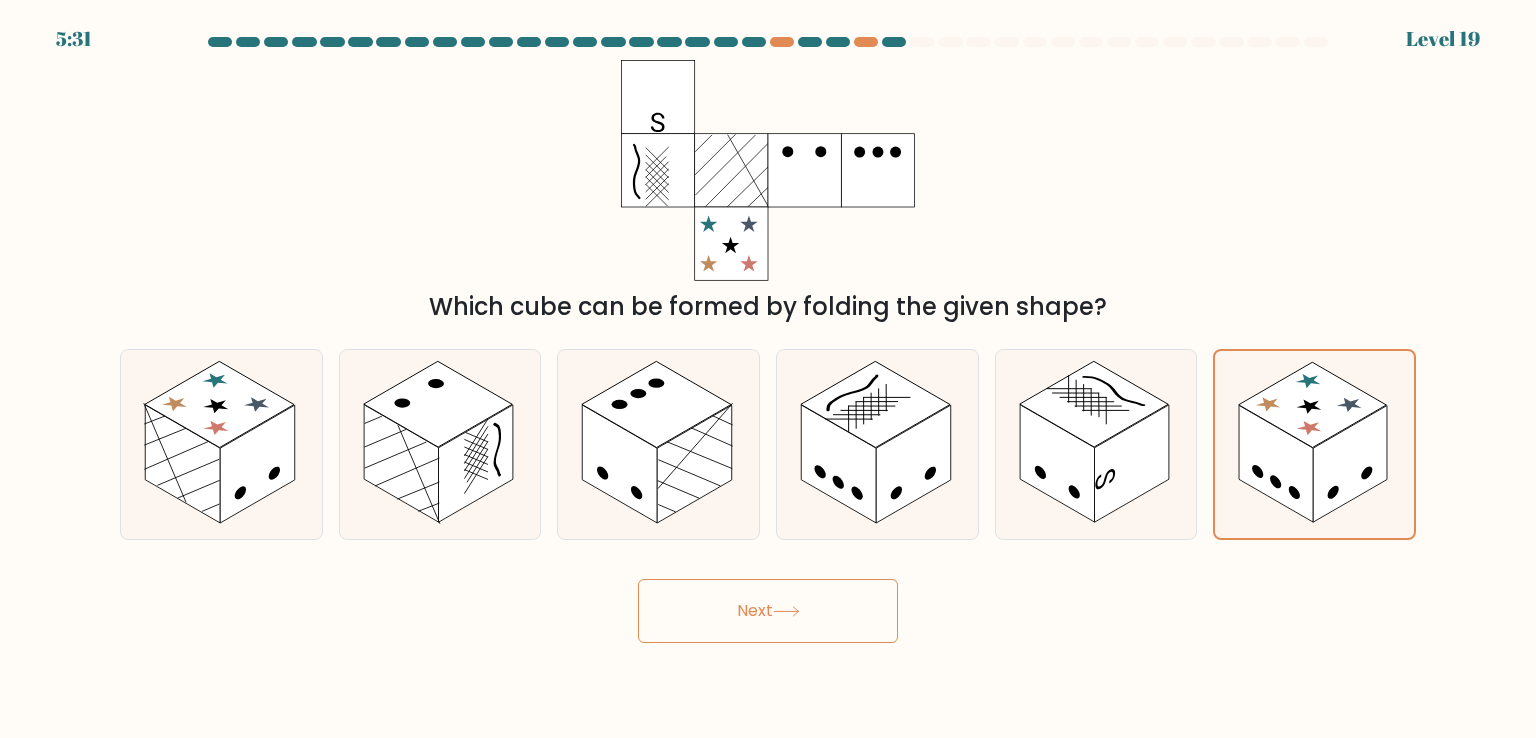 click on "Next" at bounding box center (768, 611) 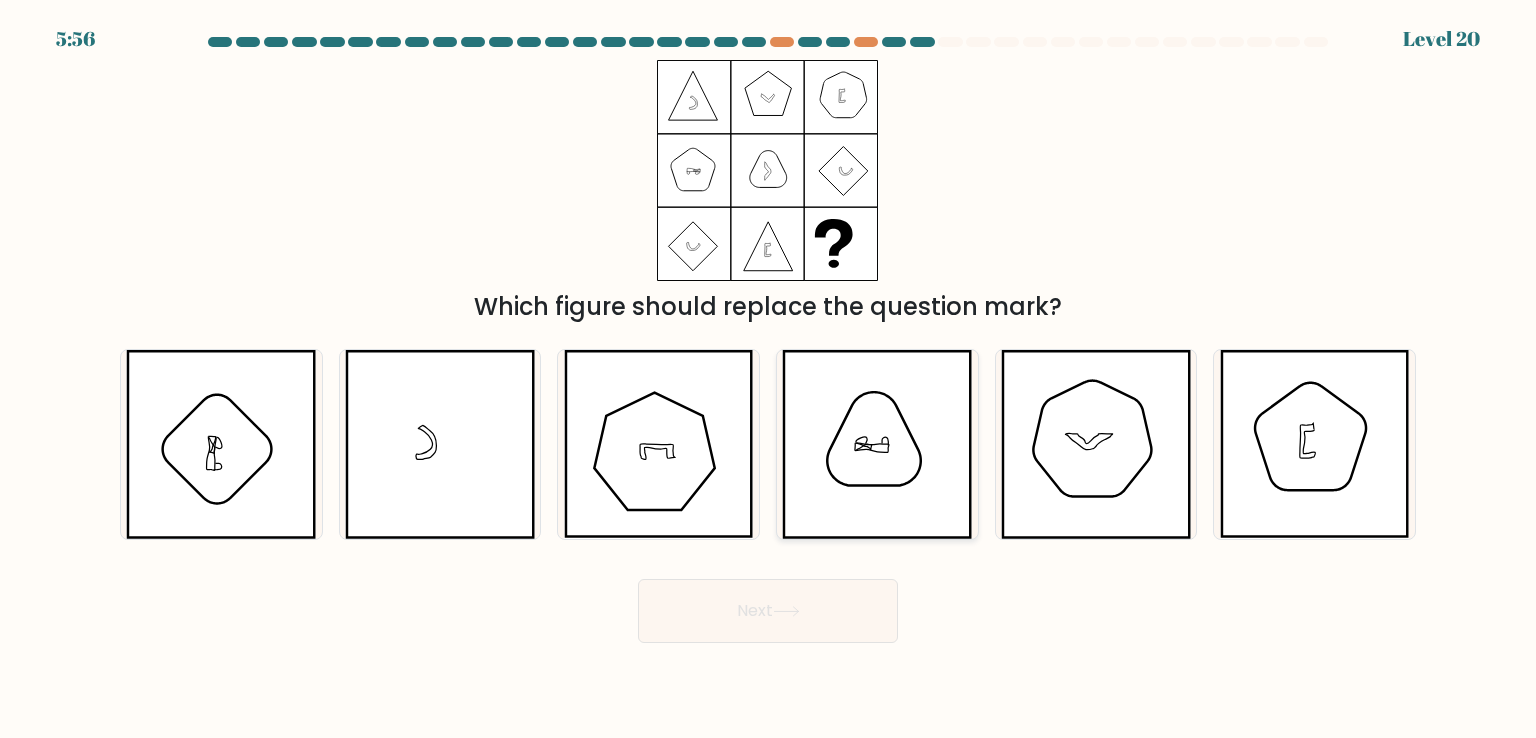 click 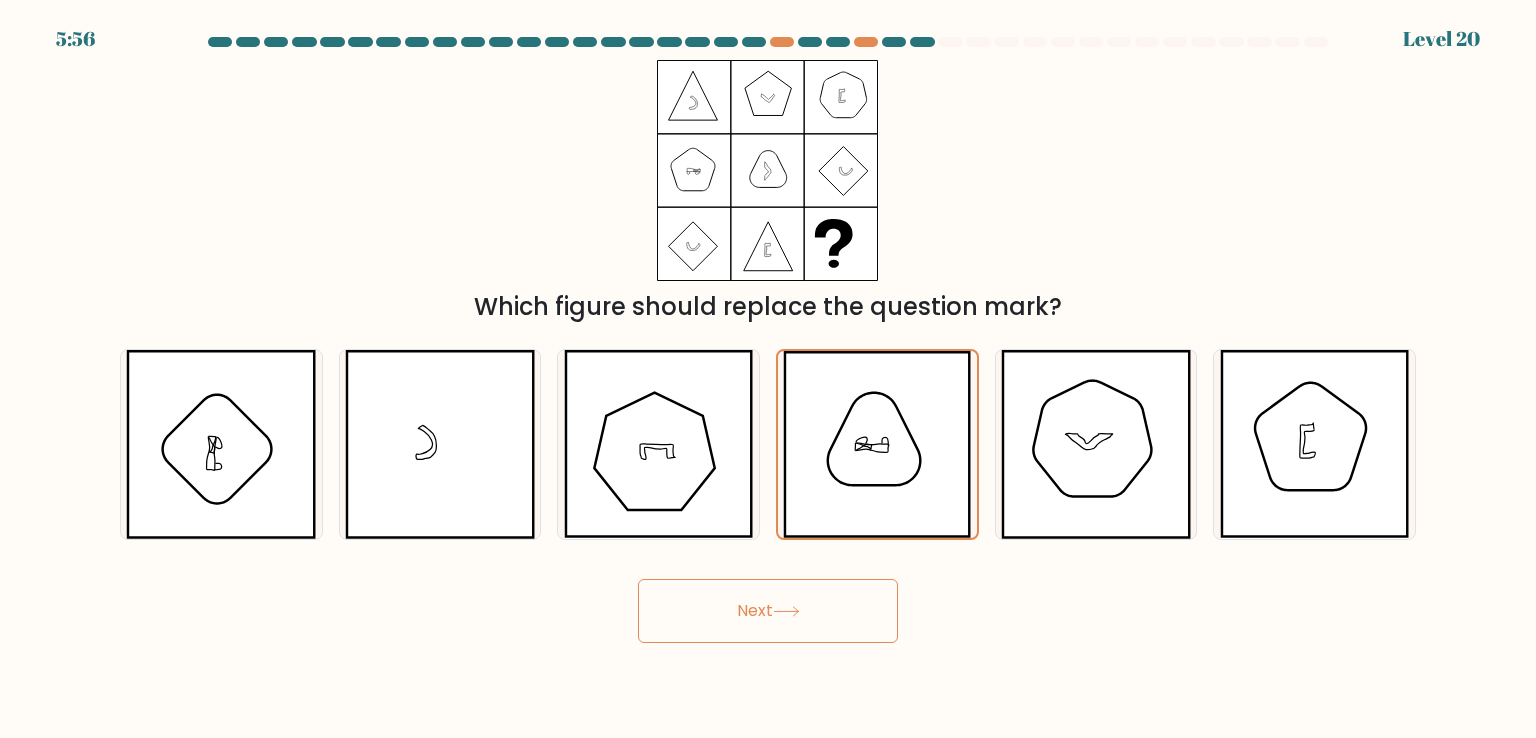 click on "Next" at bounding box center (768, 611) 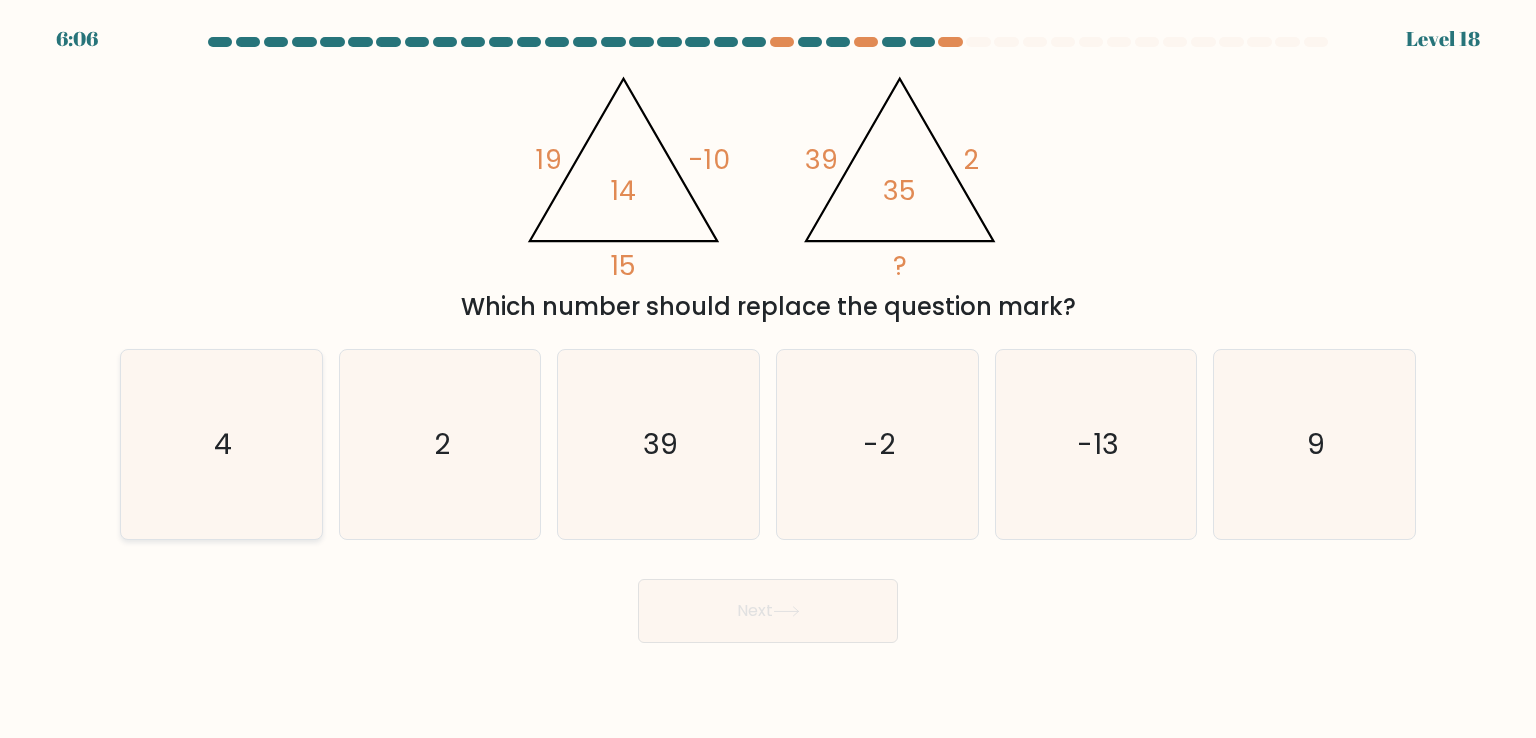 click on "4" 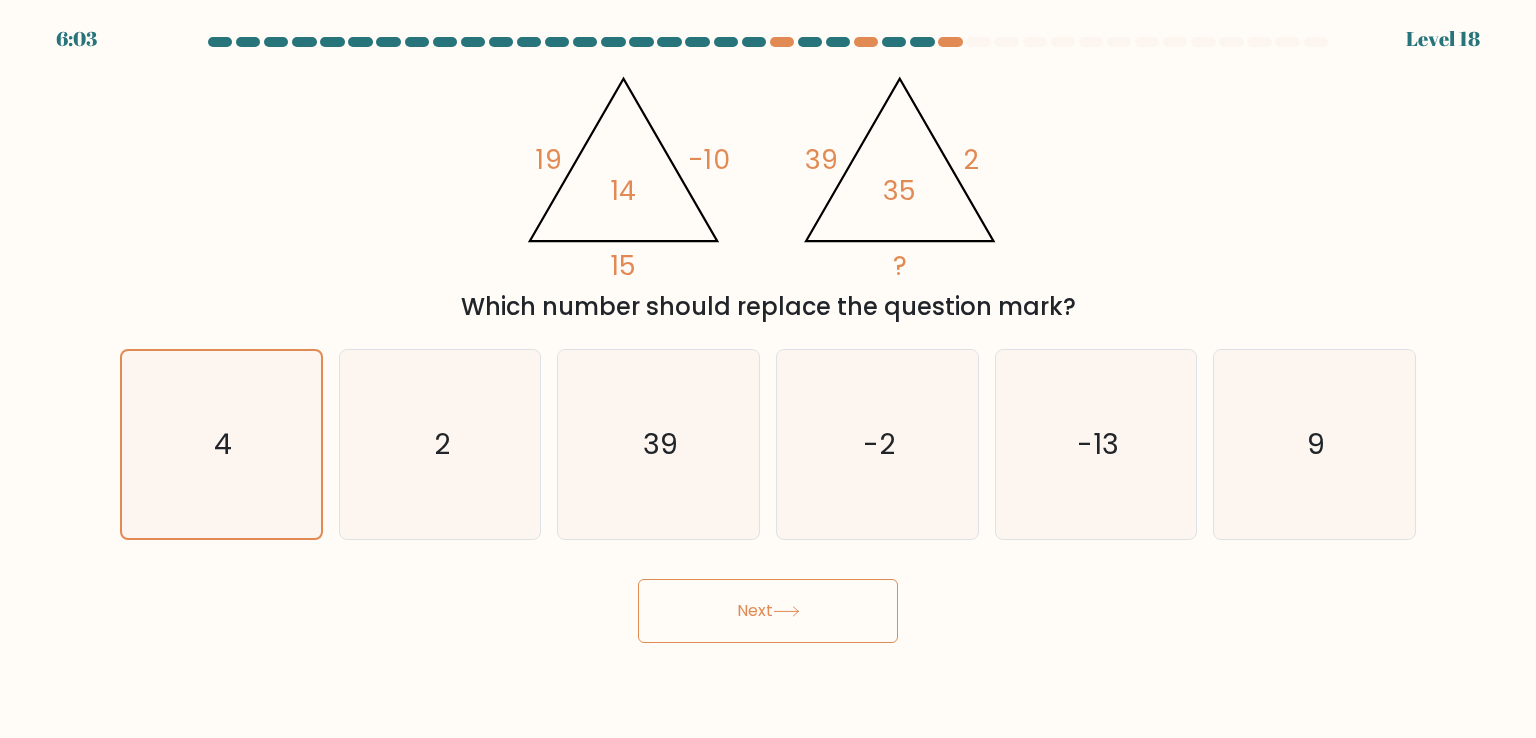 click on "Next" at bounding box center [768, 611] 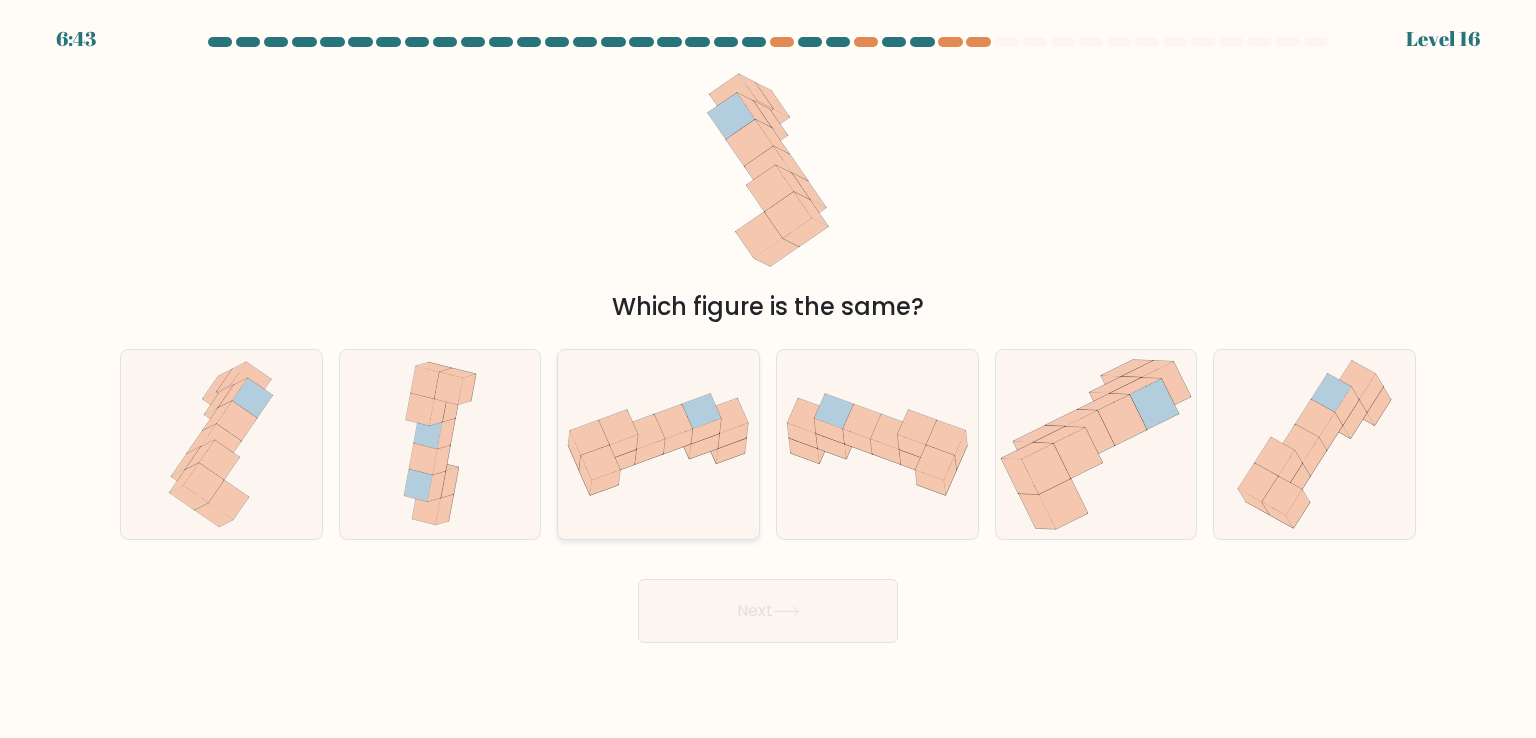 click at bounding box center [658, 444] 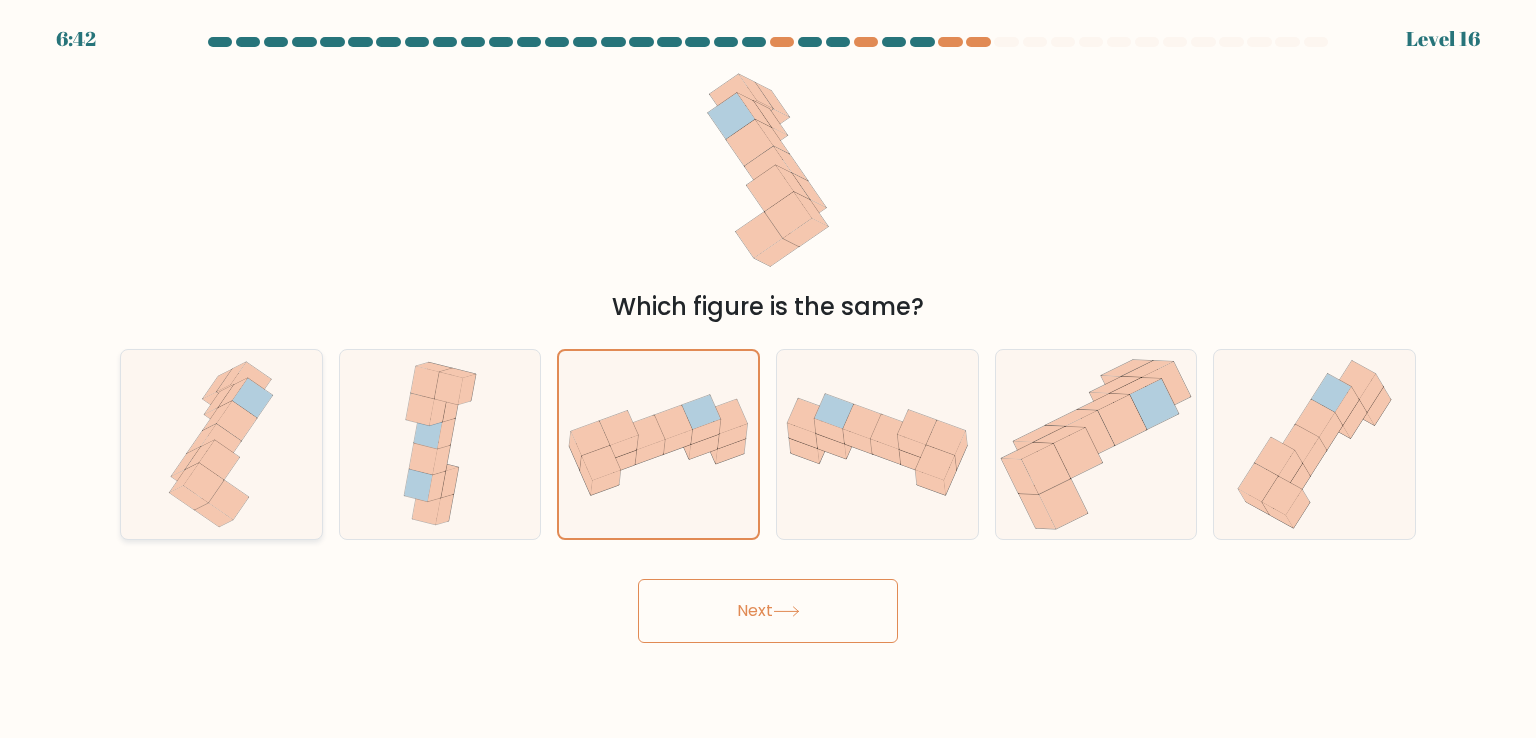 click 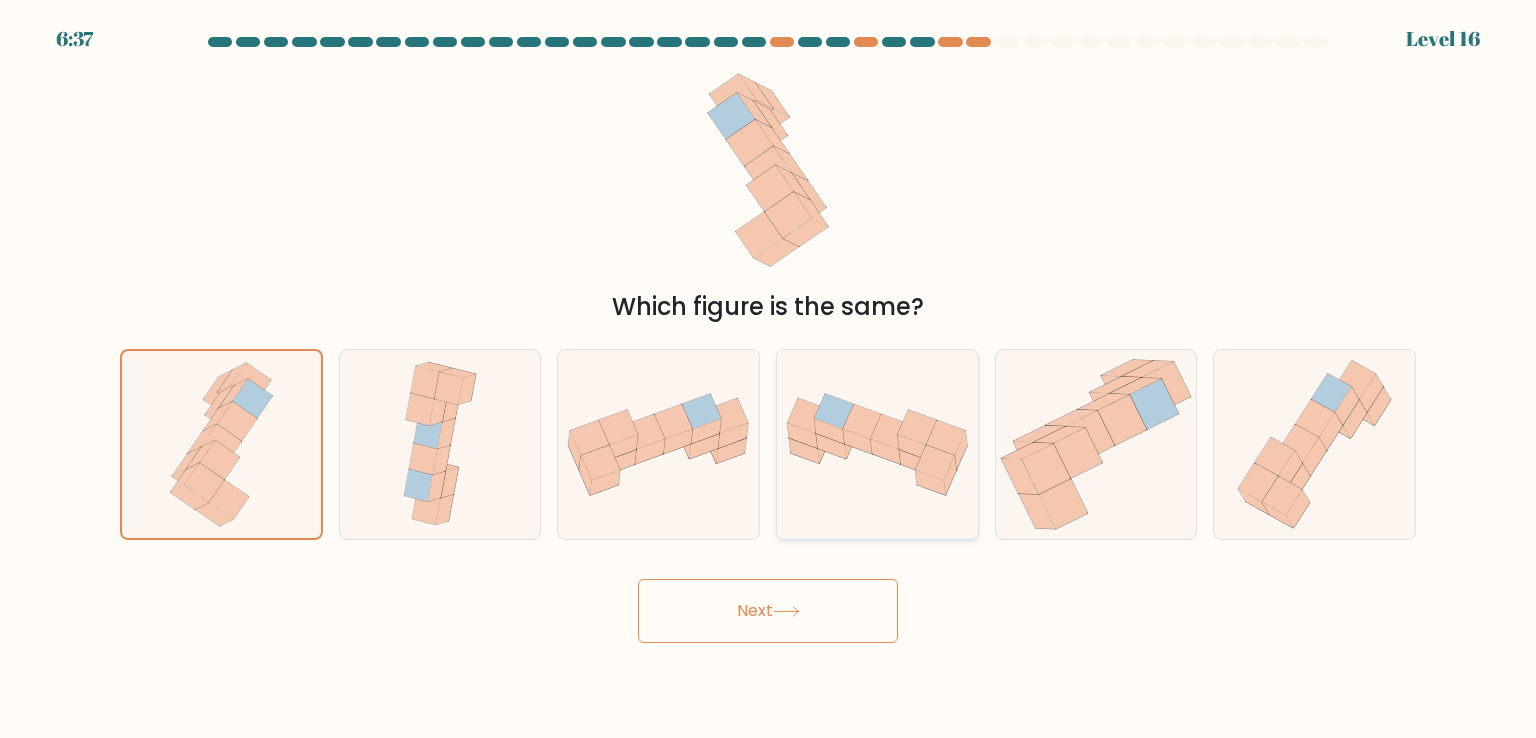 click 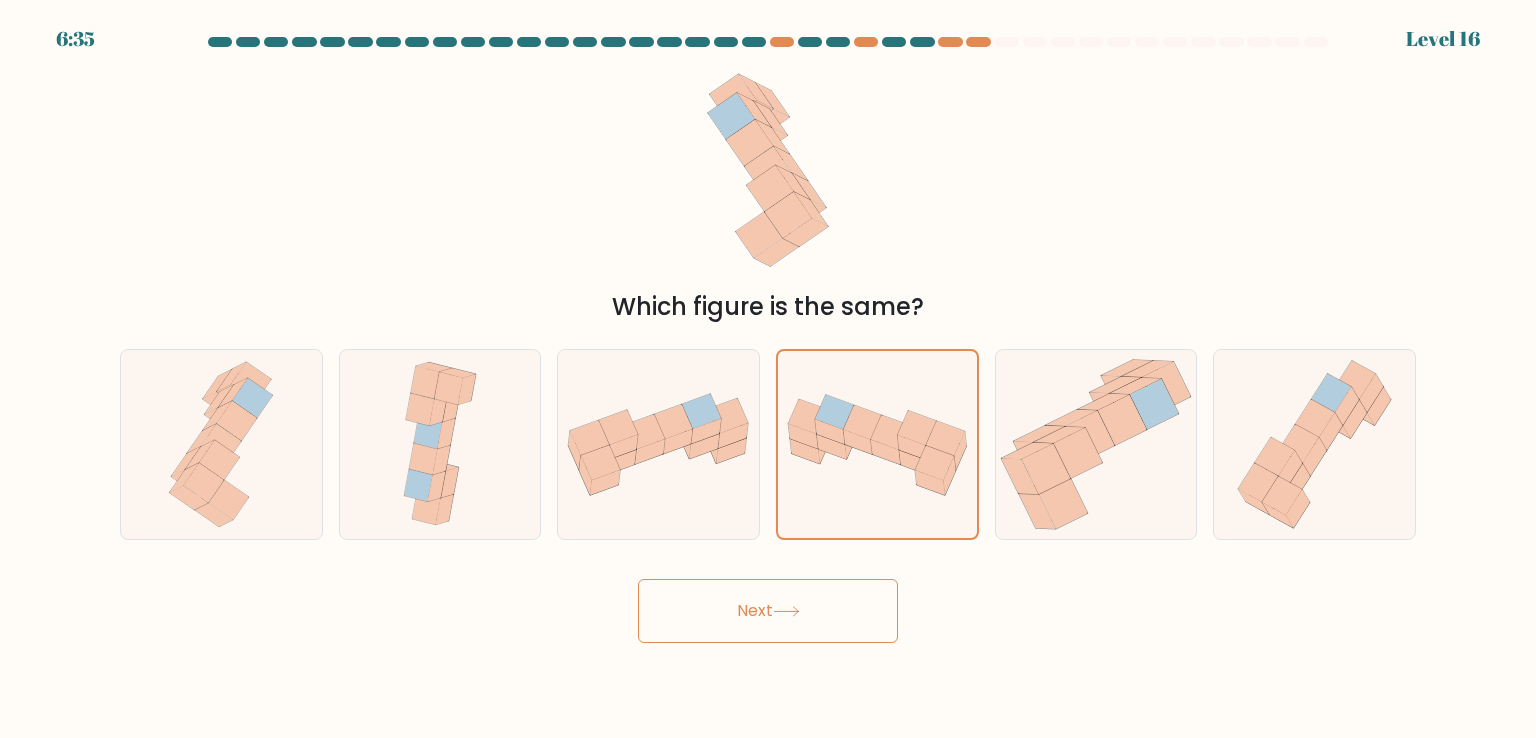 click on "Next" at bounding box center (768, 611) 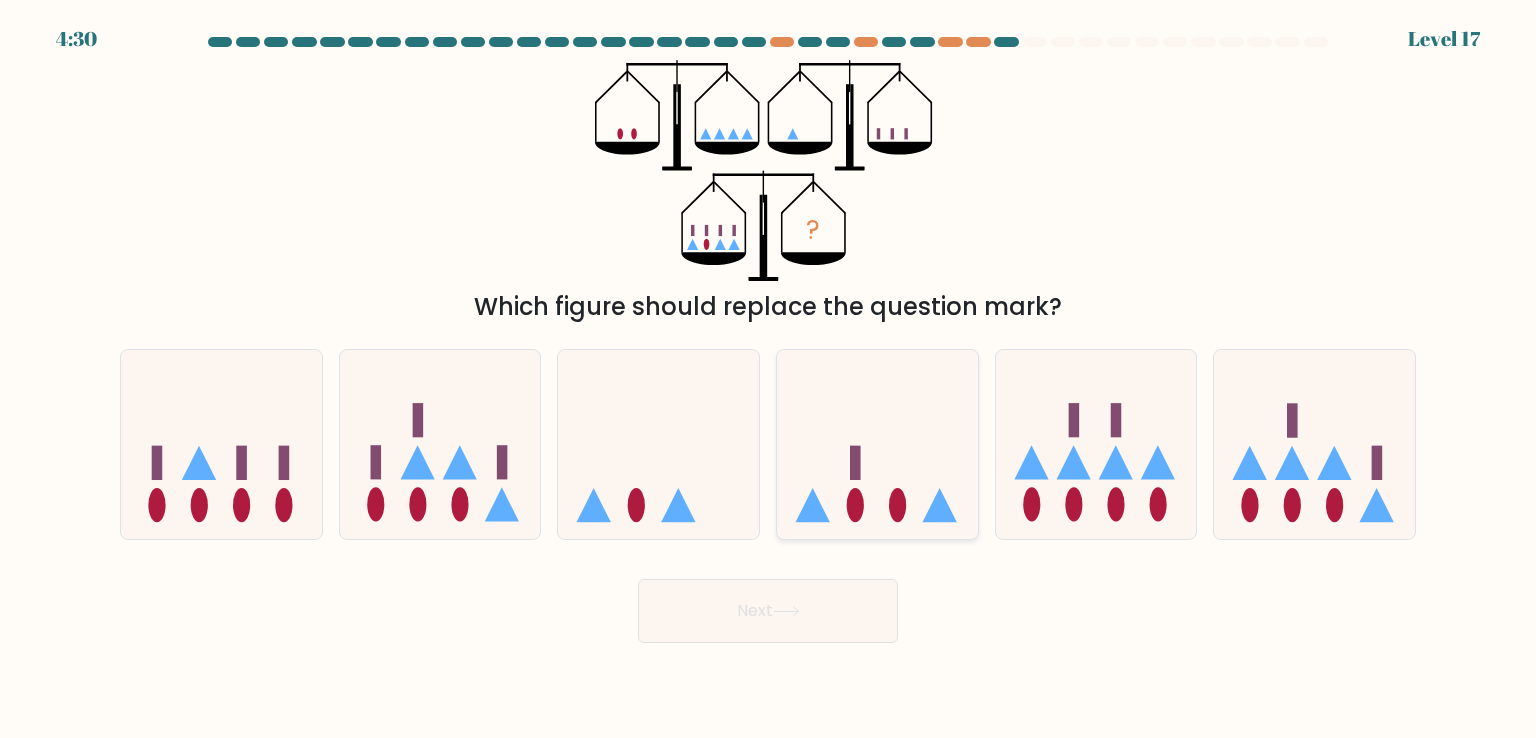 click 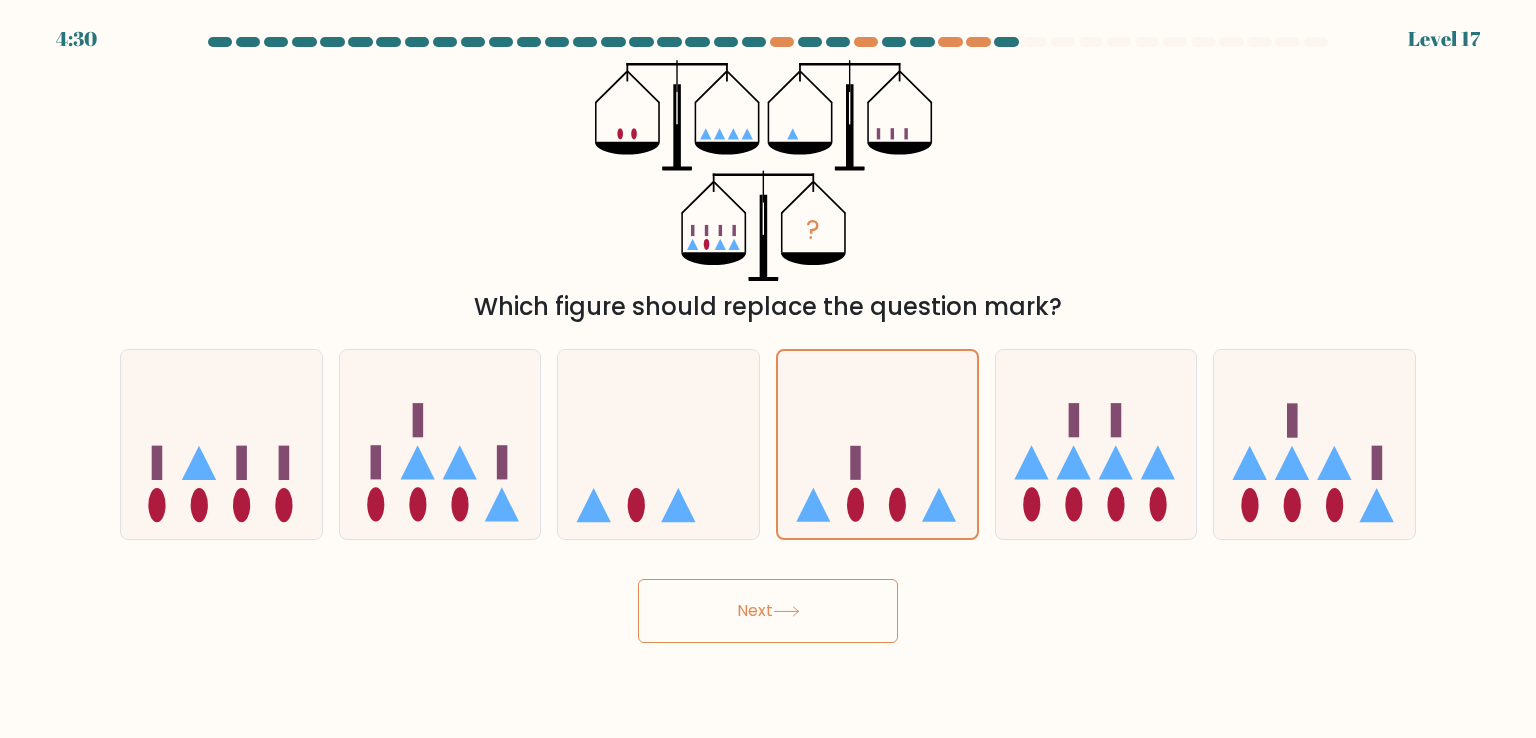 click on "Next" at bounding box center (768, 611) 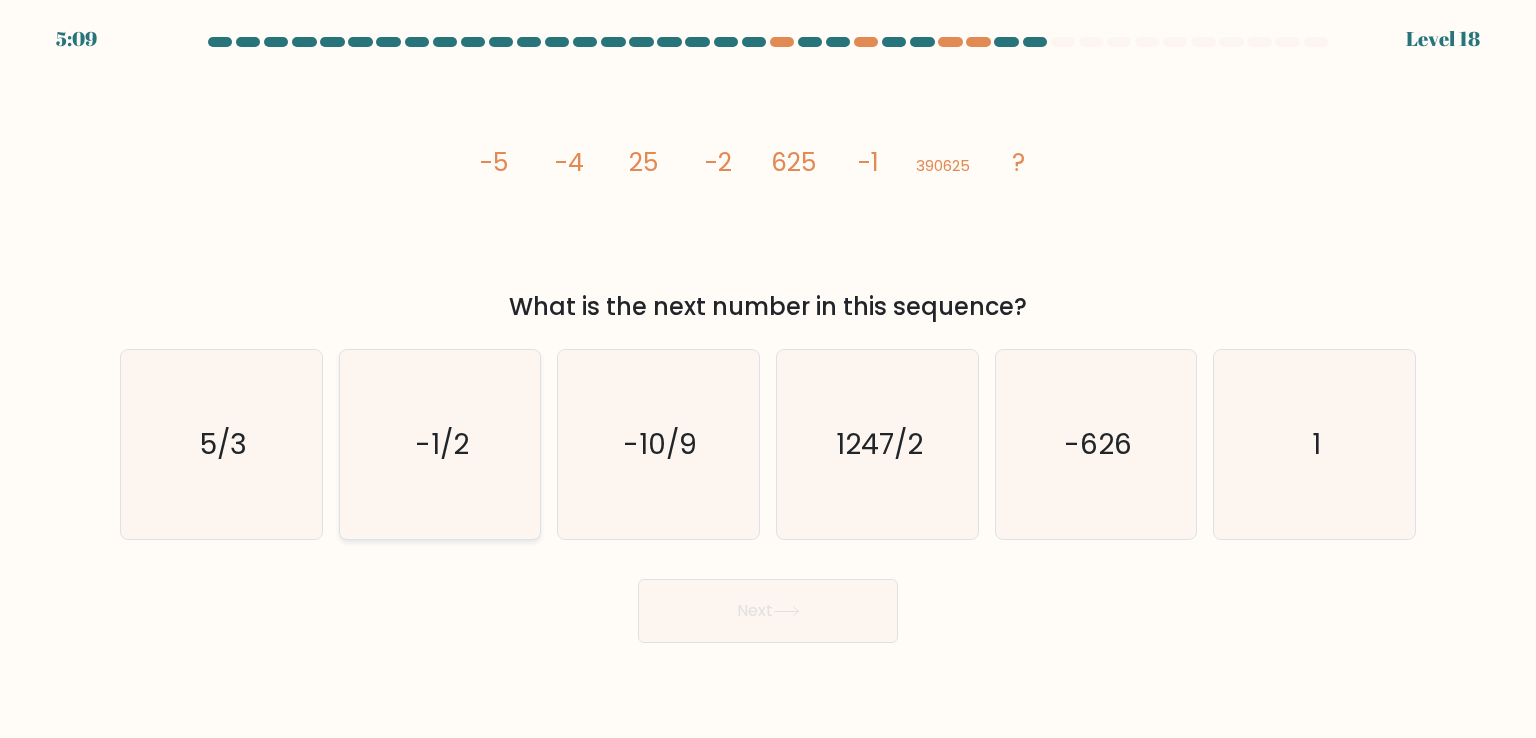 click on "-1/2" 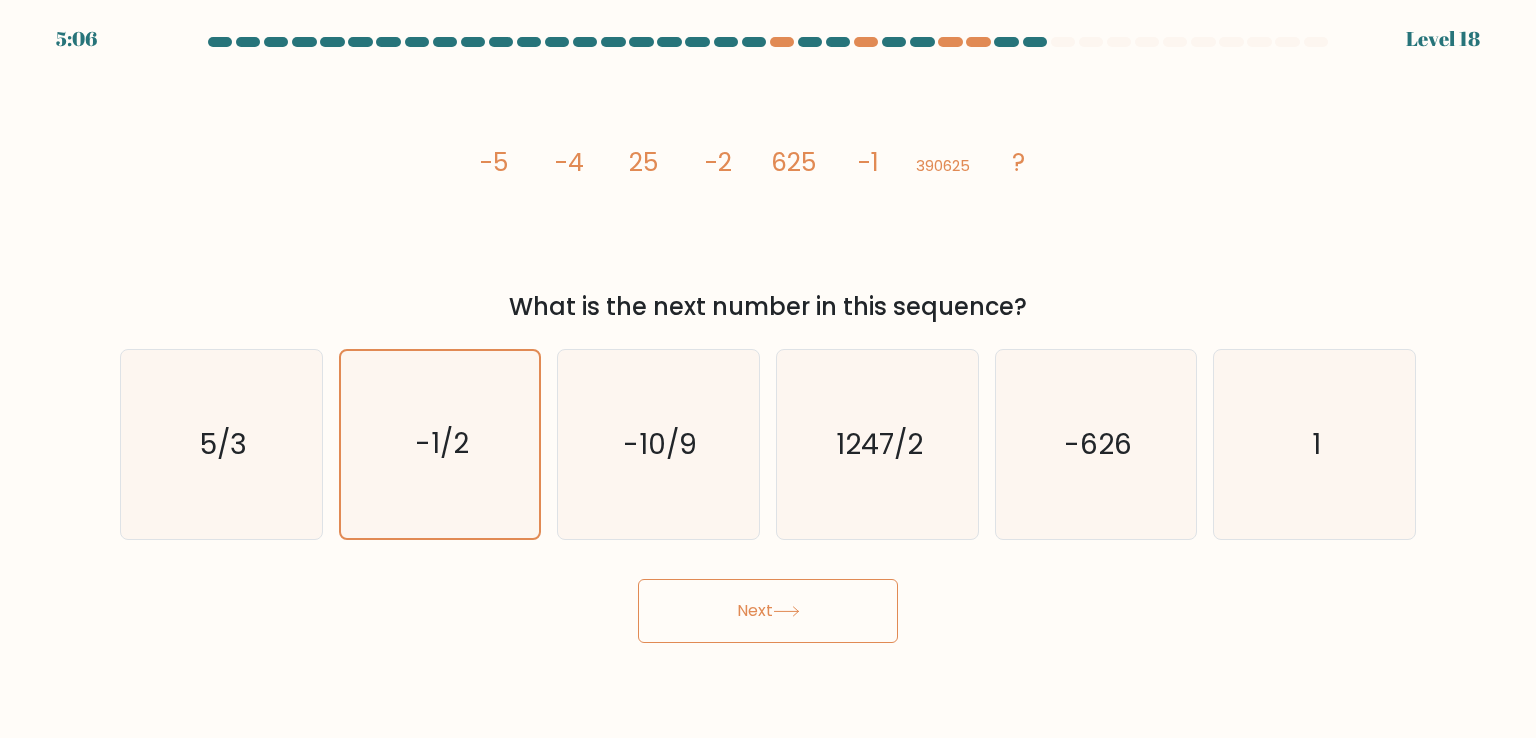 click on "Next" at bounding box center (768, 603) 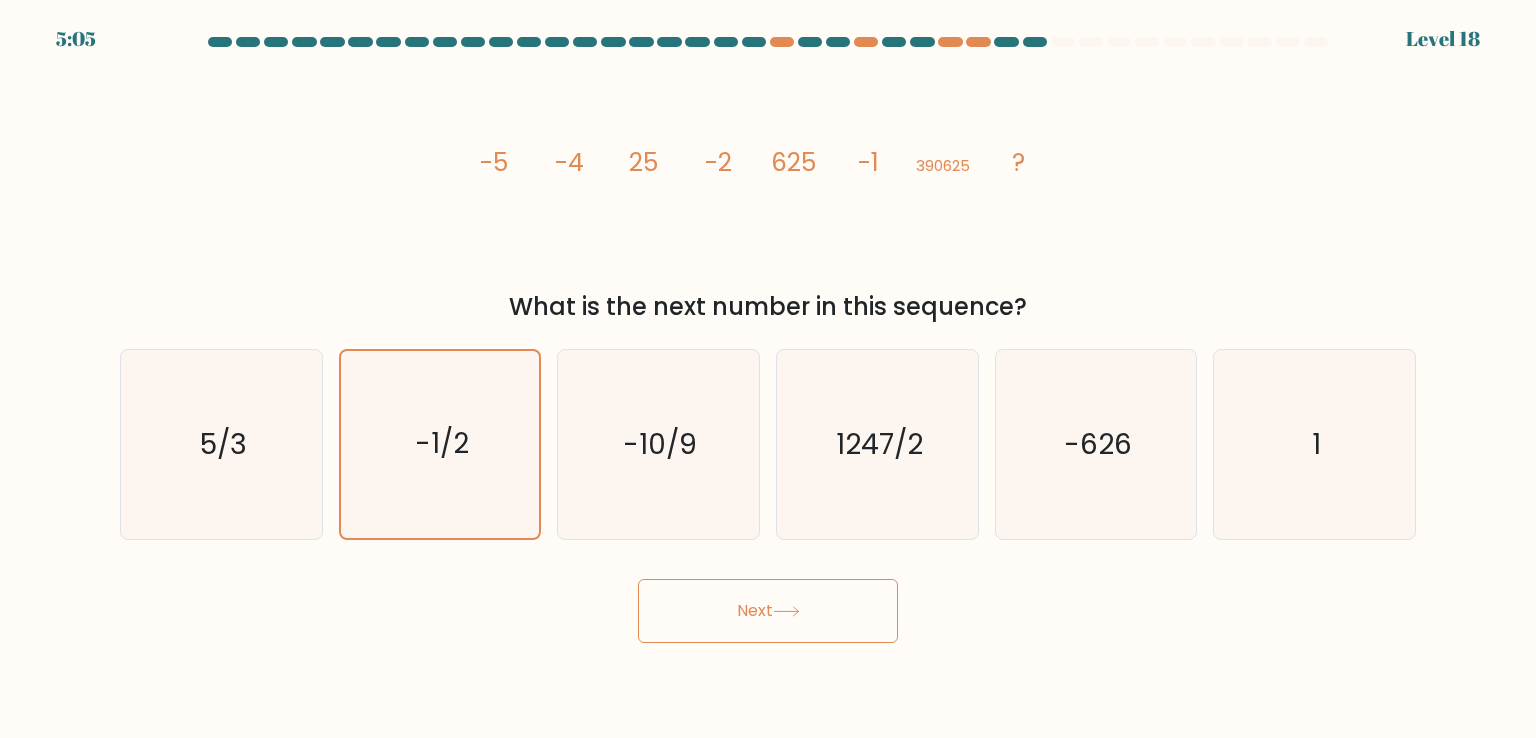 click on "Next" at bounding box center [768, 611] 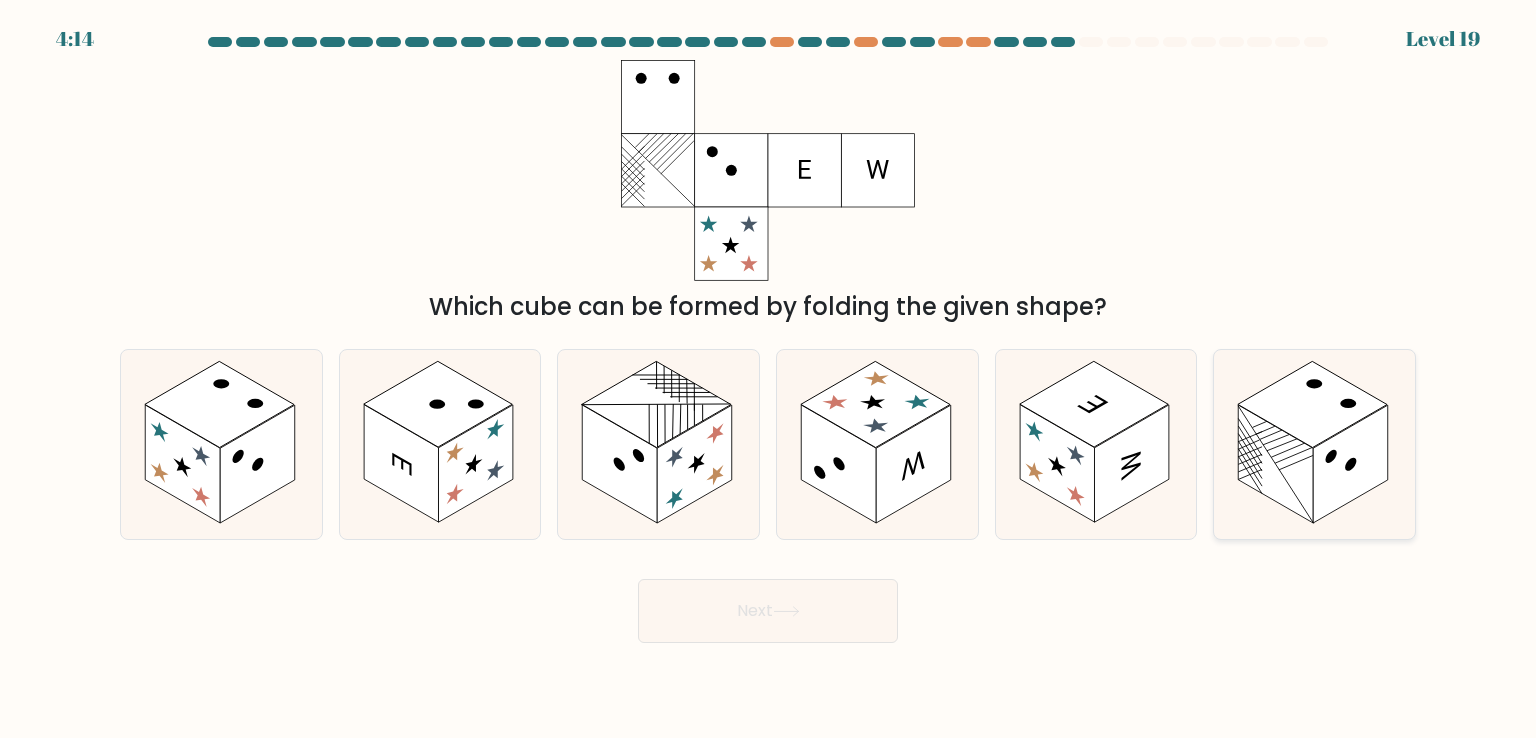 click 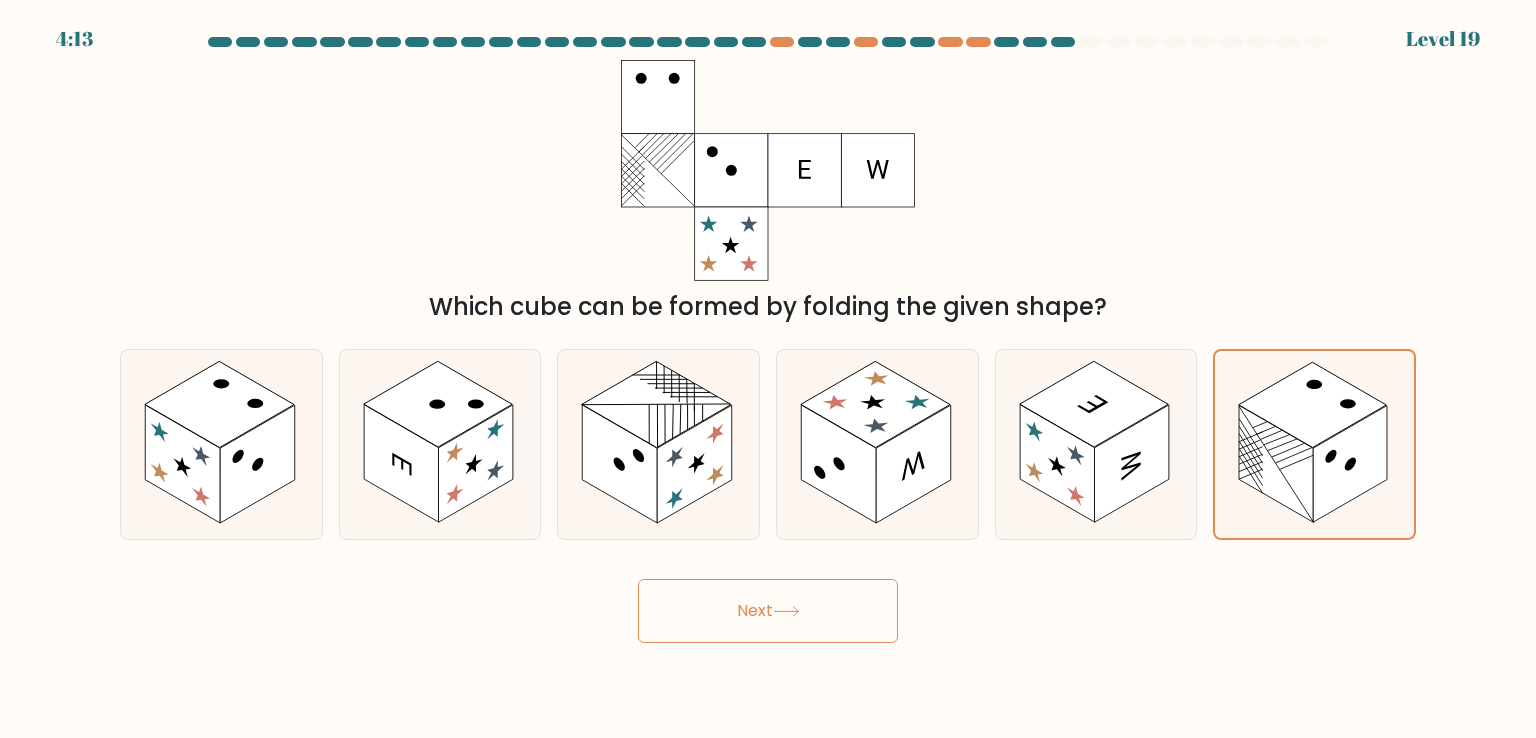 click on "Next" at bounding box center (768, 611) 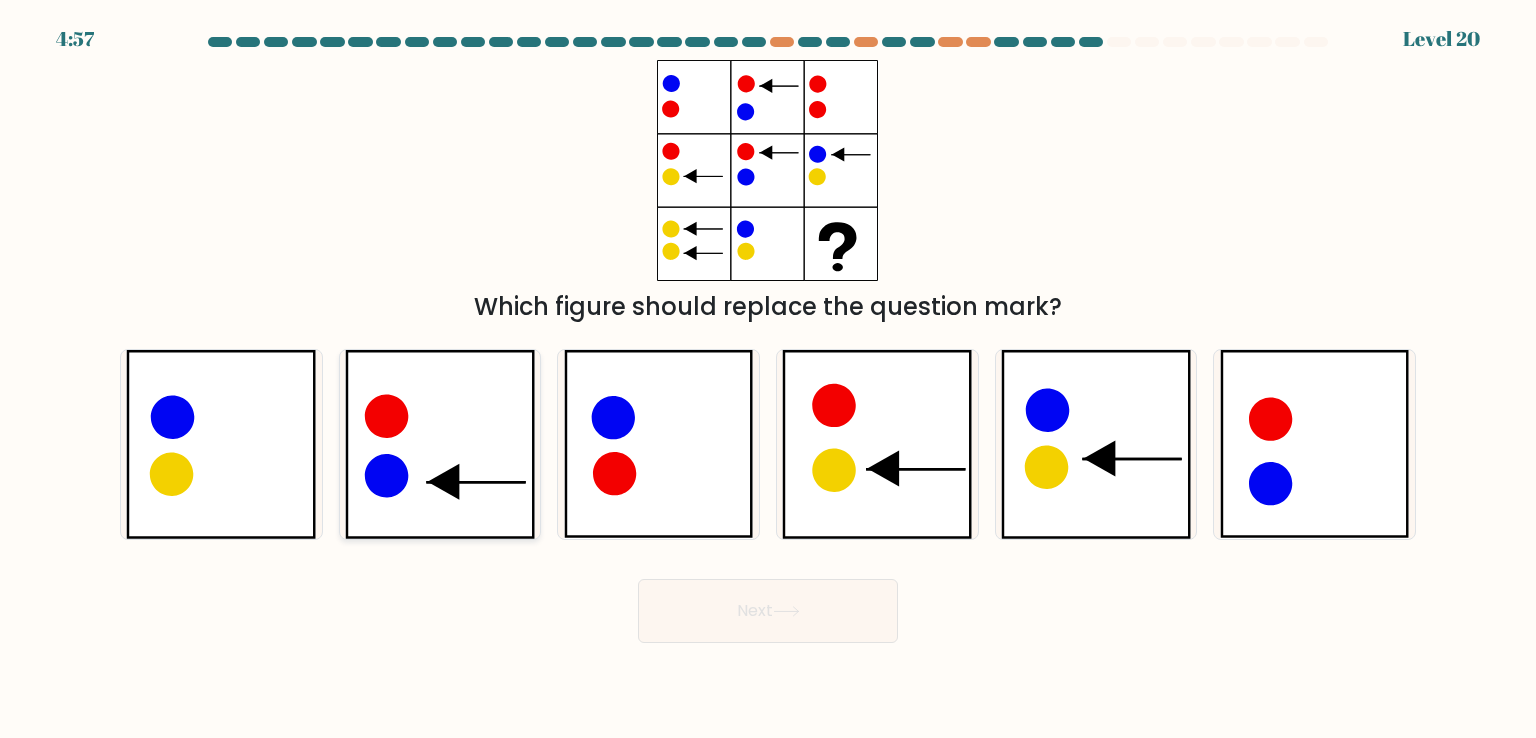 click 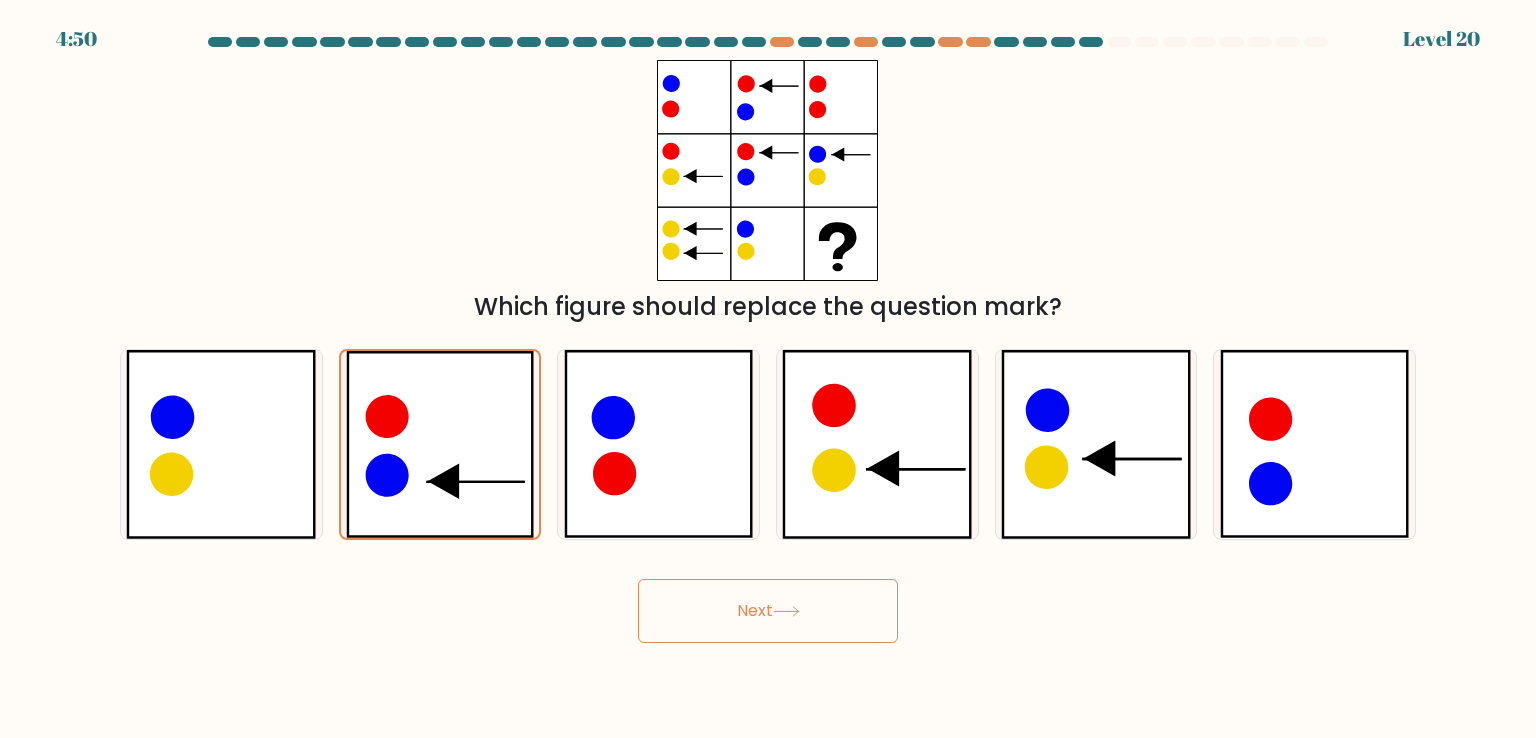 click 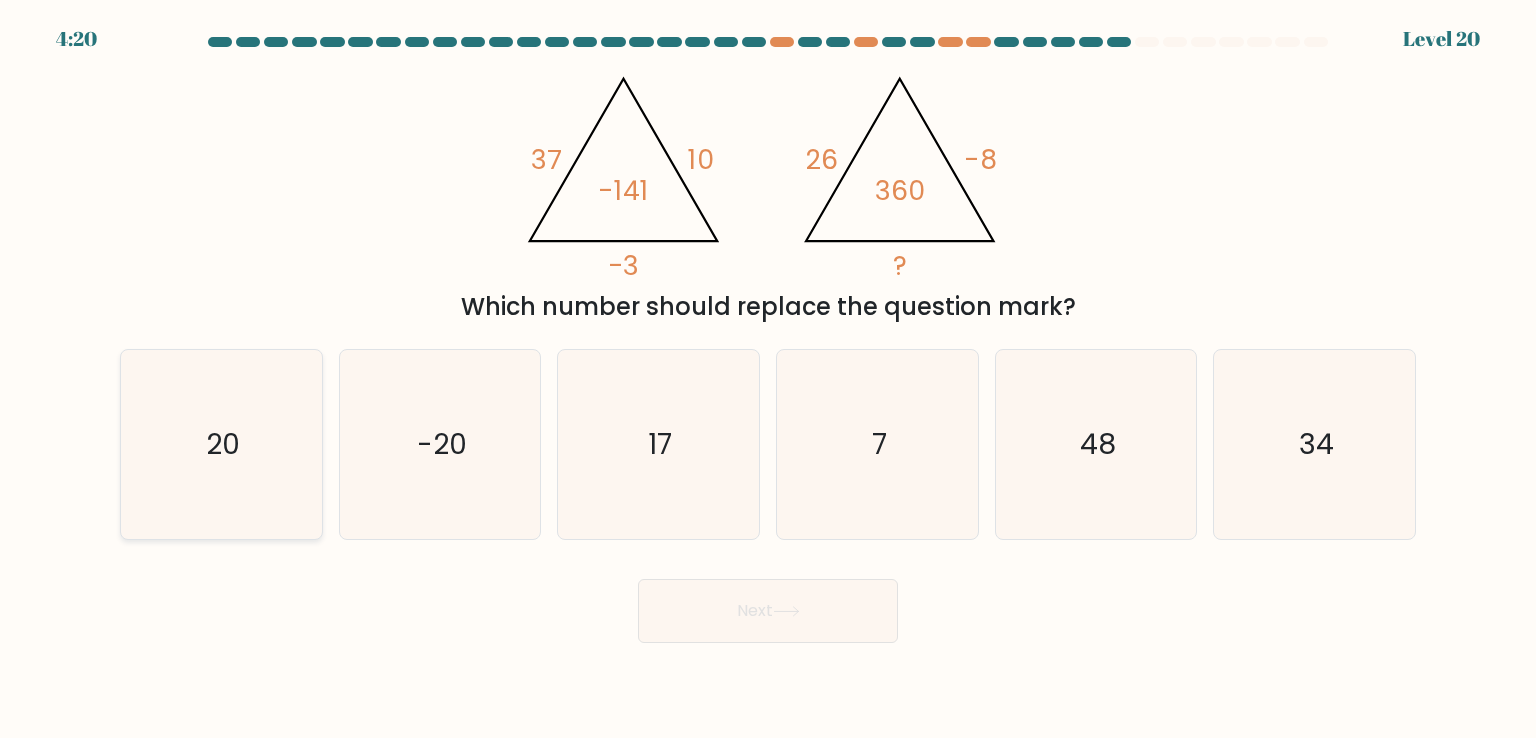 click on "20" 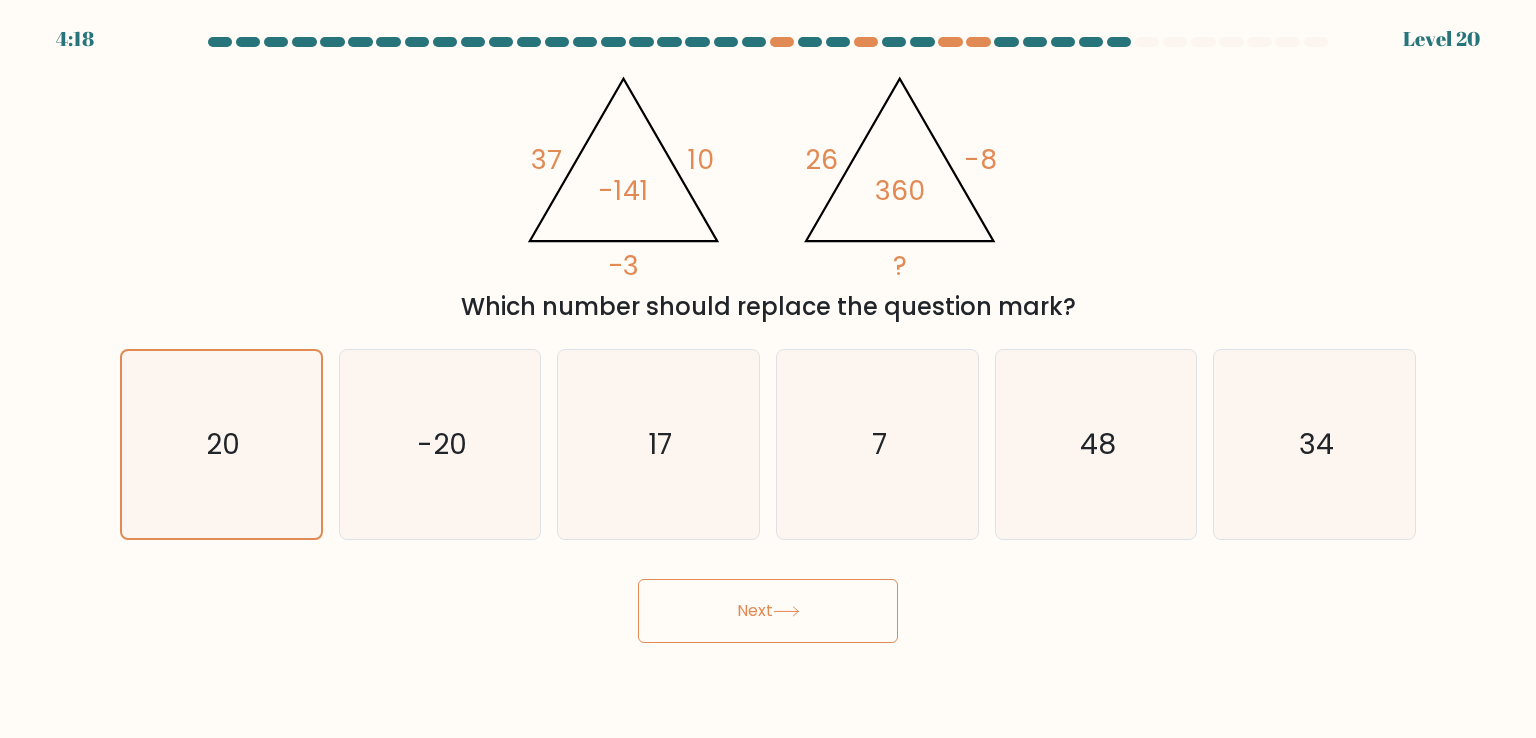 click on "Next" at bounding box center (768, 611) 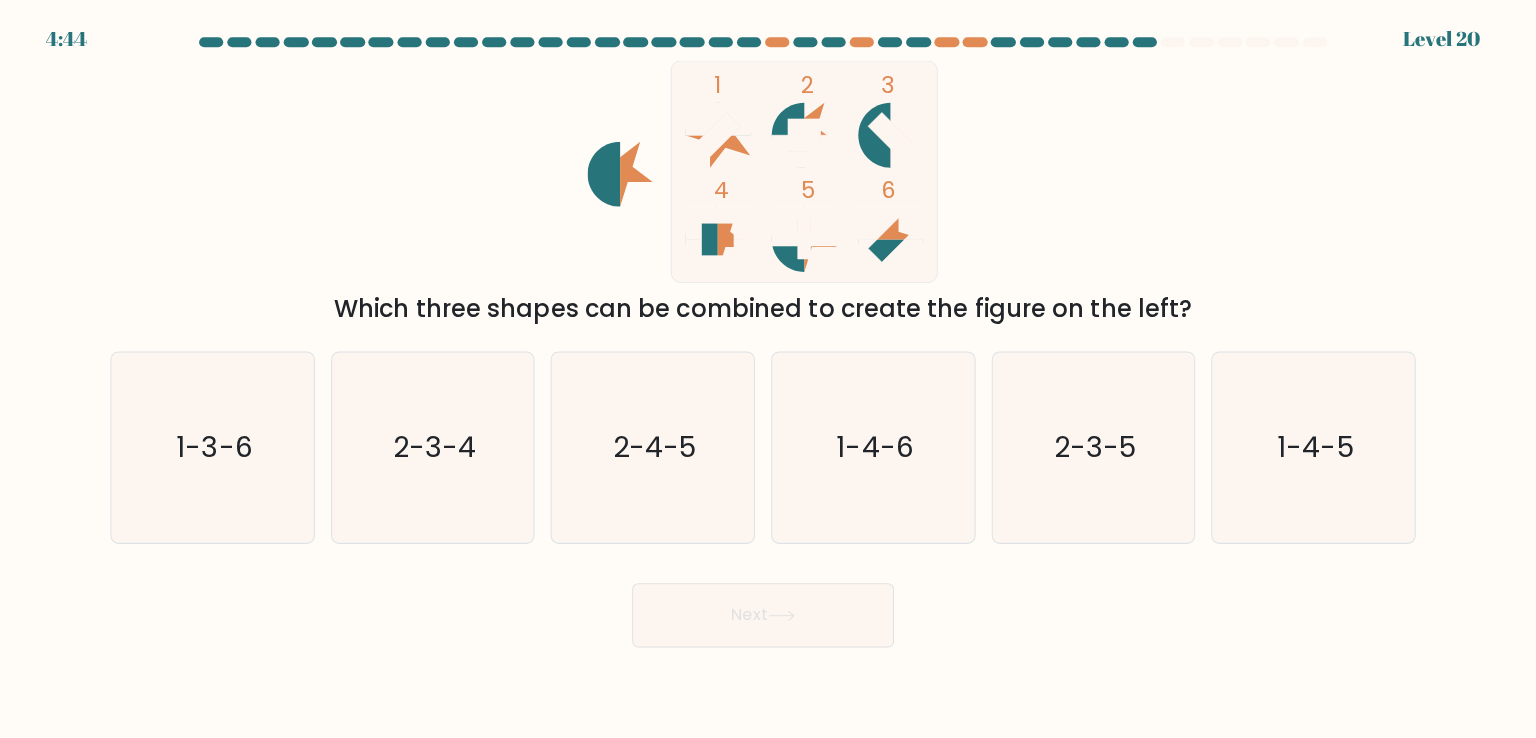scroll, scrollTop: 0, scrollLeft: 0, axis: both 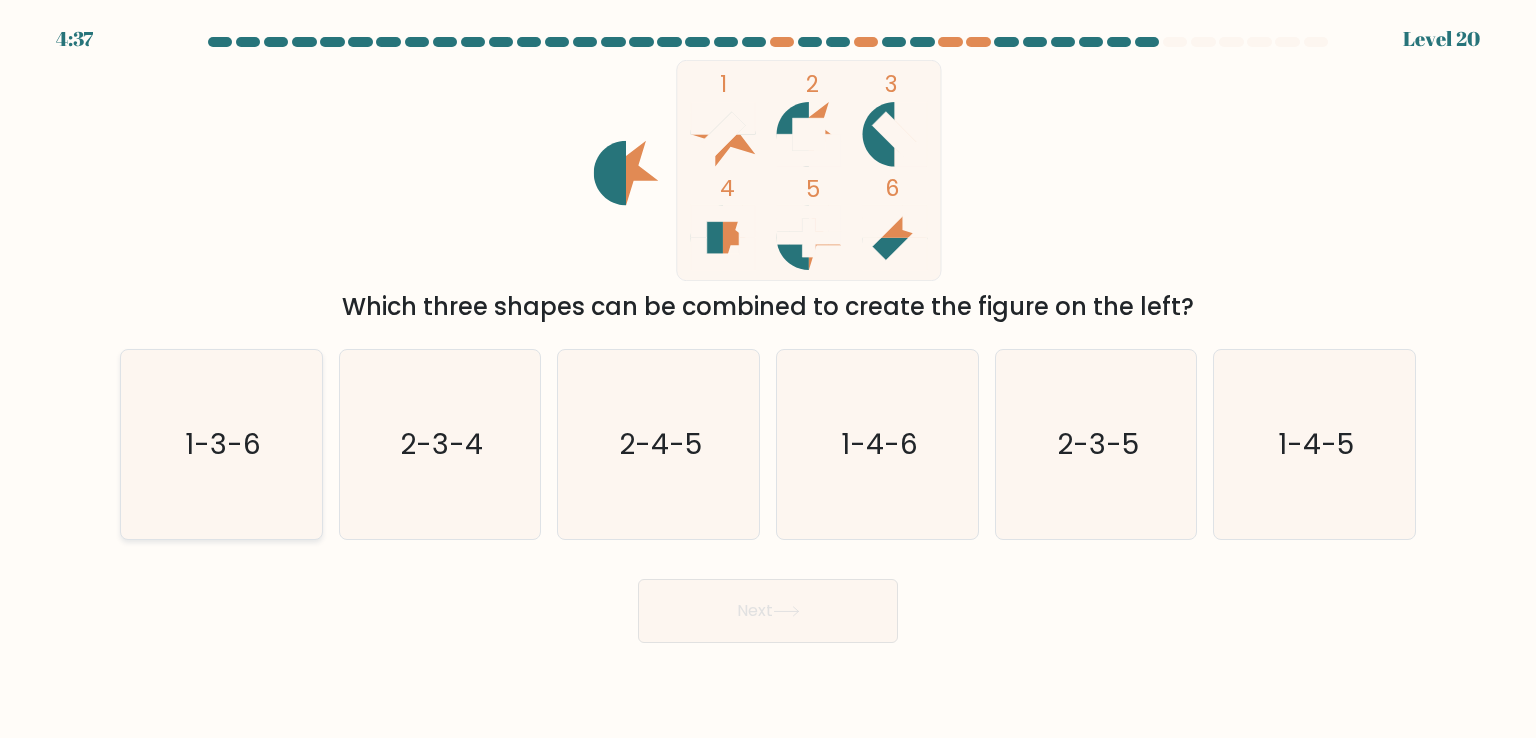click on "1-3-6" 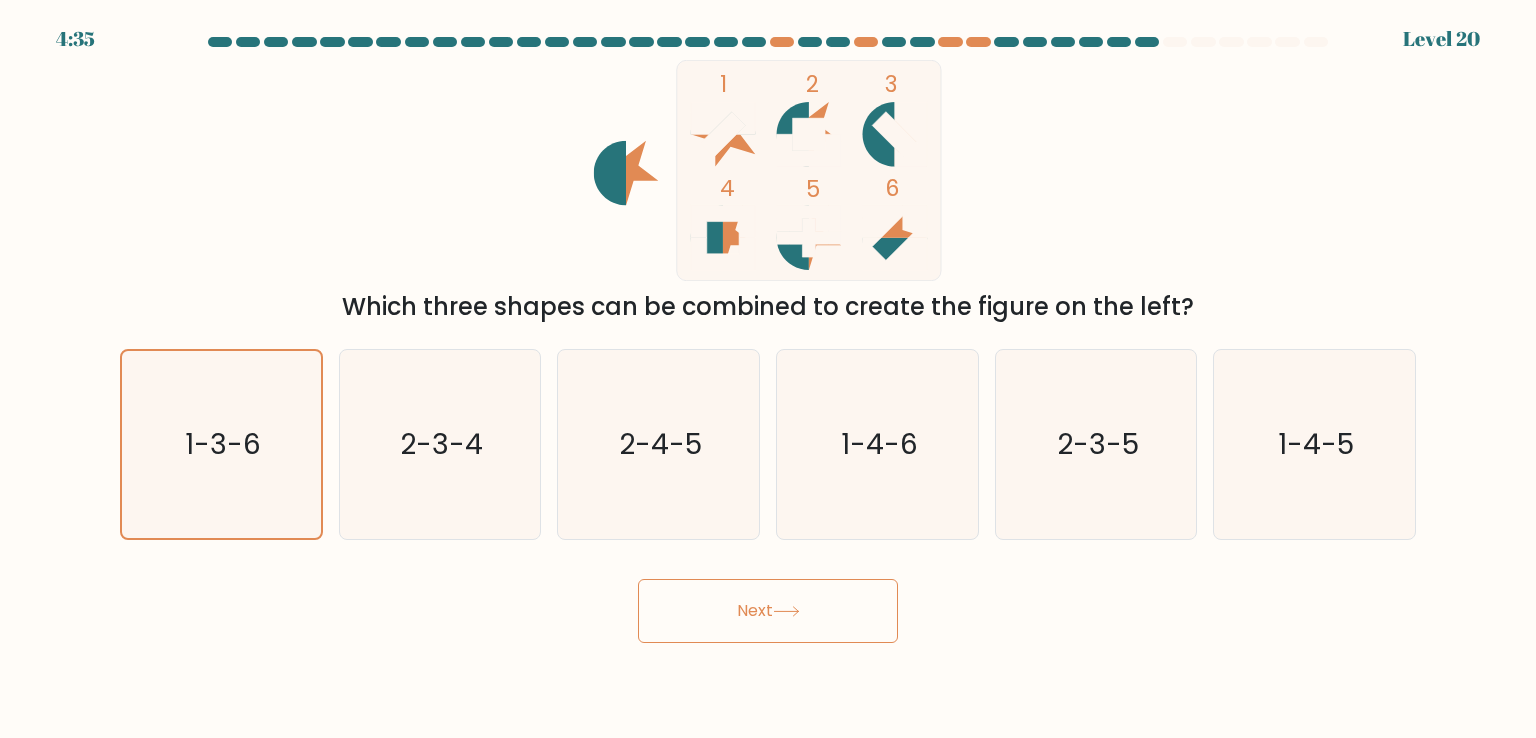 click on "Next" at bounding box center (768, 611) 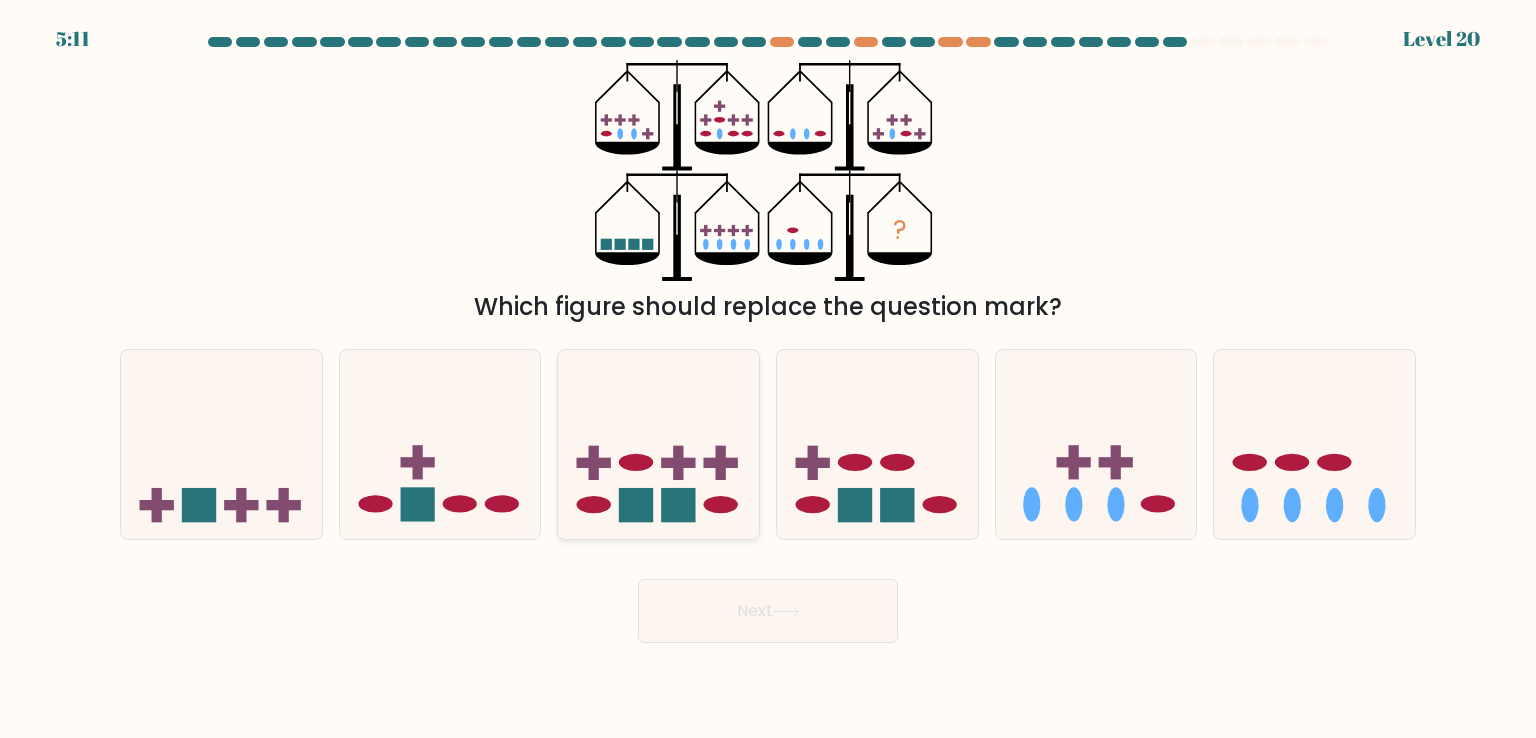 click 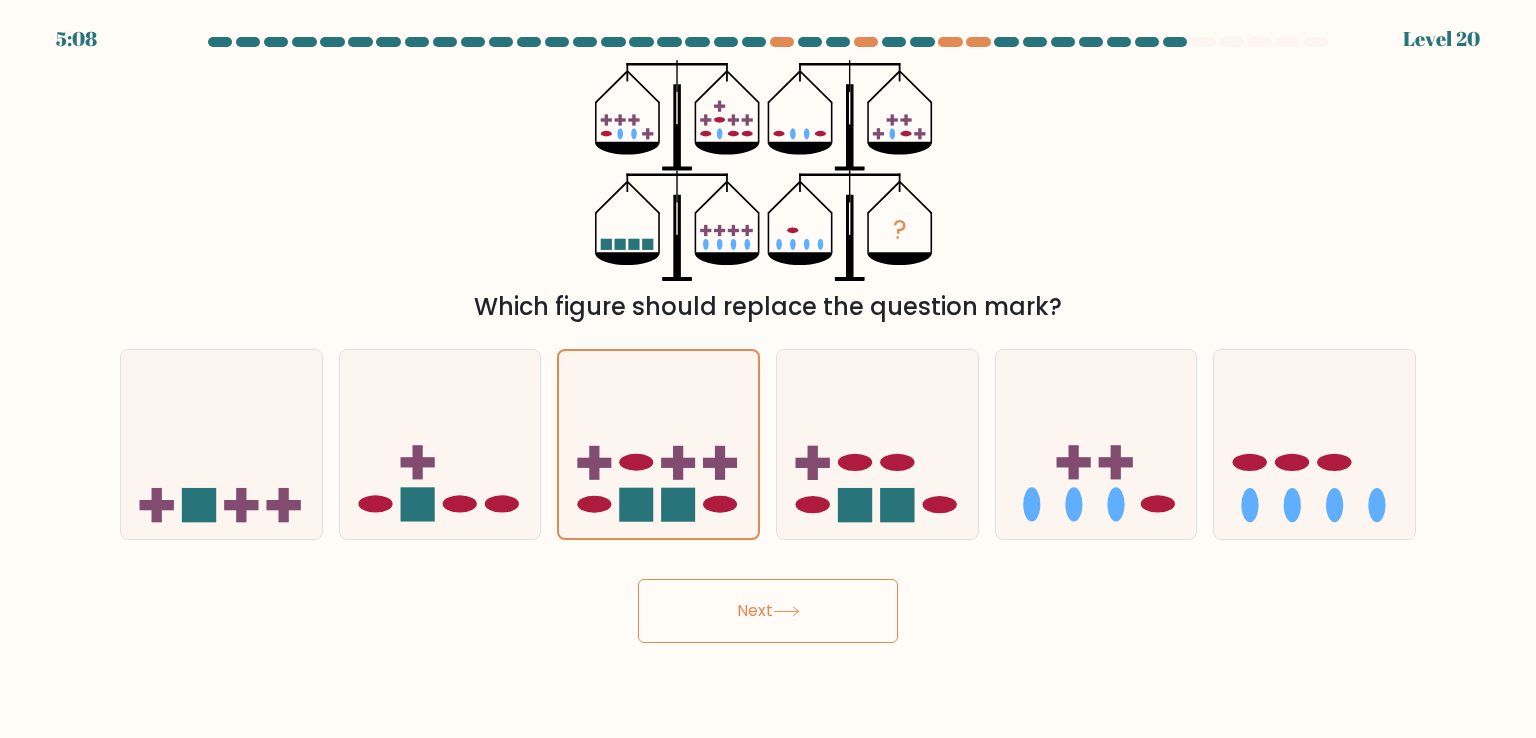 click on "5:08
Level 20" at bounding box center (768, 369) 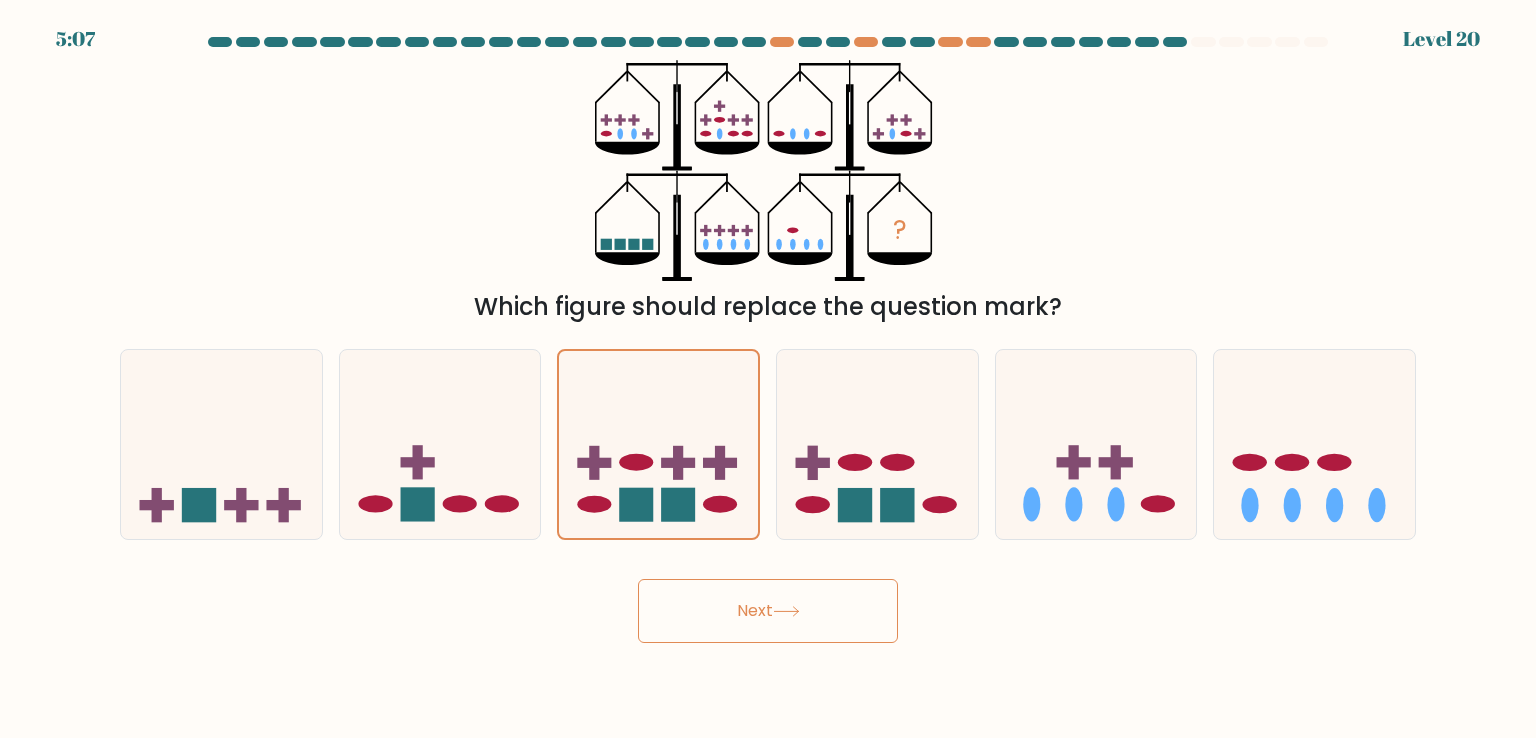 click 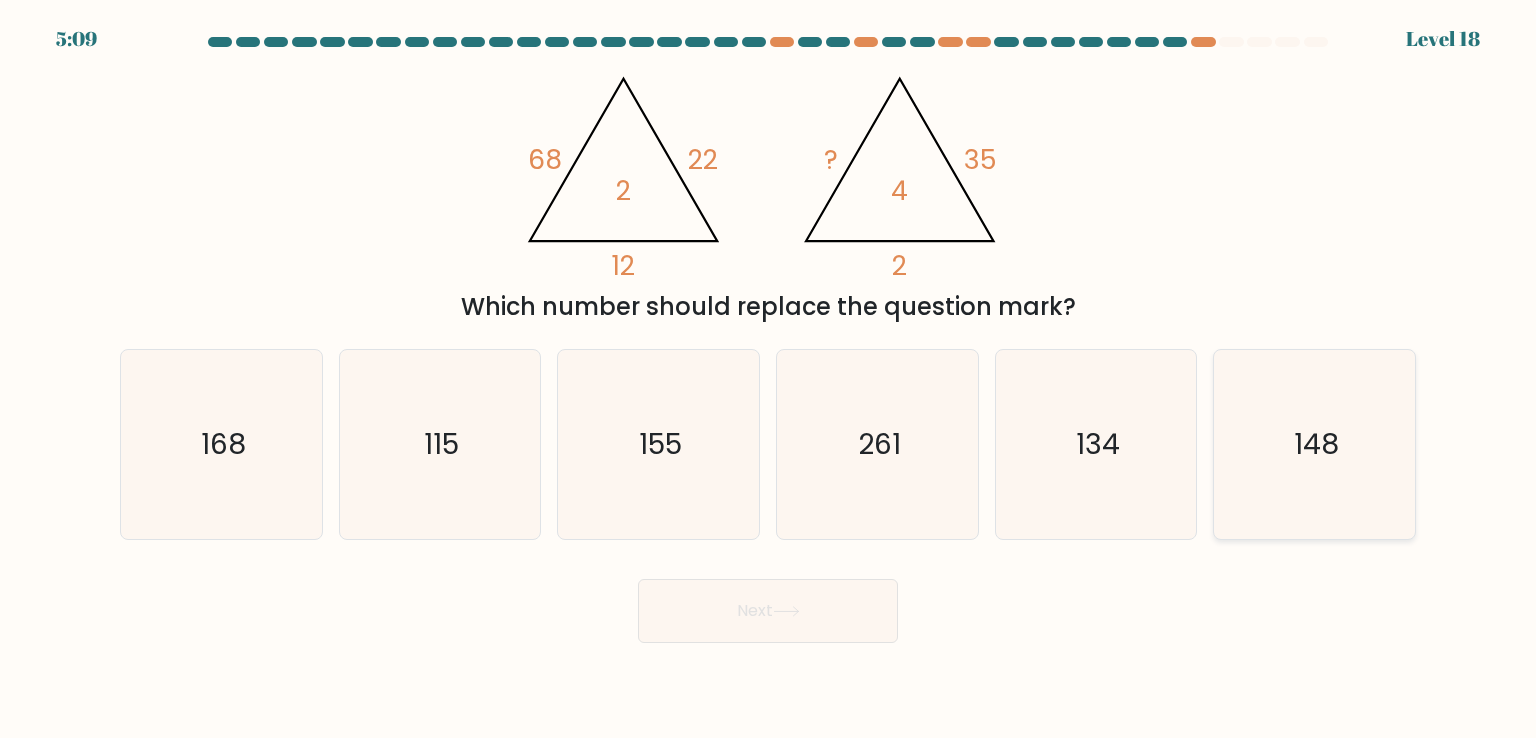 click on "148" 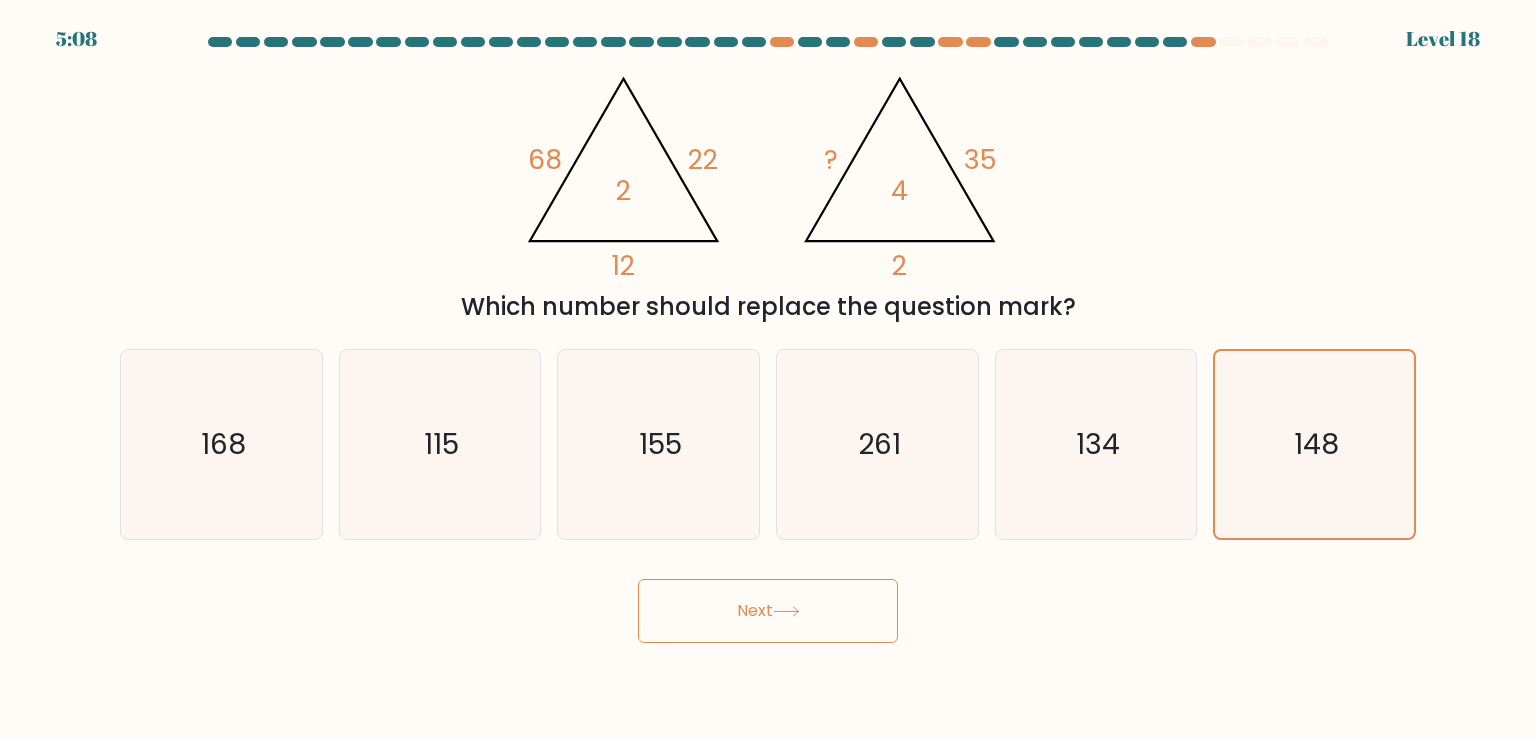 click on "Next" at bounding box center (768, 611) 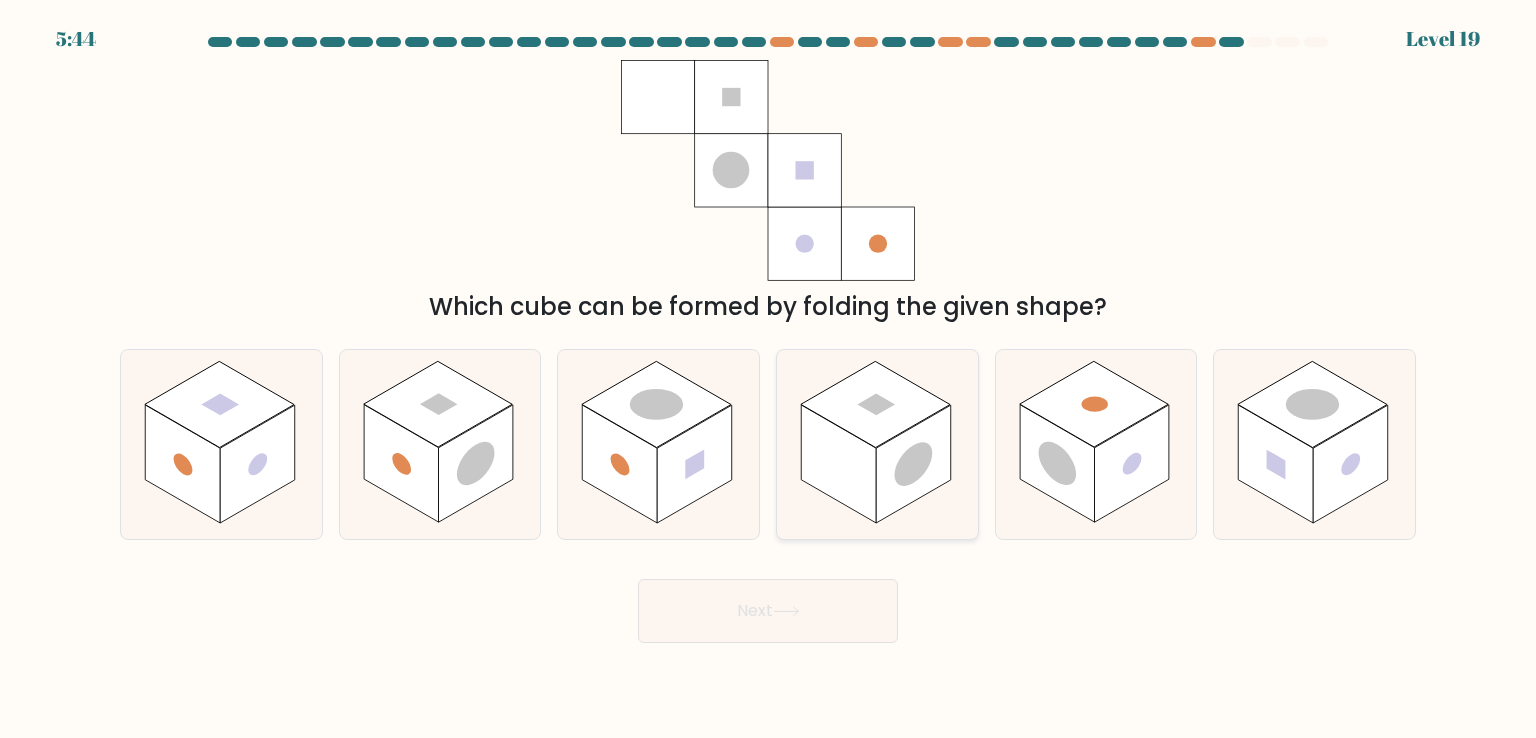 click 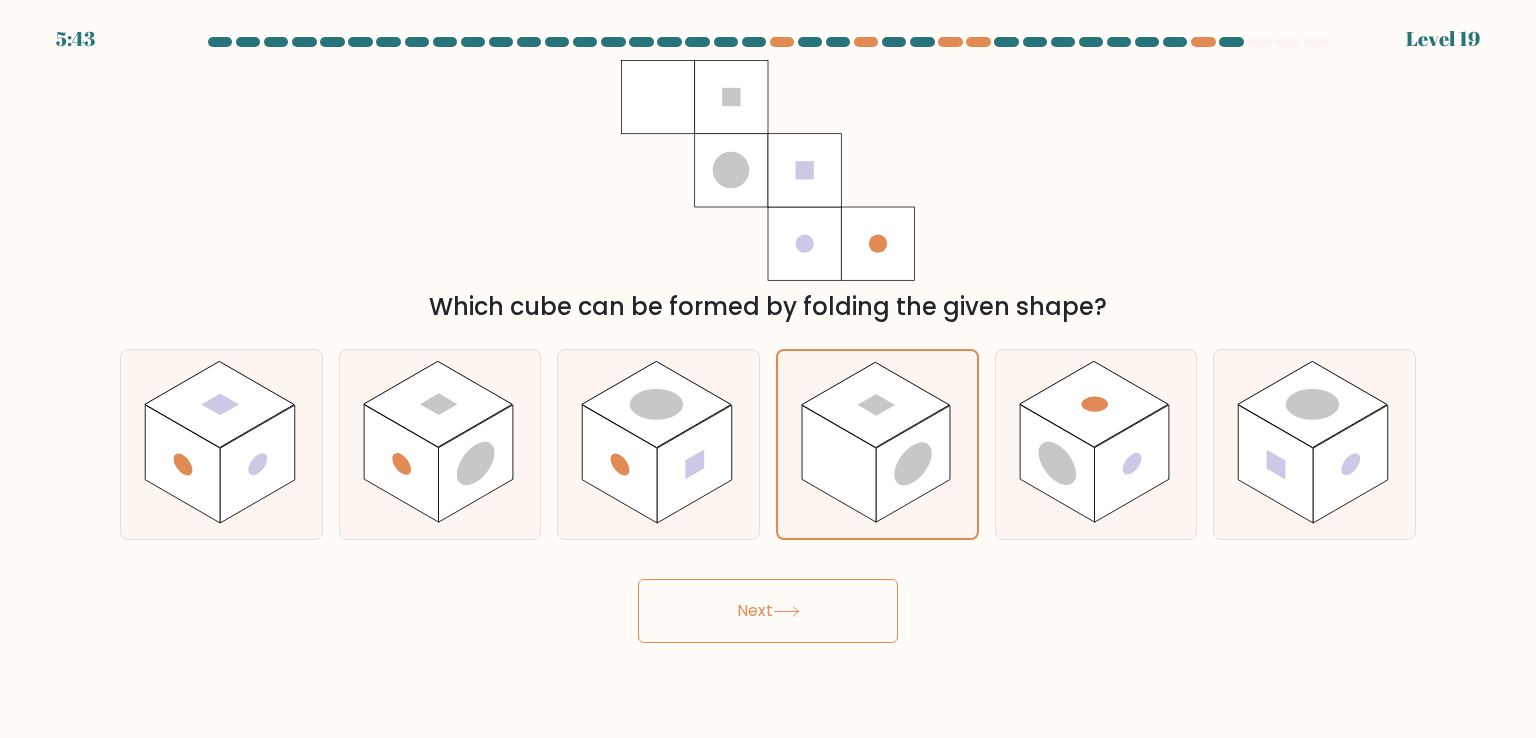 click on "Next" at bounding box center (768, 611) 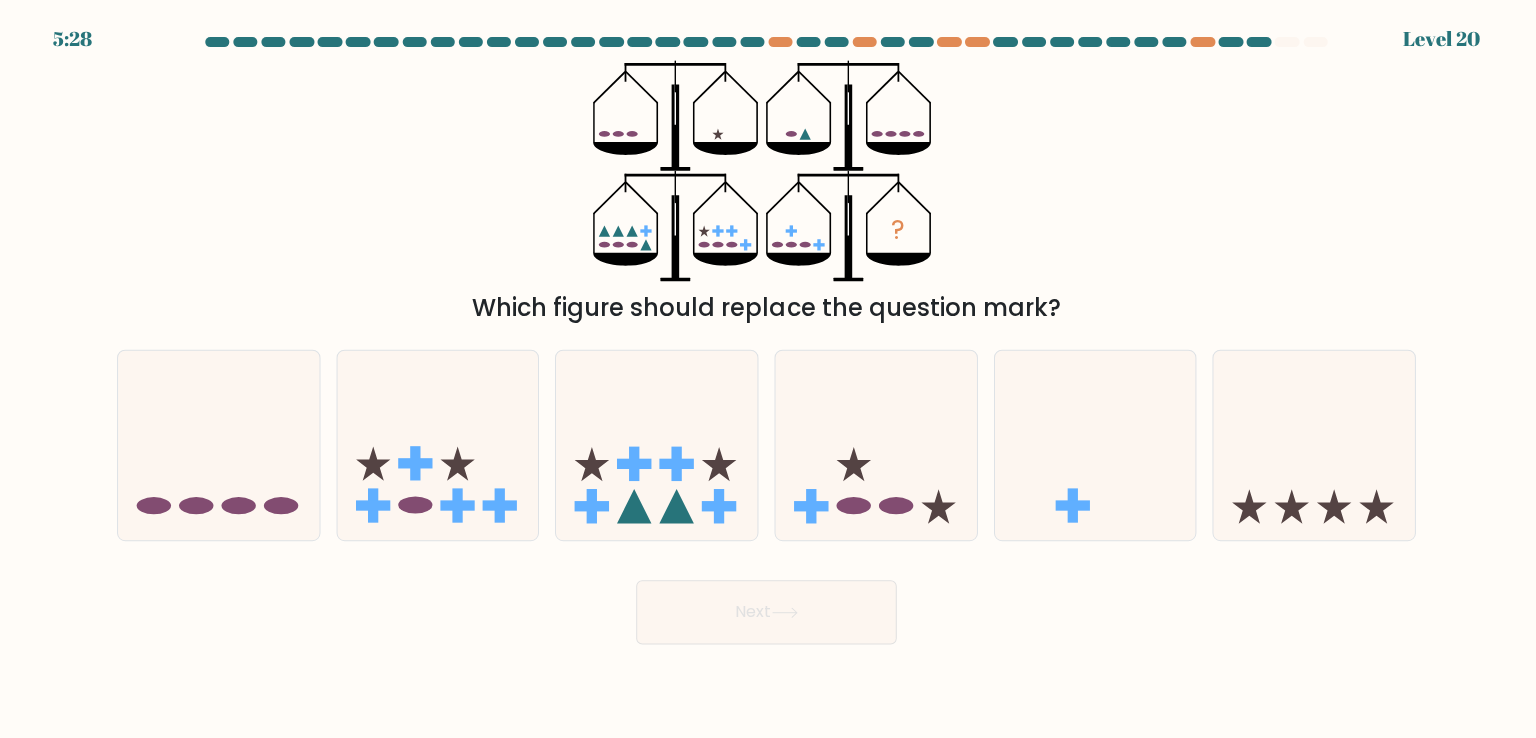 scroll, scrollTop: 0, scrollLeft: 0, axis: both 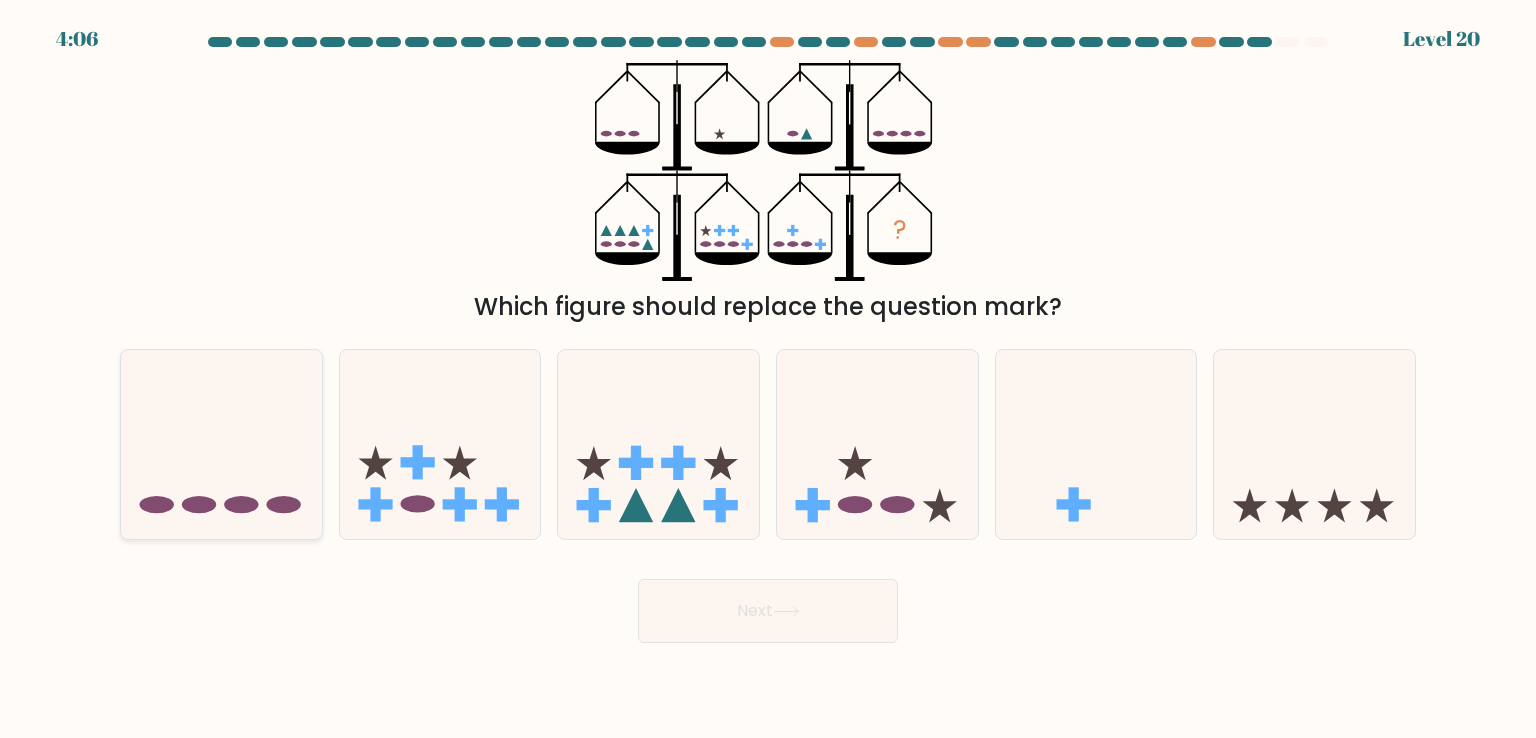 click 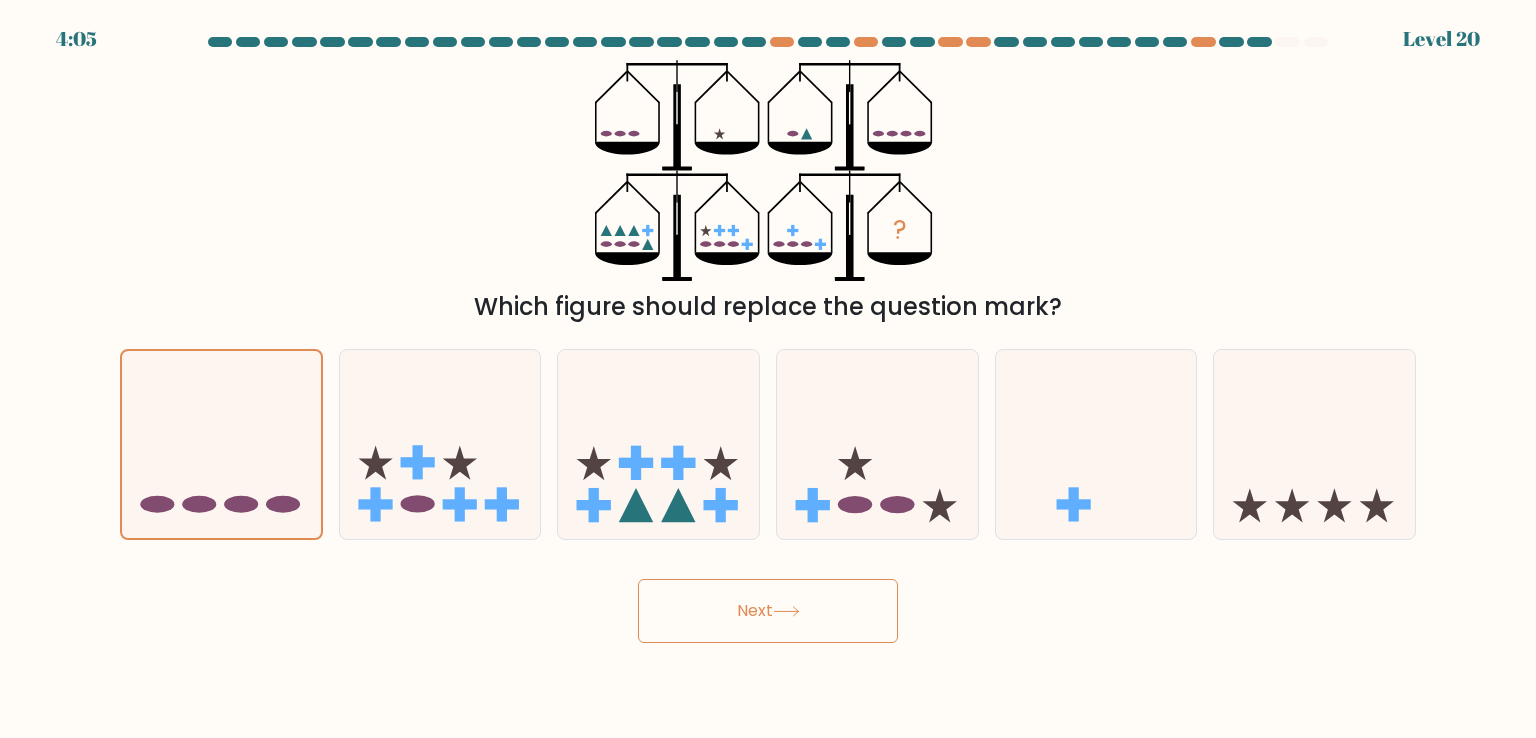 click on "Next" at bounding box center [768, 611] 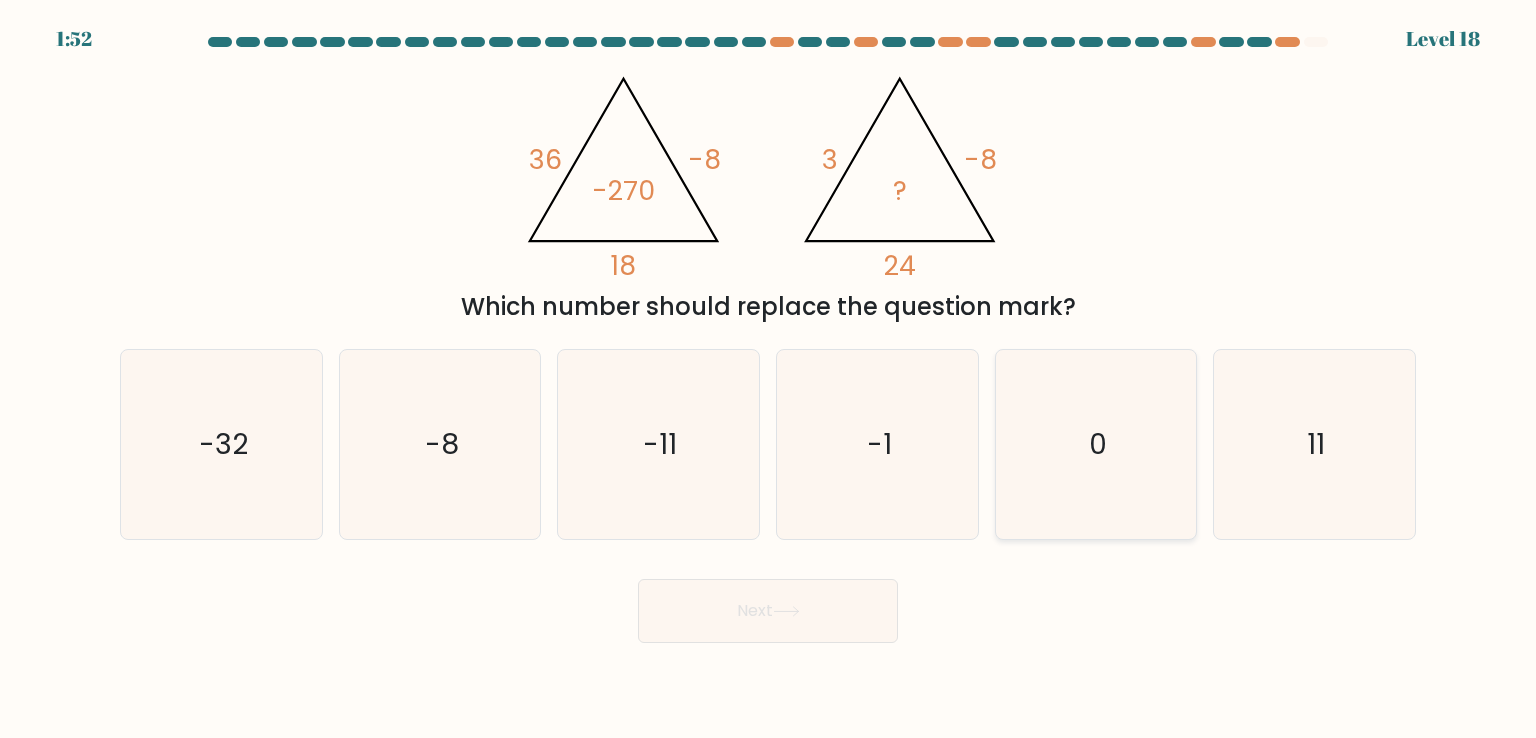 click on "0" 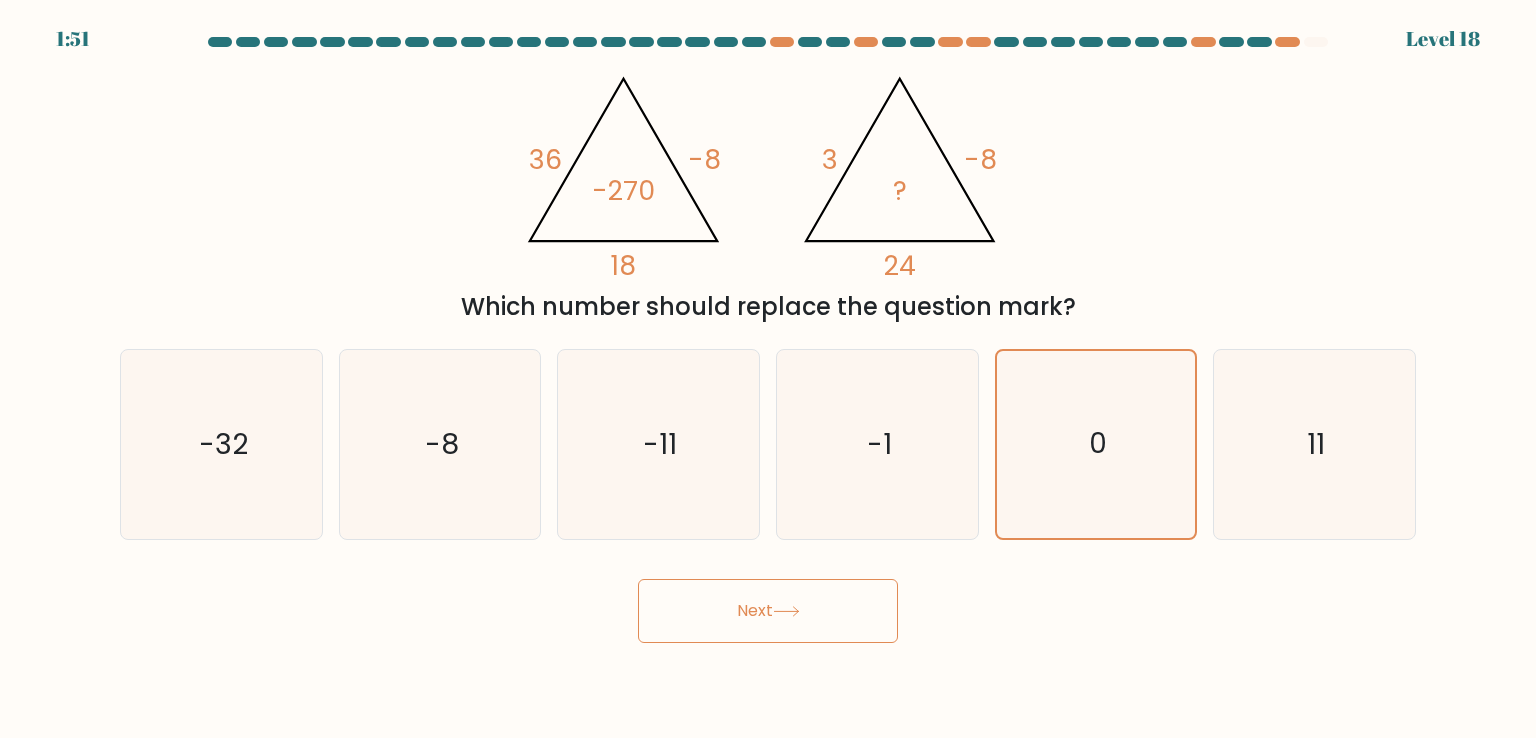 click on "Next" at bounding box center (768, 611) 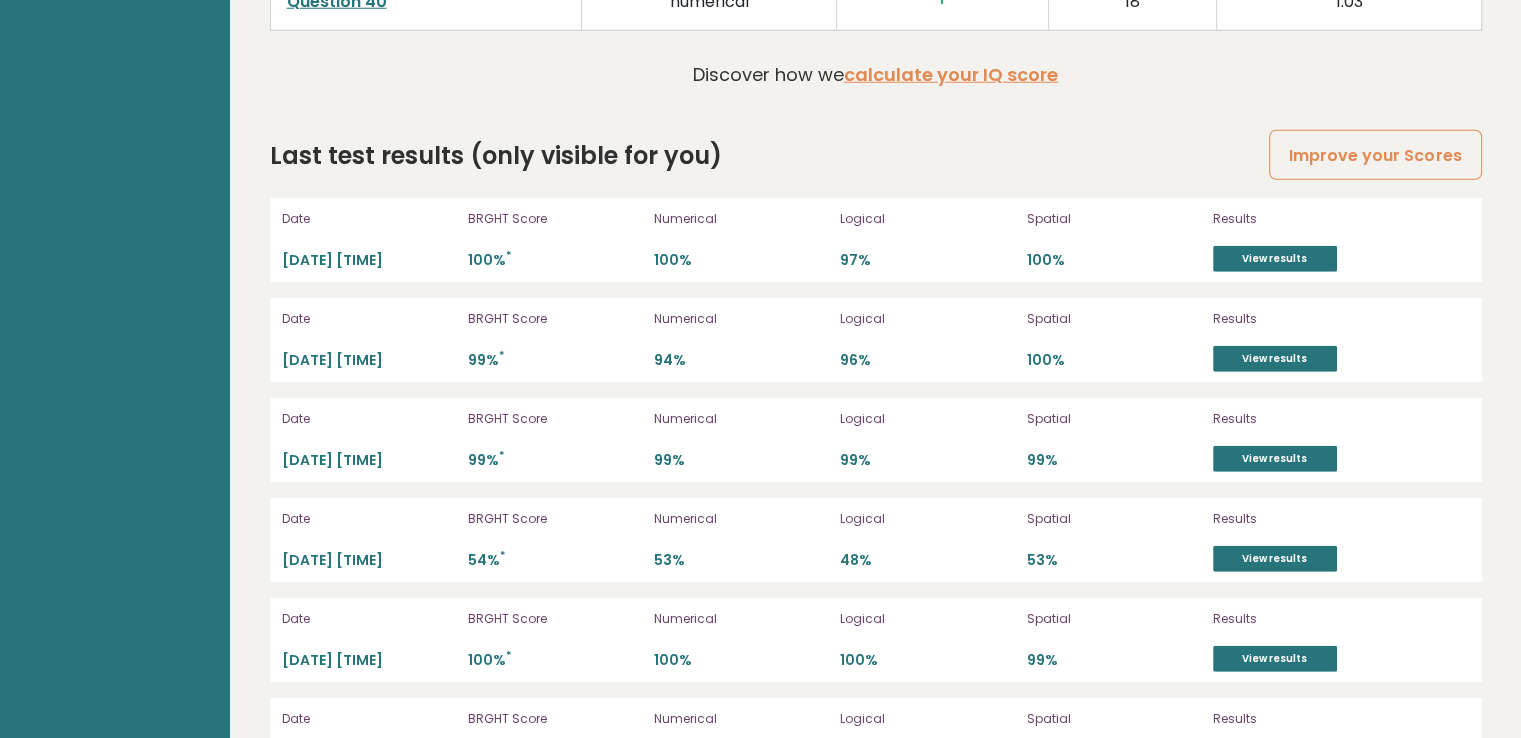 scroll, scrollTop: 5536, scrollLeft: 0, axis: vertical 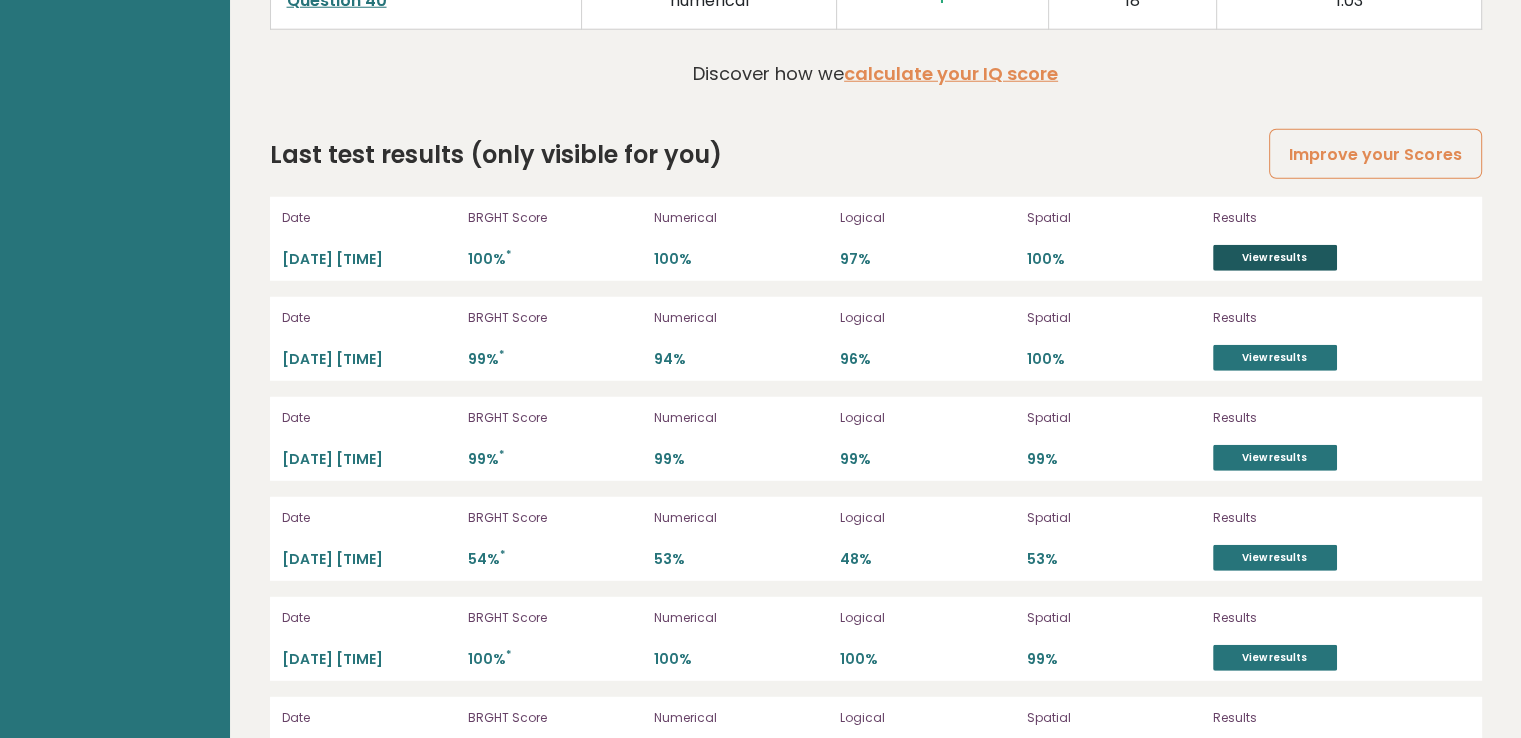click on "View results" at bounding box center [1275, 258] 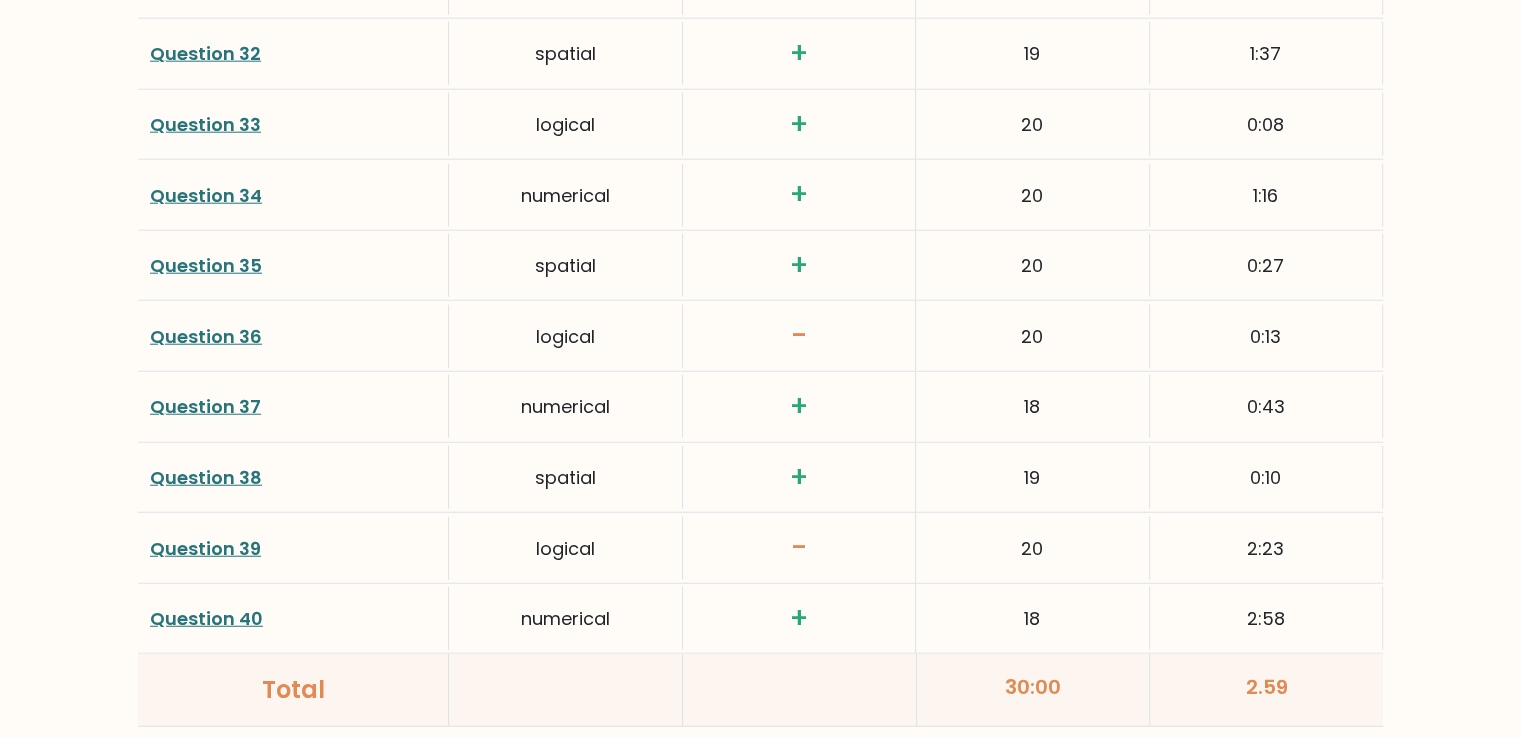 scroll, scrollTop: 5068, scrollLeft: 0, axis: vertical 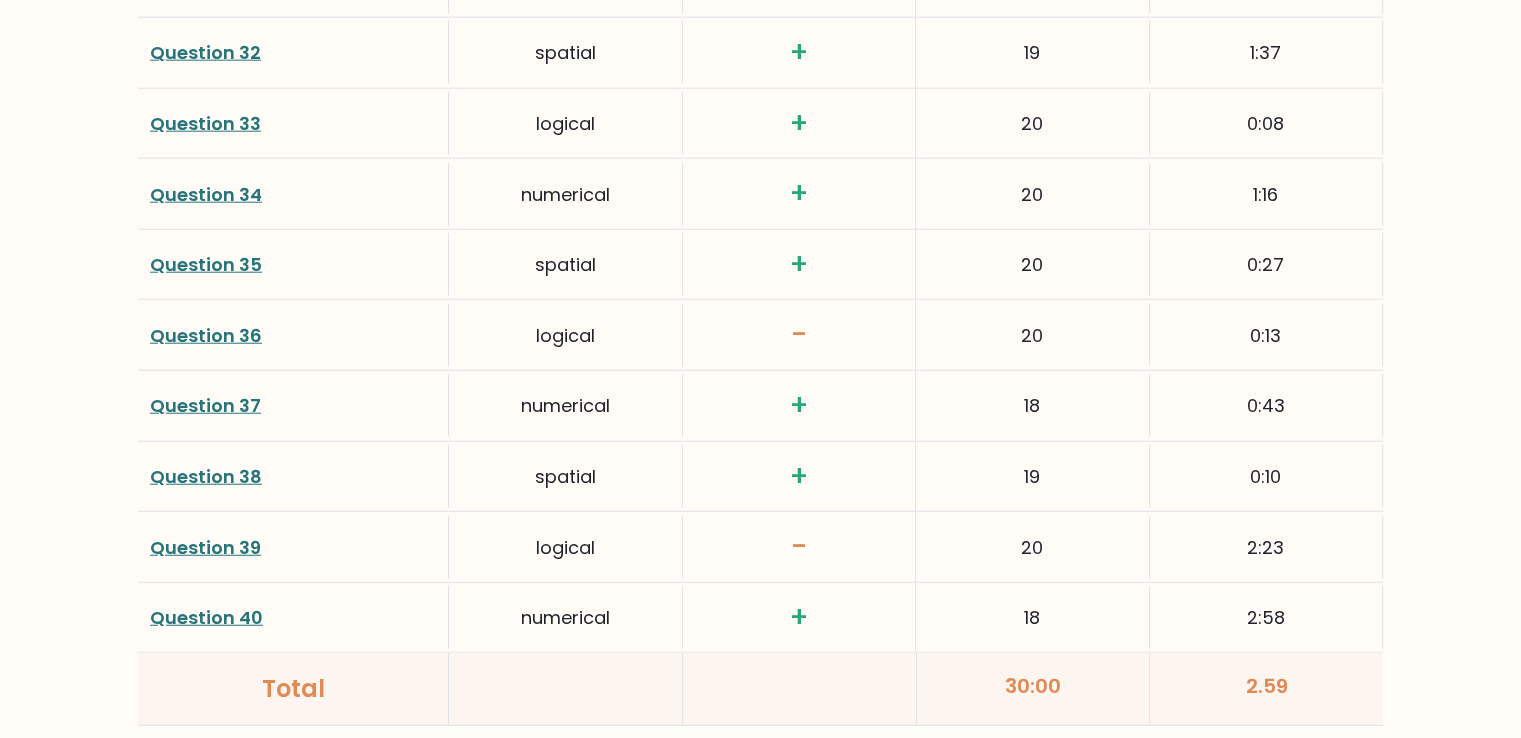 click on "Question 39" at bounding box center [205, 547] 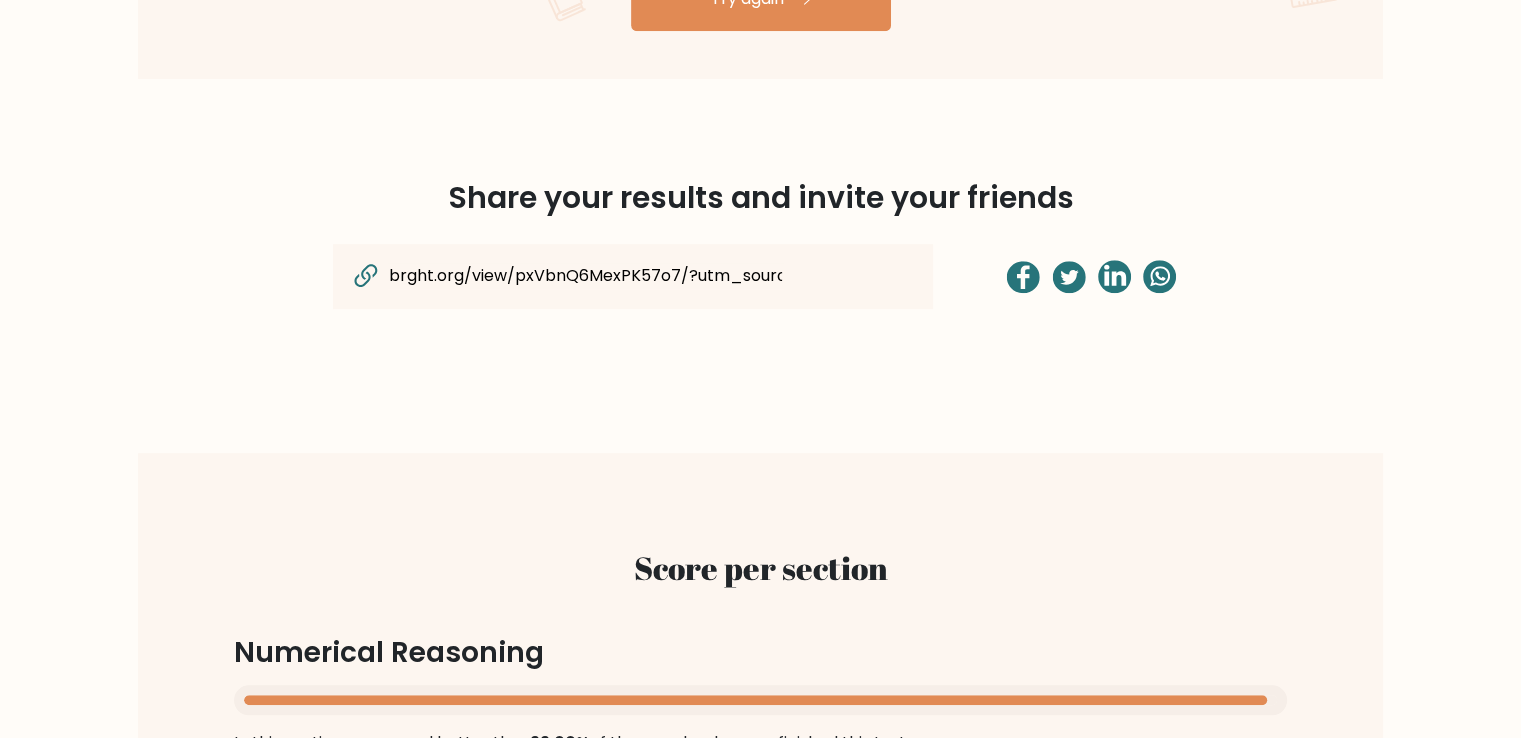 scroll, scrollTop: 0, scrollLeft: 0, axis: both 